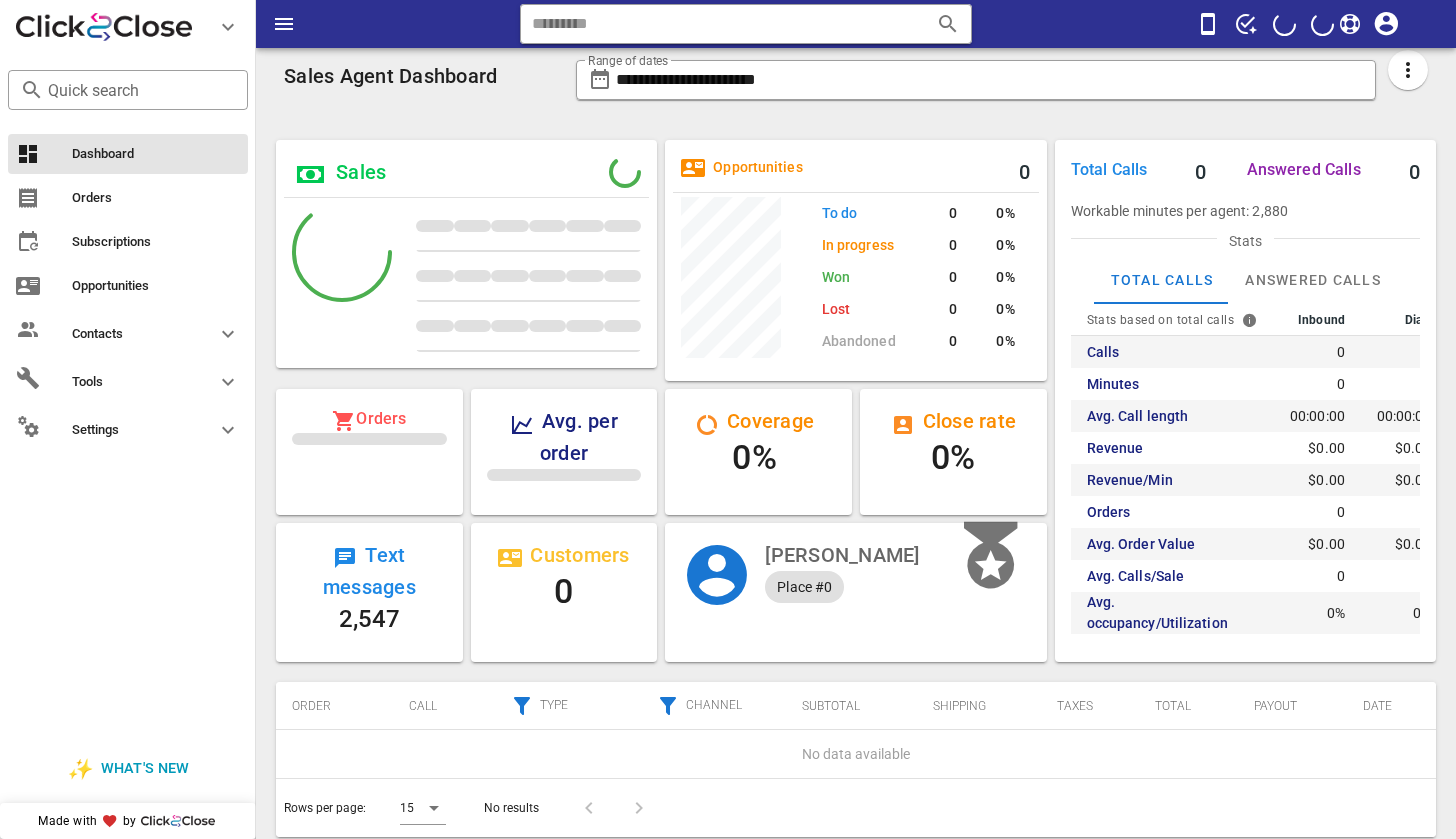 scroll, scrollTop: 0, scrollLeft: 0, axis: both 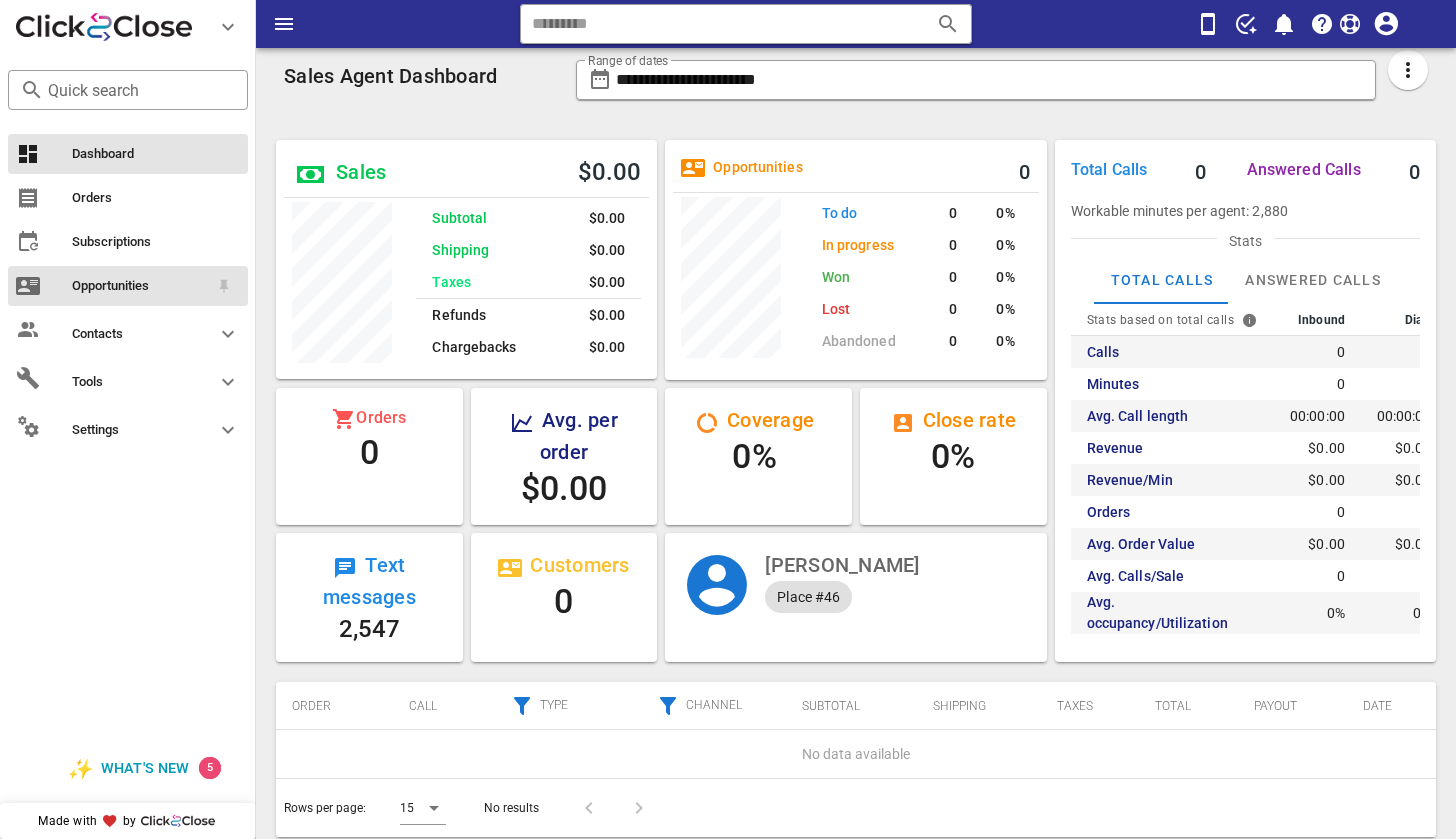 click on "Opportunities" at bounding box center [140, 286] 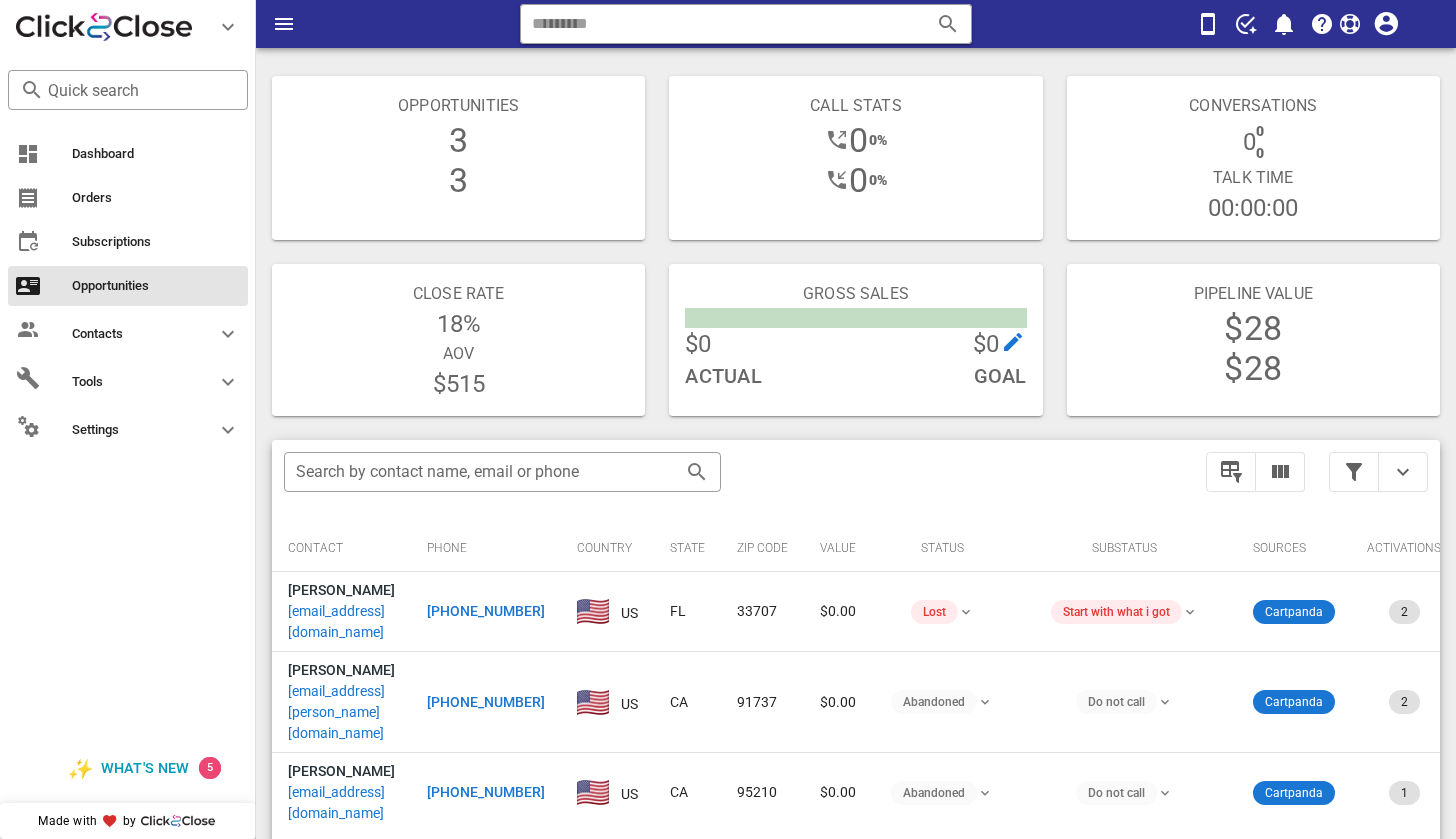 scroll, scrollTop: 0, scrollLeft: 0, axis: both 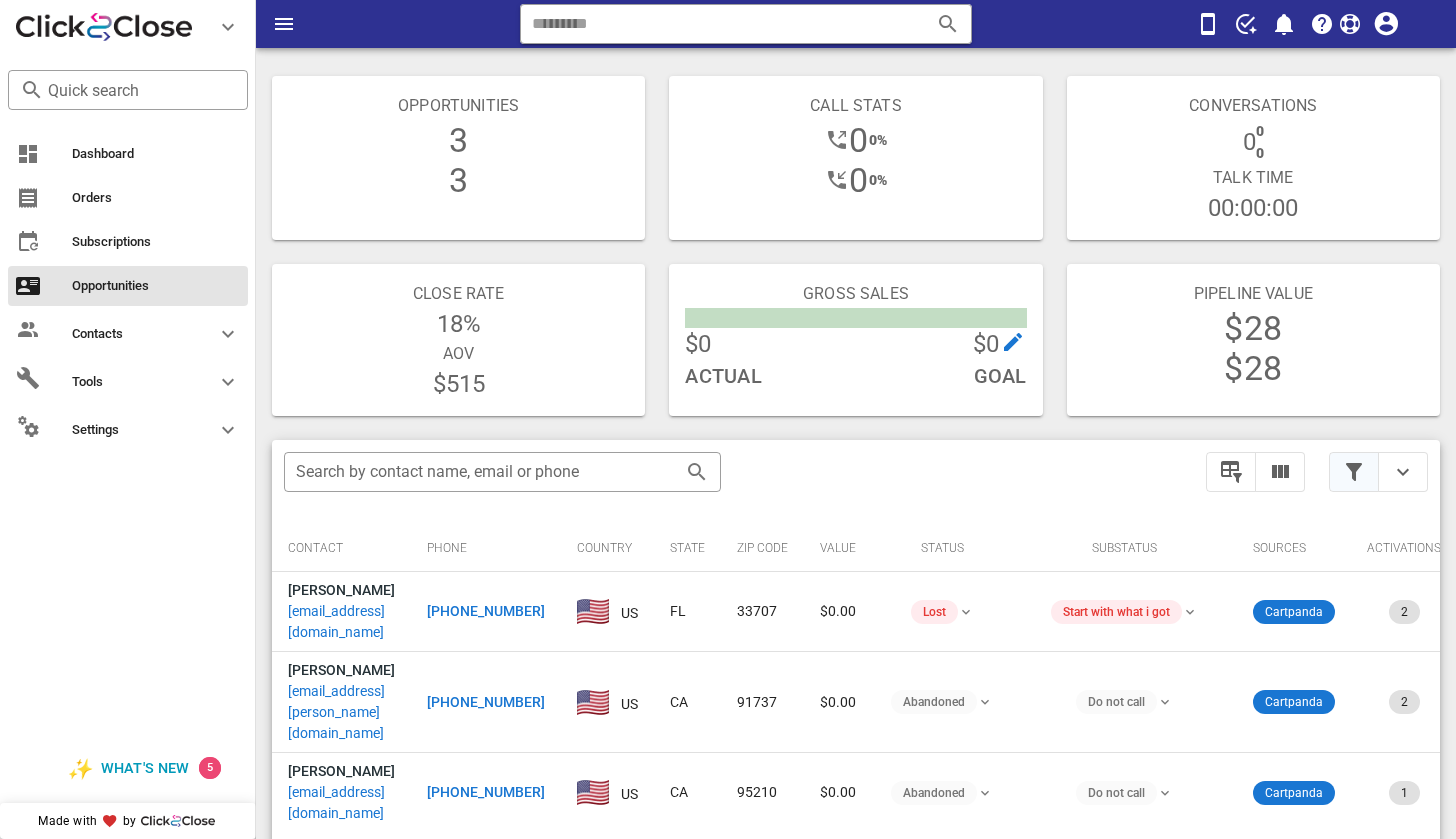 click at bounding box center [1354, 472] 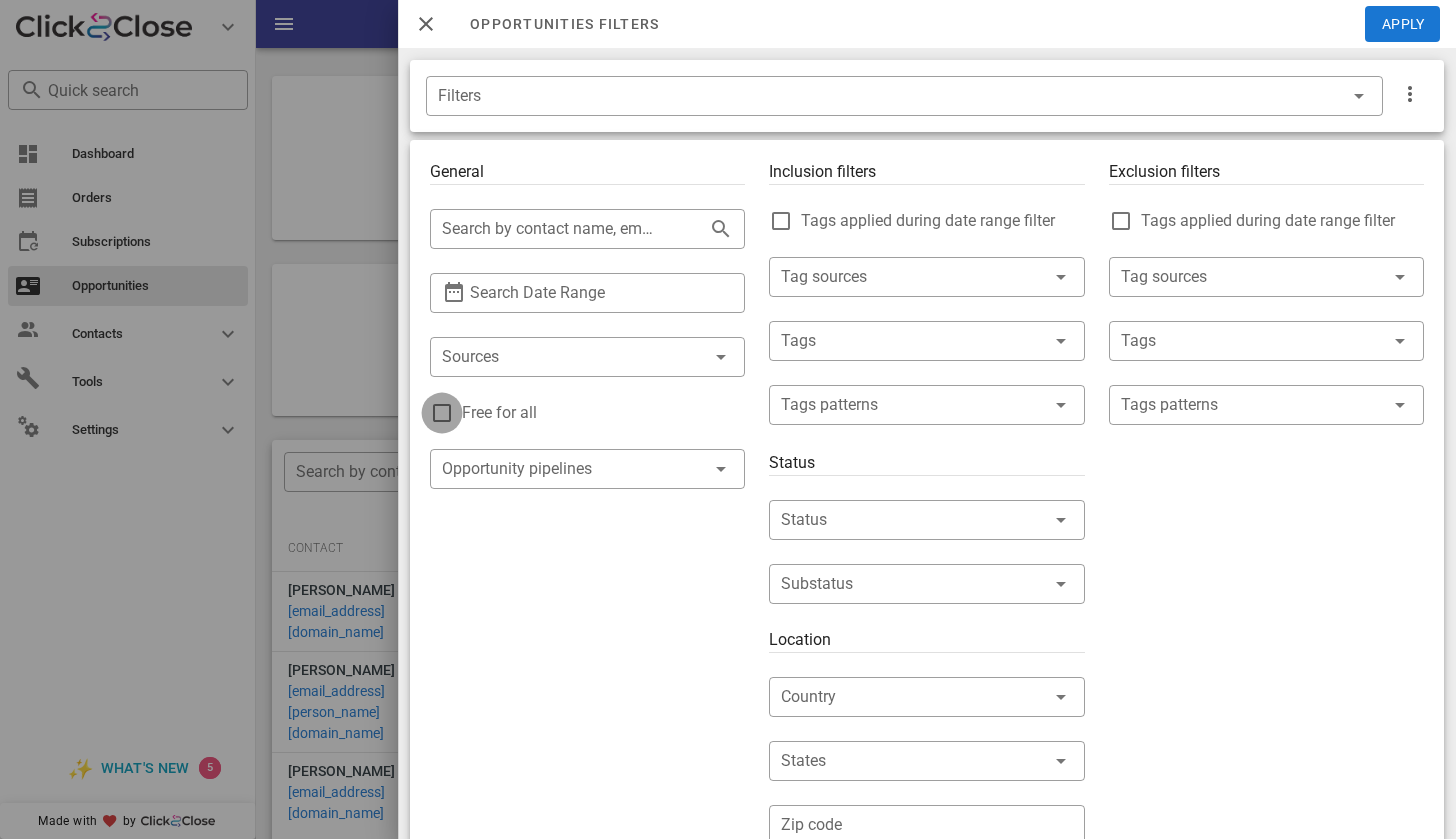 click at bounding box center (442, 413) 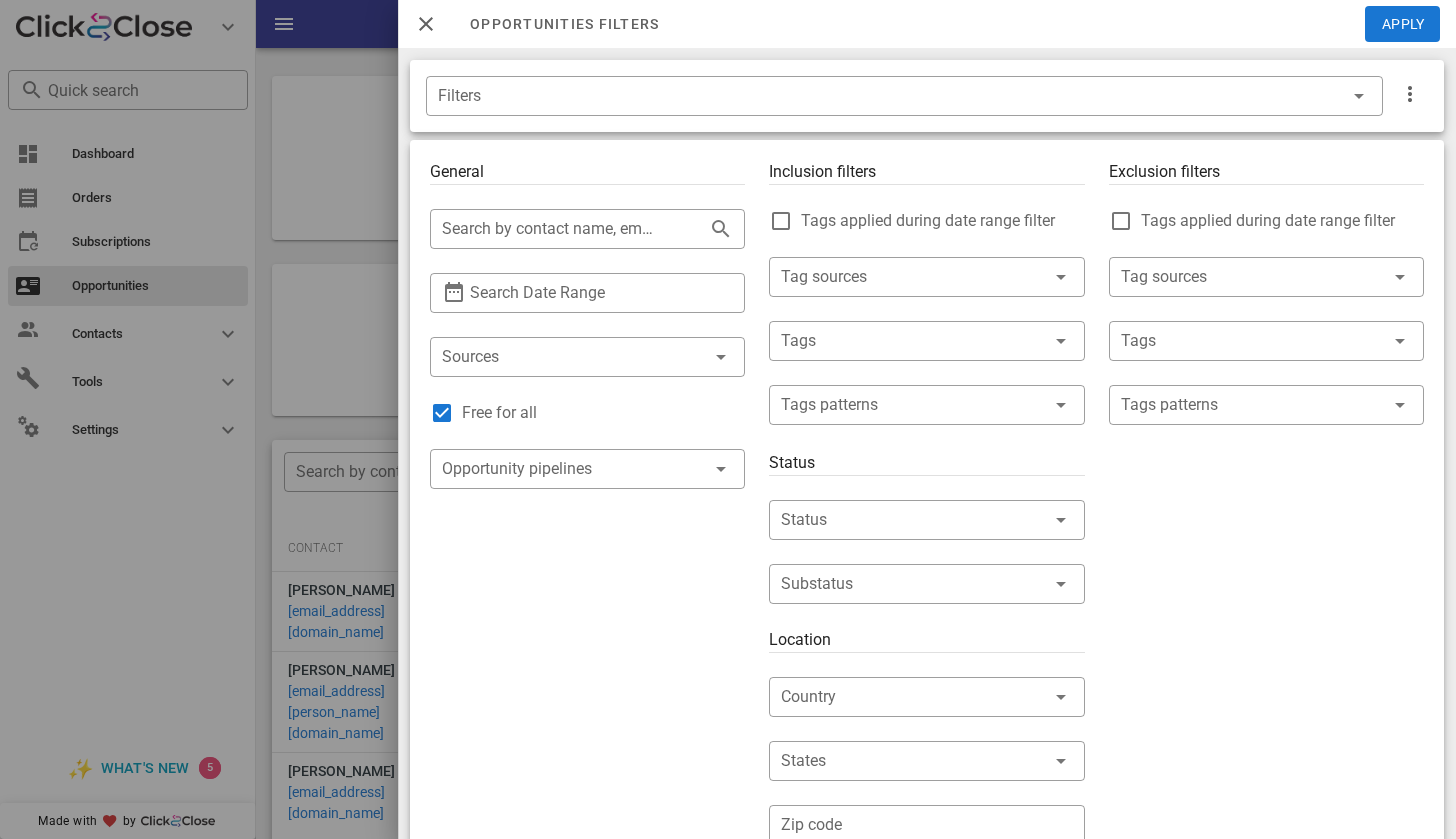 scroll, scrollTop: 0, scrollLeft: 0, axis: both 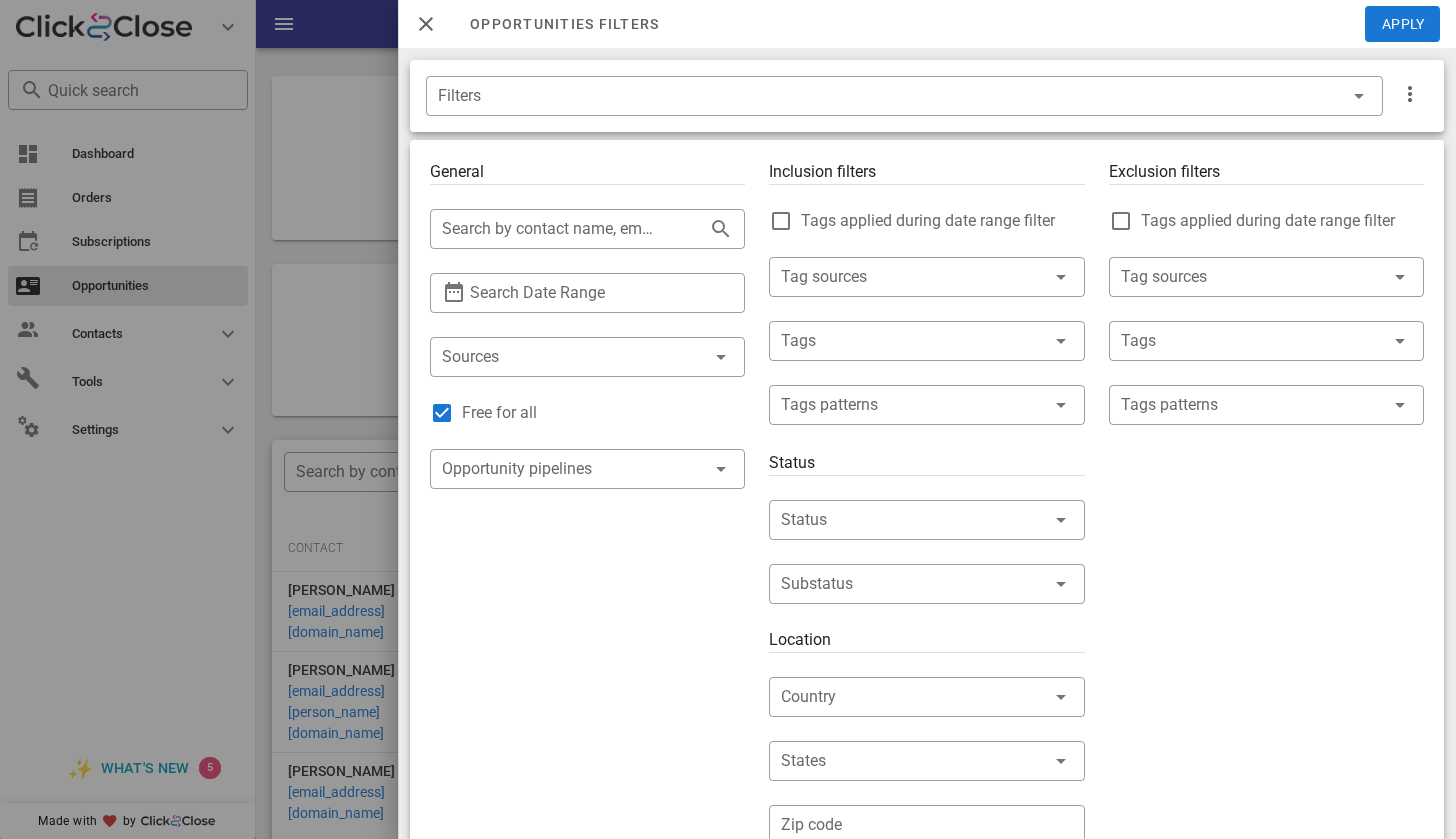 click on "​ Tags patterns" at bounding box center [926, 418] 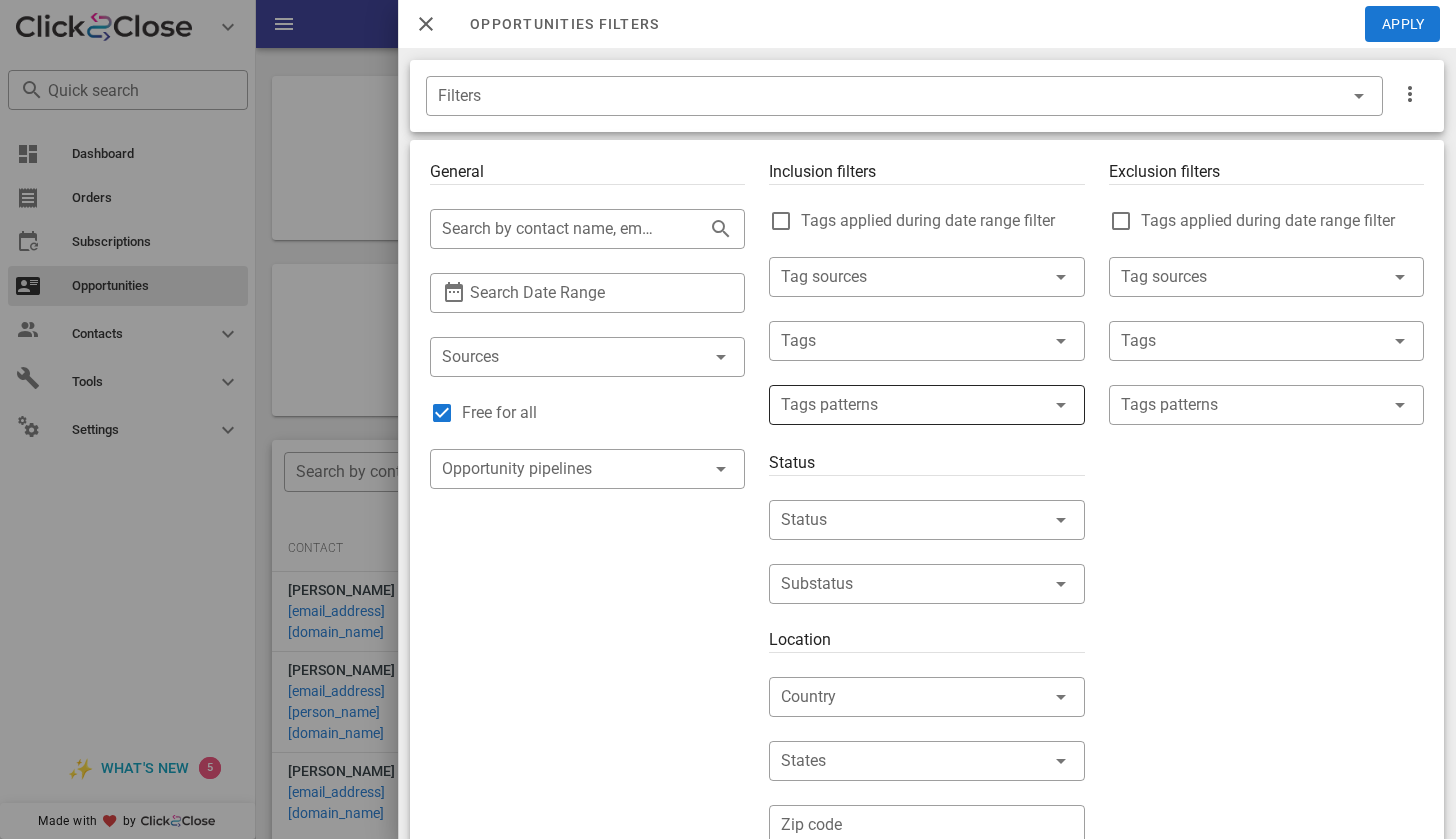 click at bounding box center [912, 405] 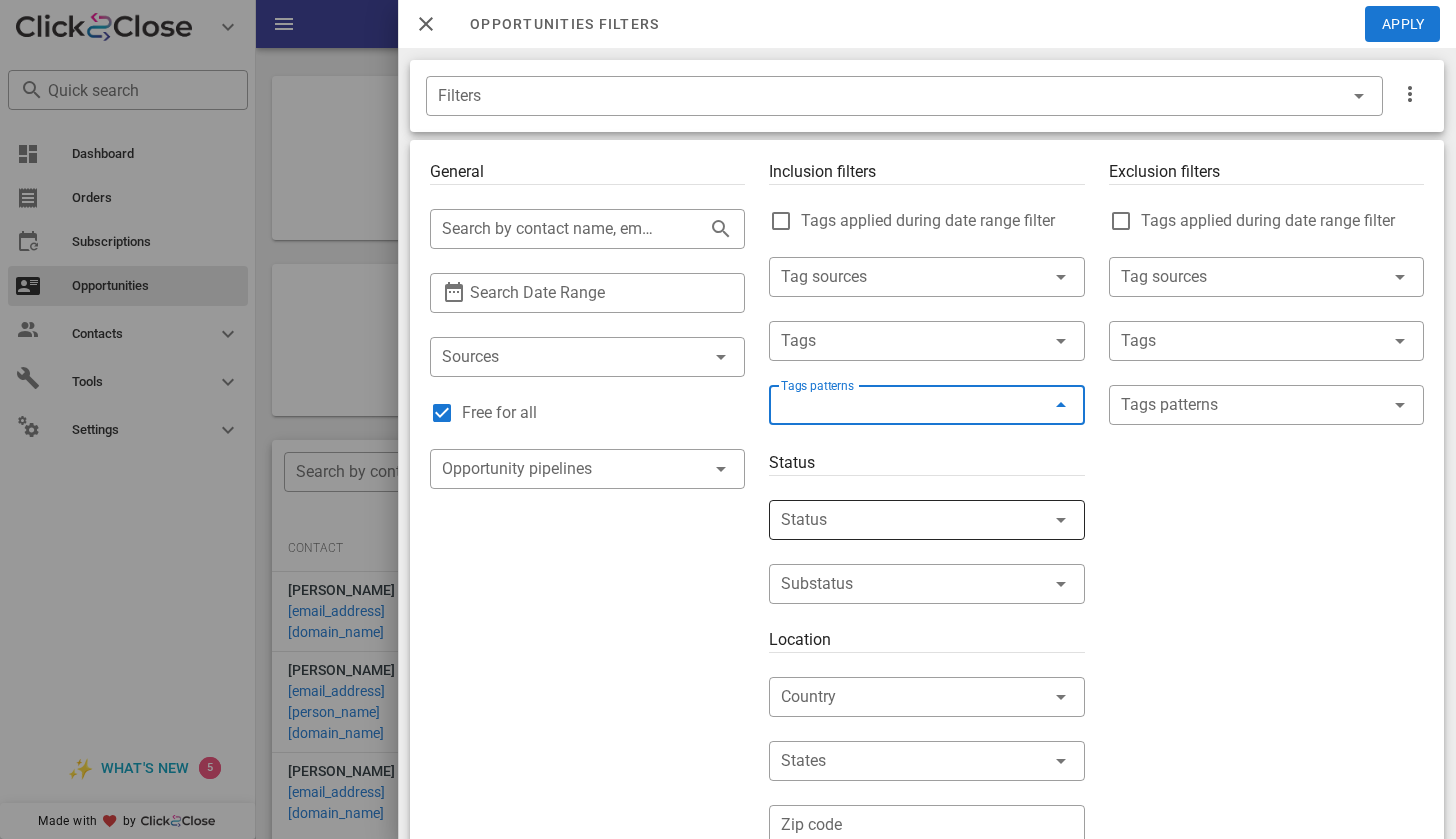 click at bounding box center [898, 520] 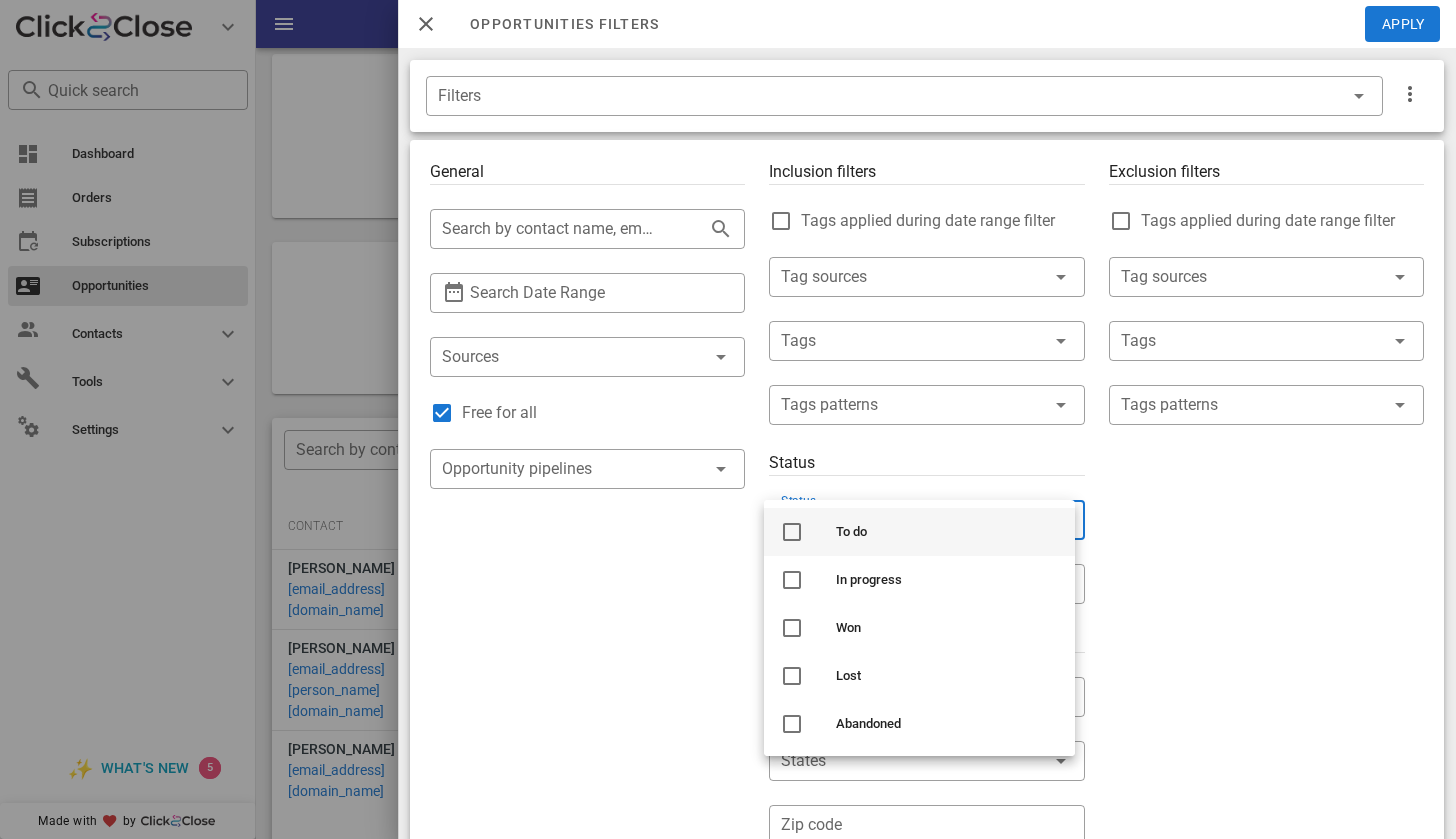 scroll, scrollTop: 24, scrollLeft: 0, axis: vertical 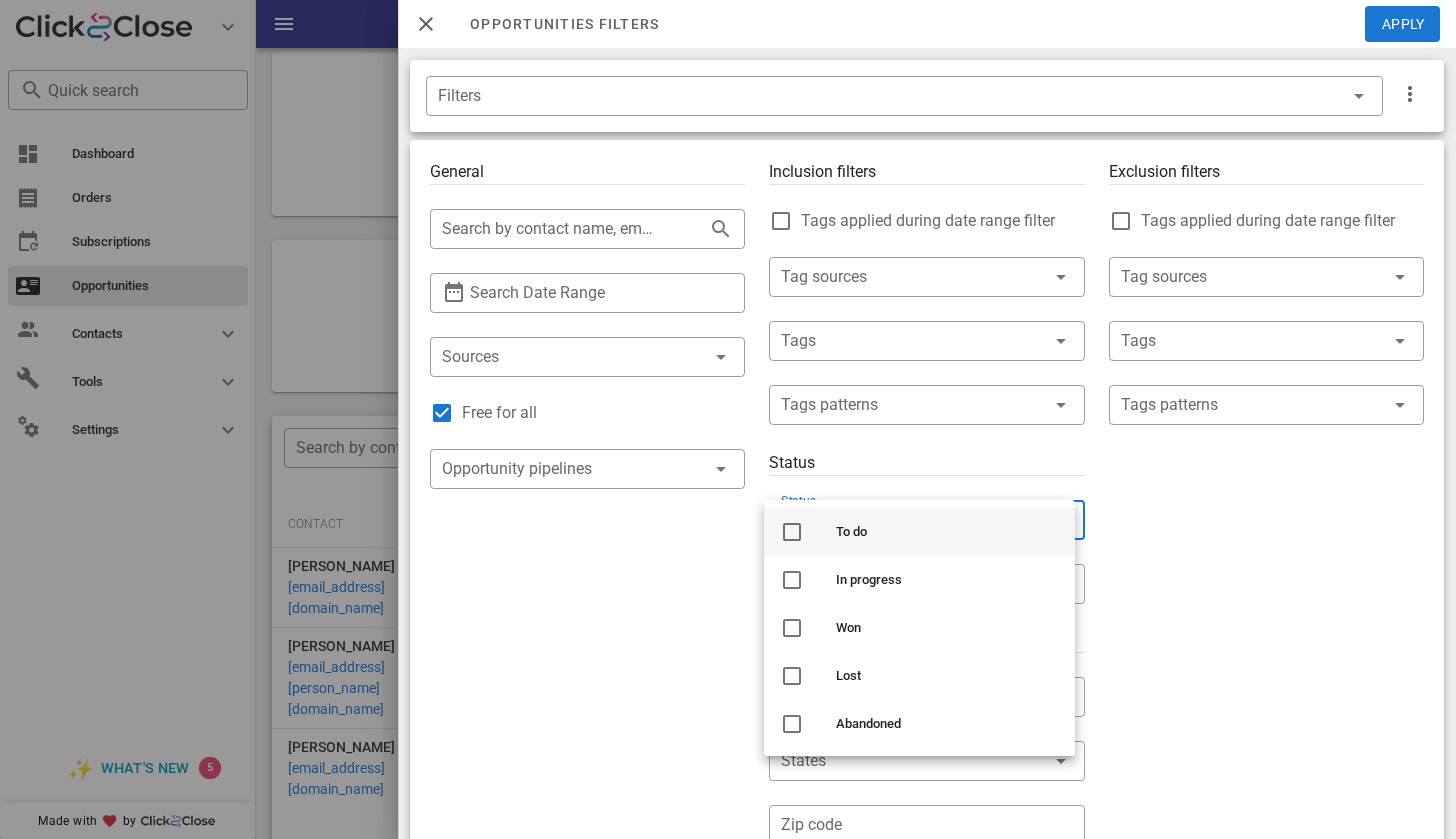 click at bounding box center (792, 532) 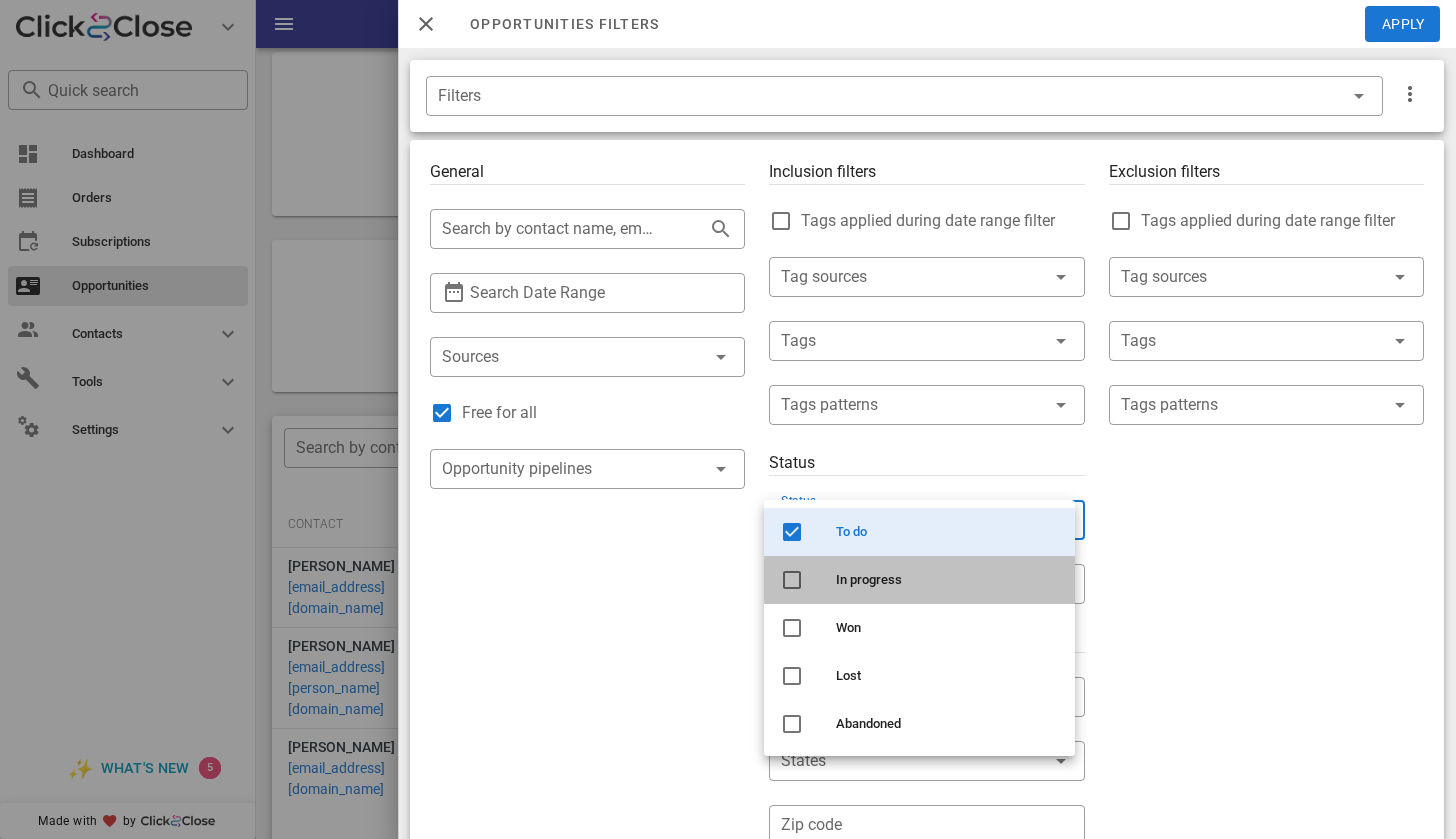 click at bounding box center (792, 580) 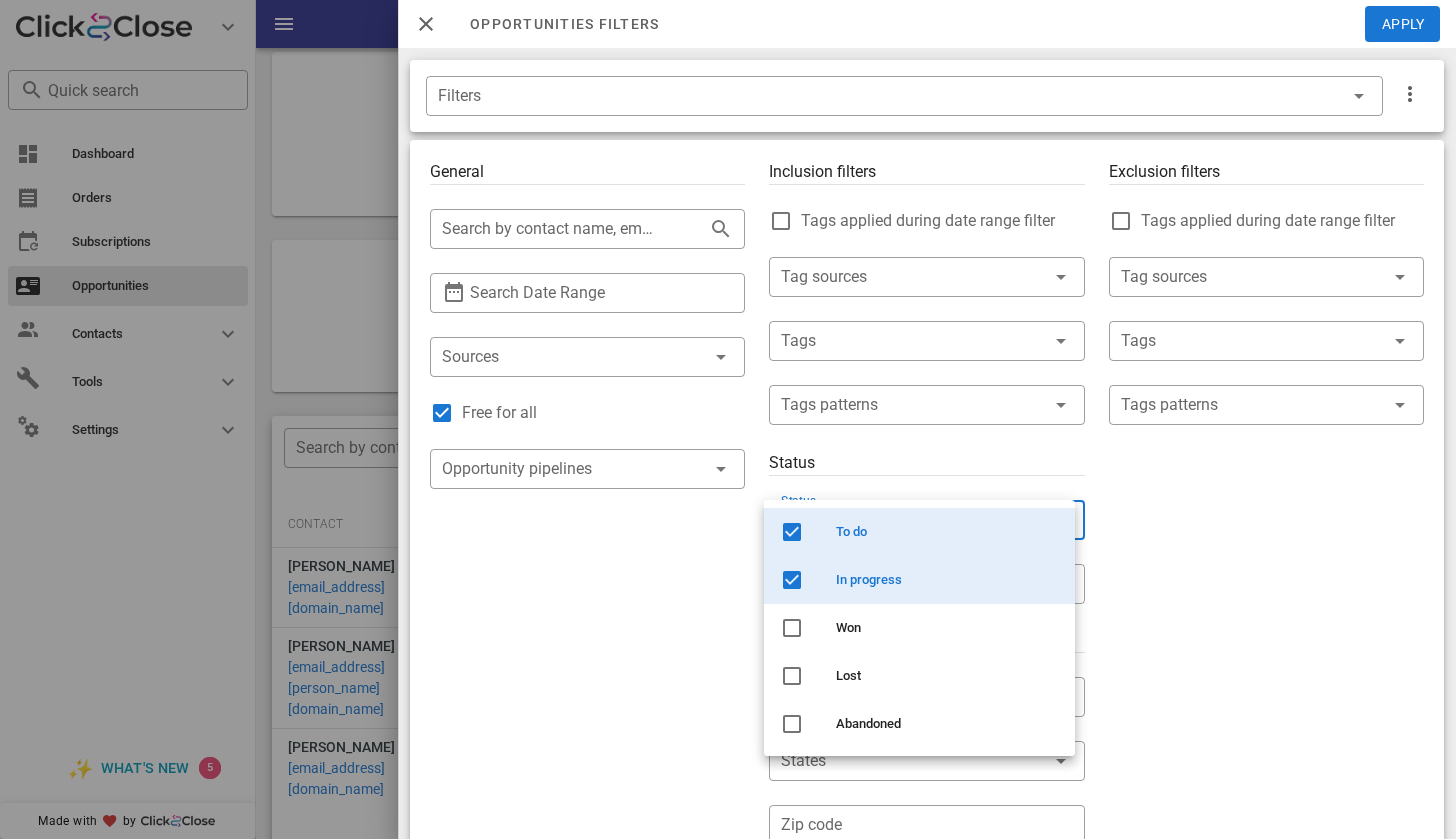 click on "Exclusion filters Tags applied during date range filter ​ Tag sources ​ Tags ​ Tags patterns" at bounding box center (1266, 709) 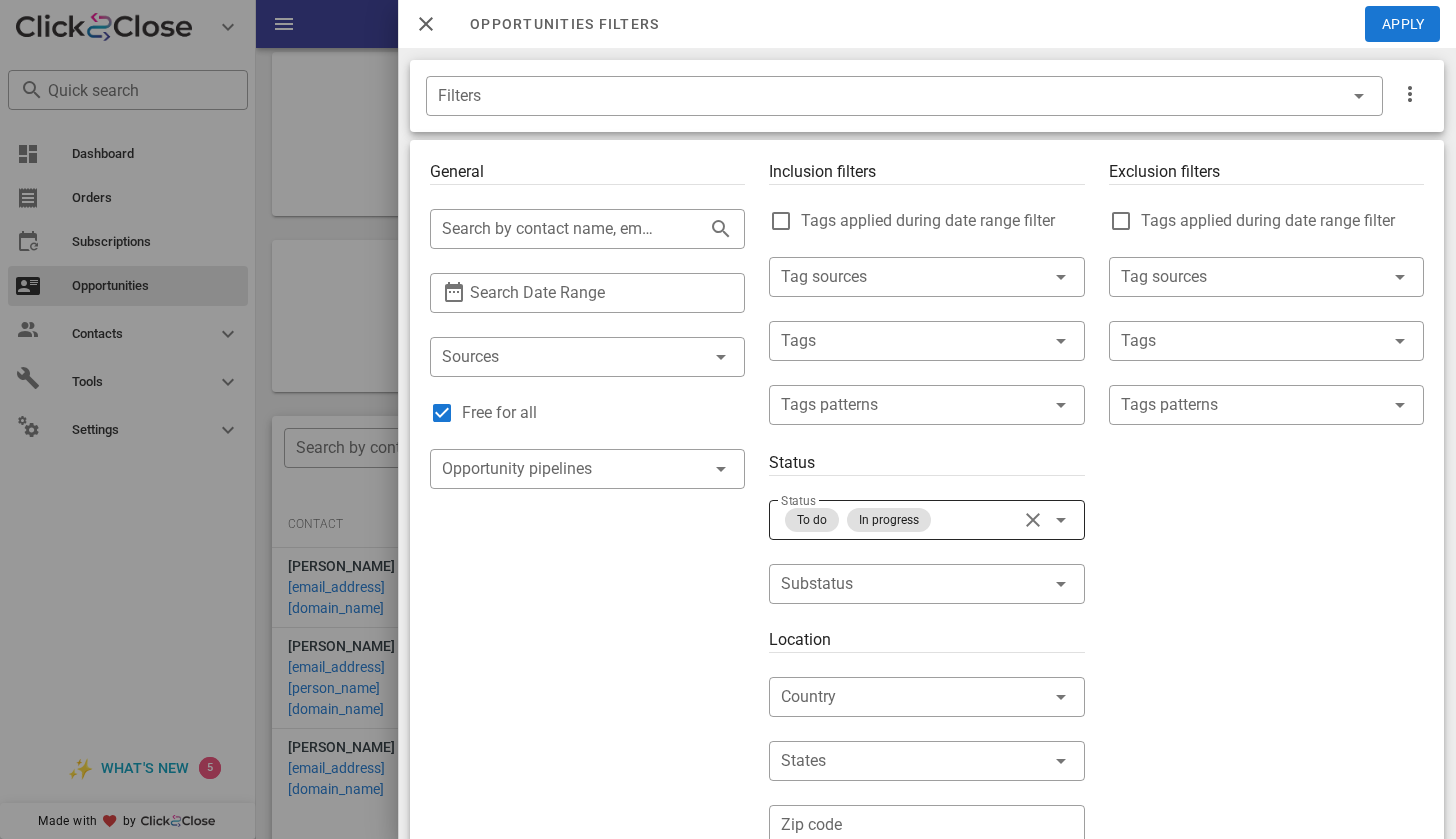 scroll, scrollTop: 28, scrollLeft: 0, axis: vertical 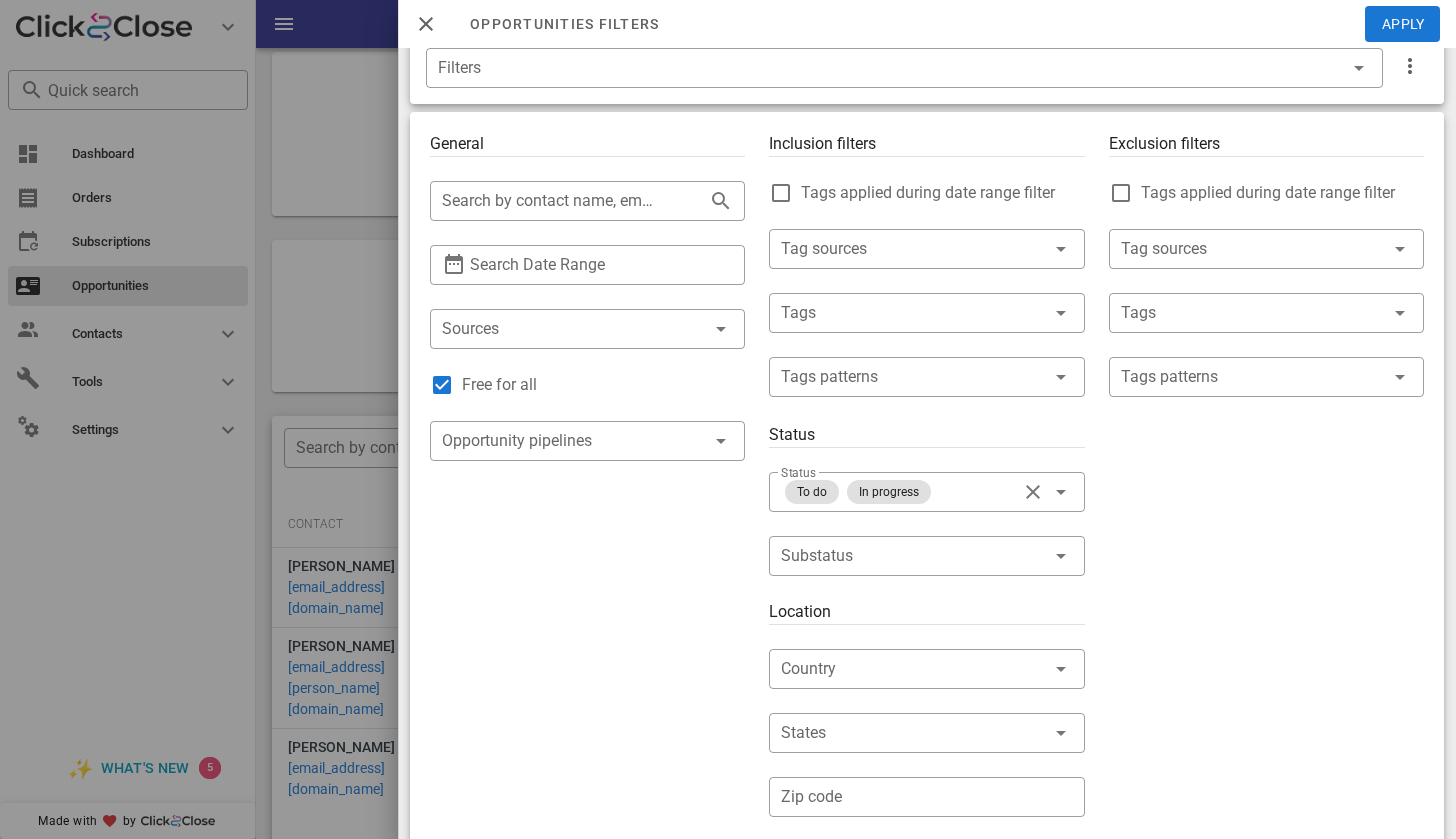 click at bounding box center [728, 419] 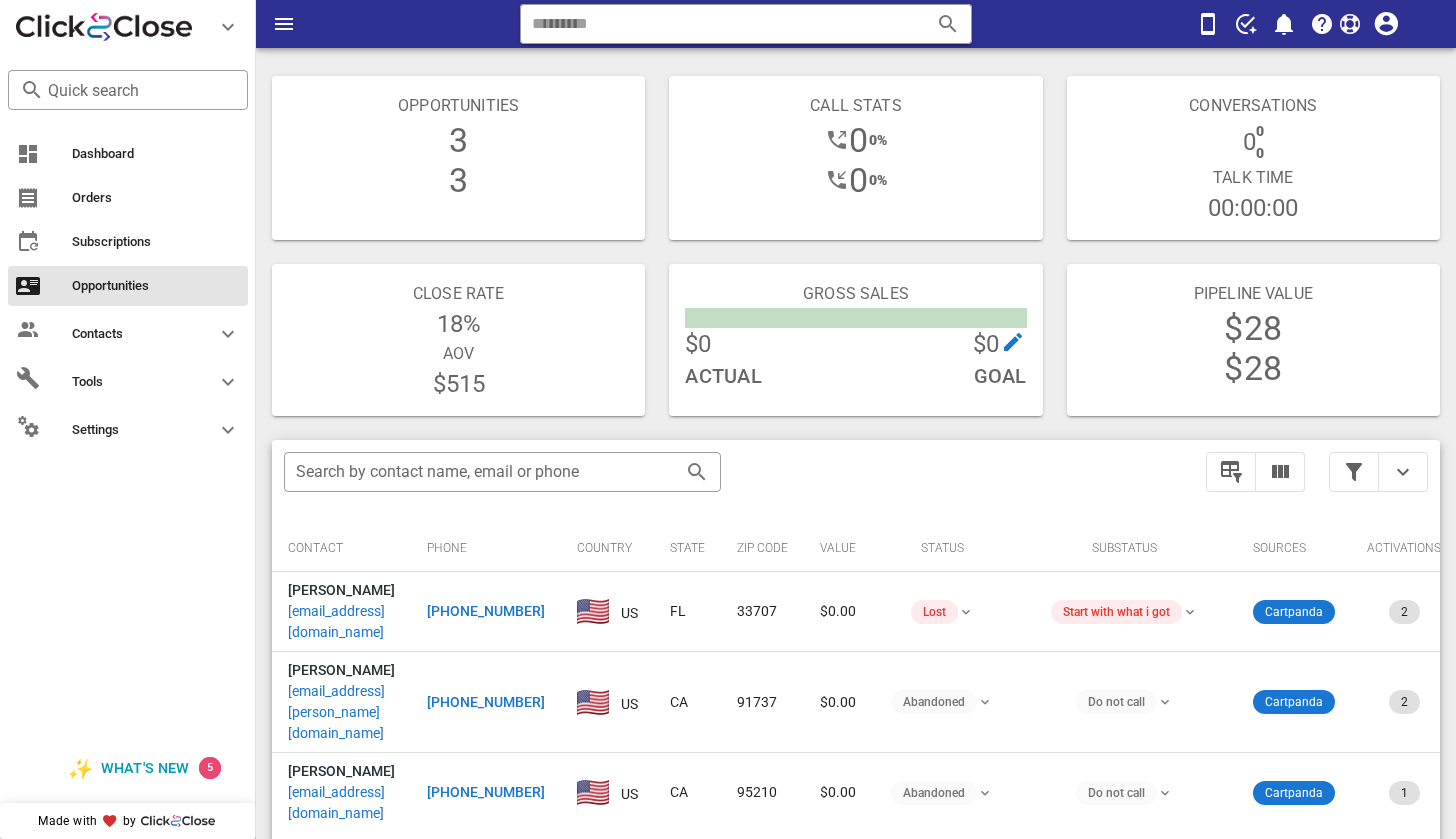 scroll, scrollTop: 0, scrollLeft: 0, axis: both 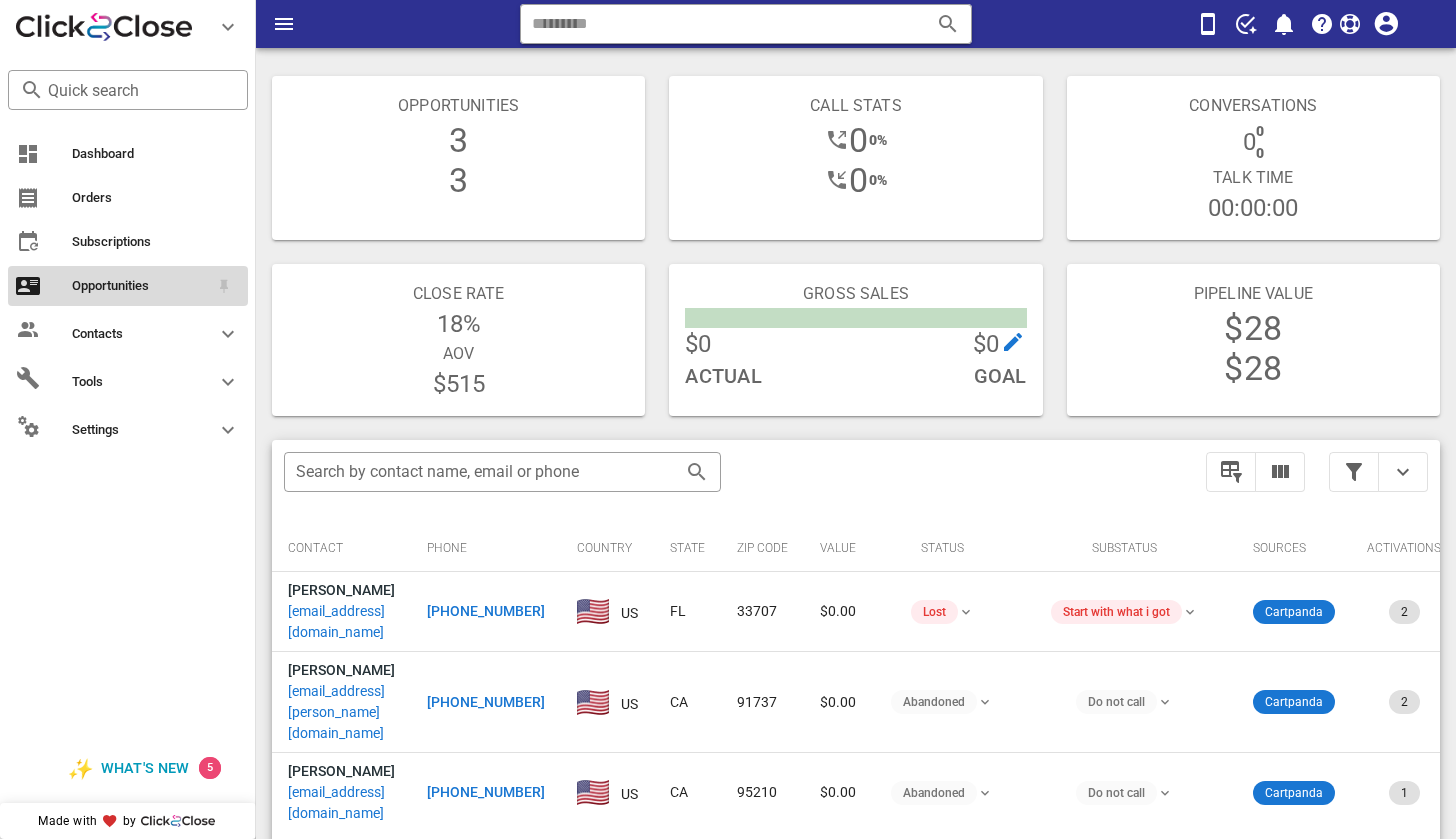 click on "Opportunities" at bounding box center (140, 286) 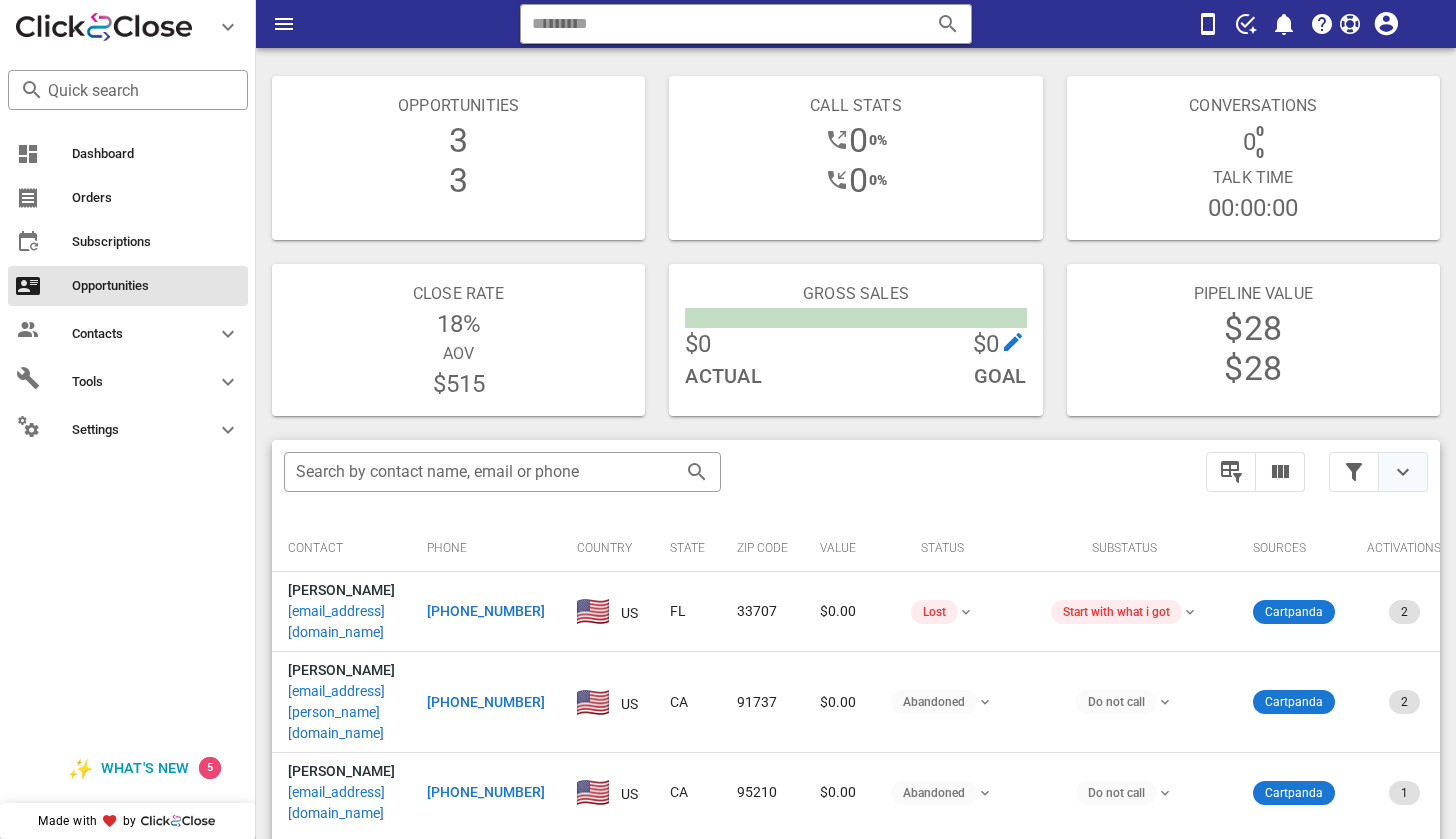 click at bounding box center (1403, 472) 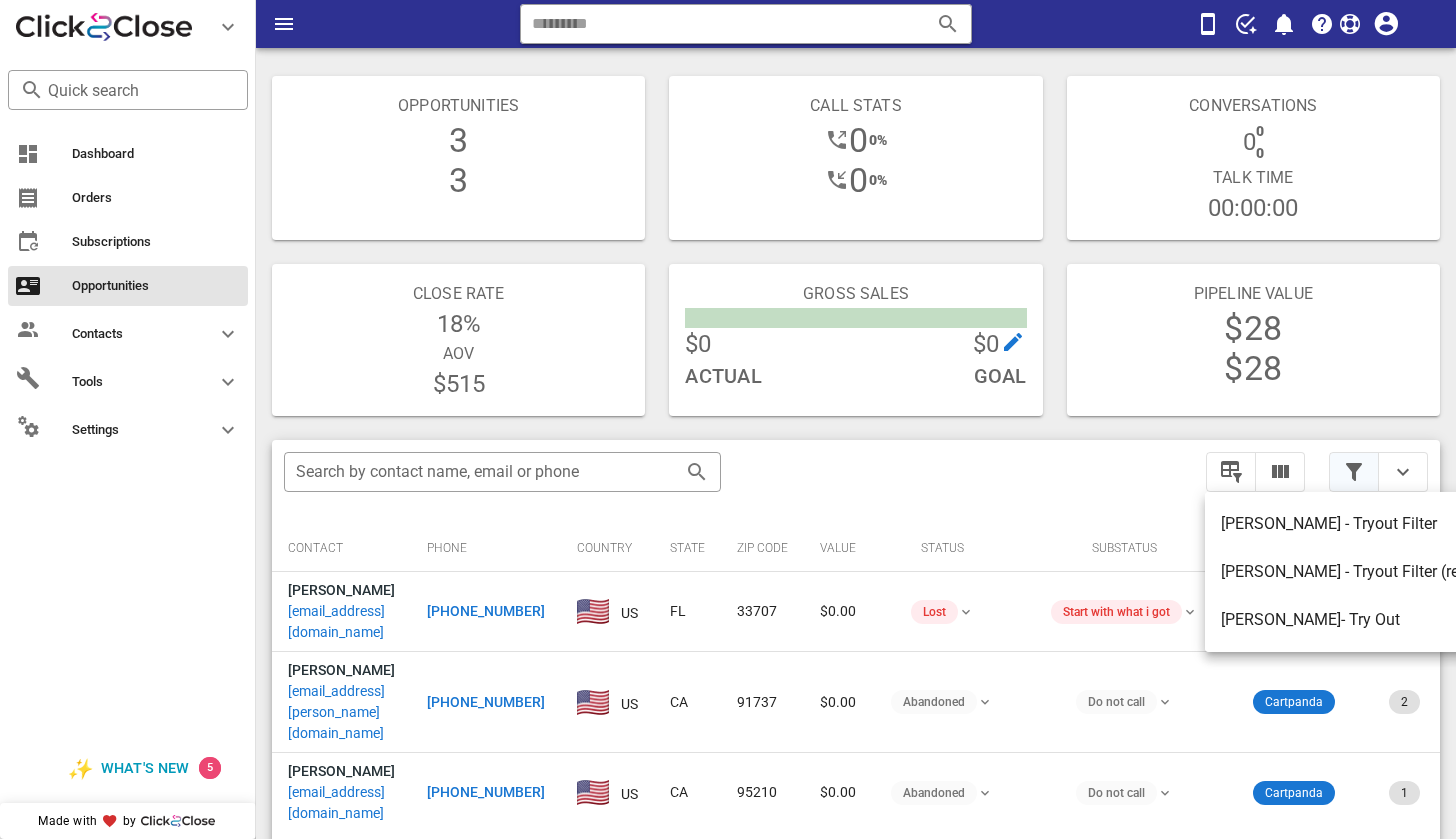 click at bounding box center (1354, 472) 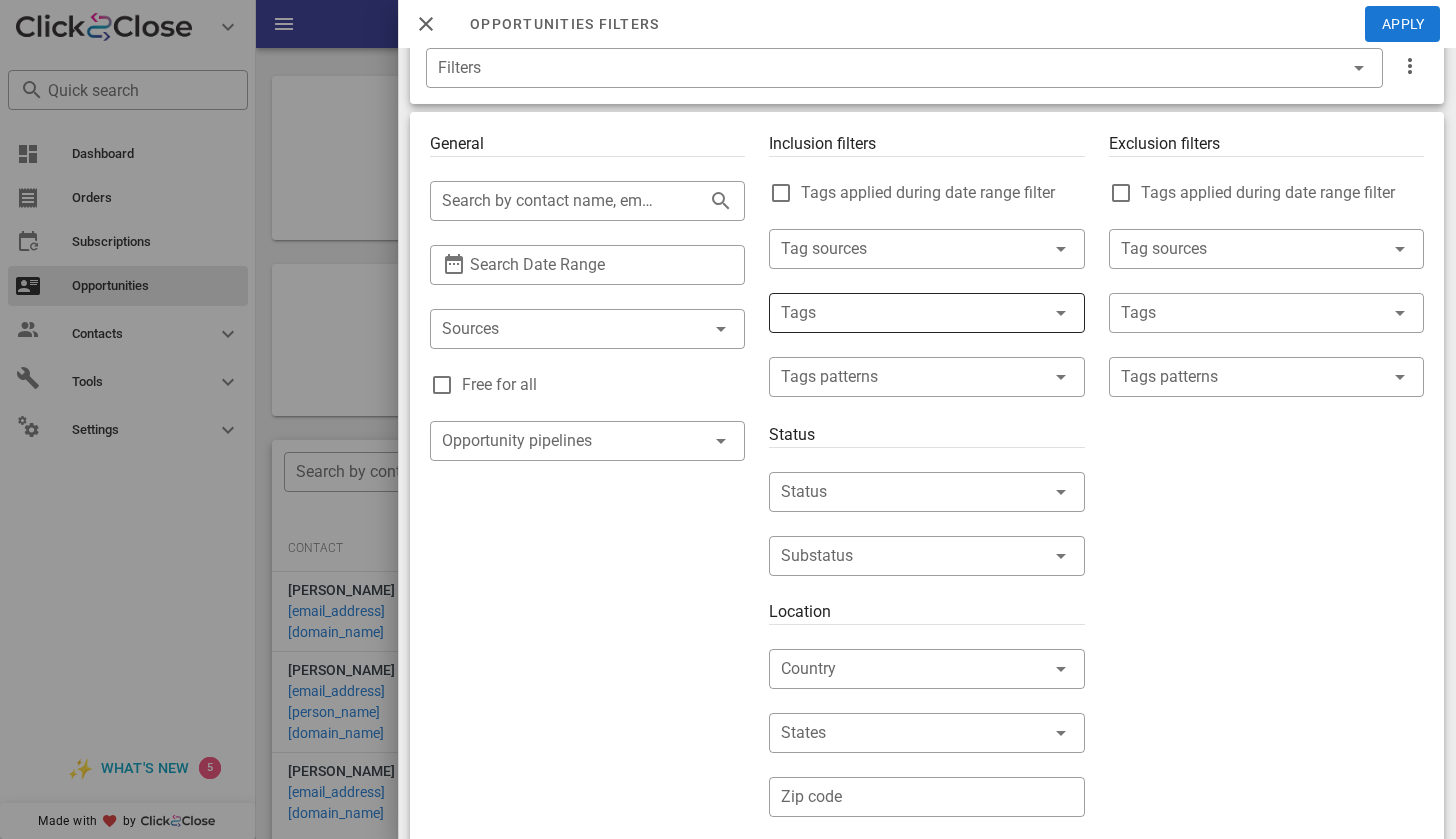 click at bounding box center [898, 313] 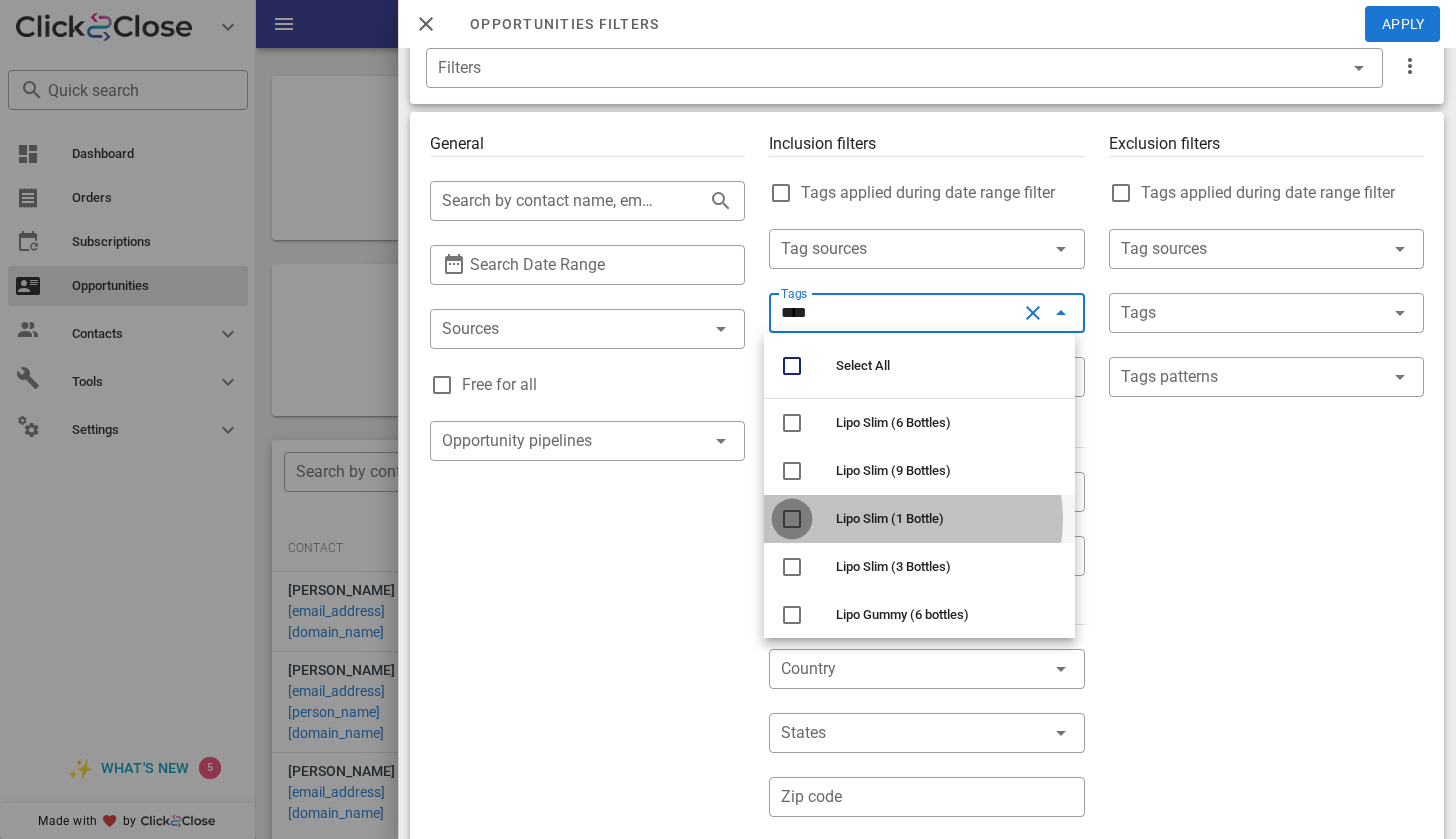 click at bounding box center [792, 519] 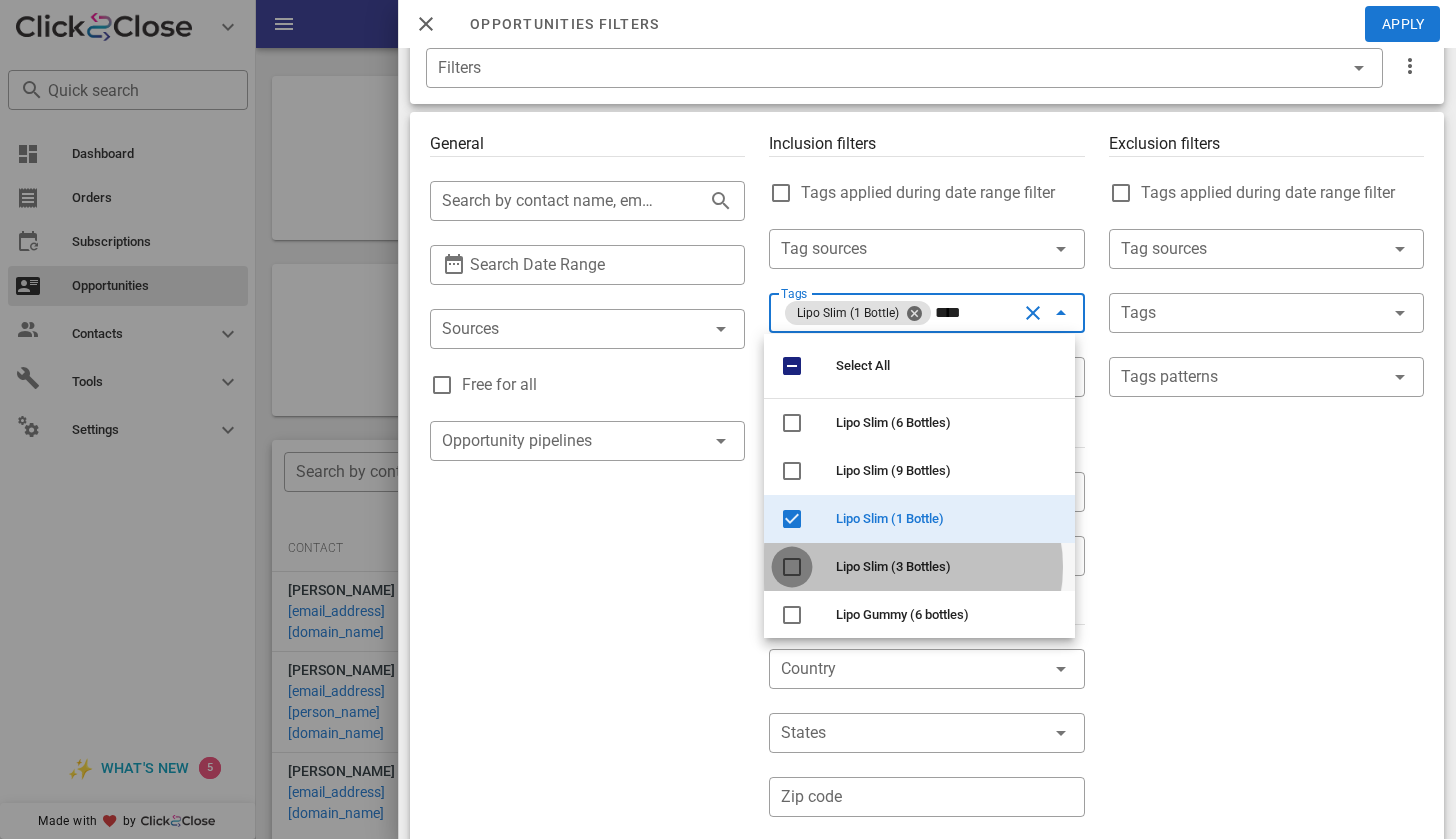click at bounding box center (792, 567) 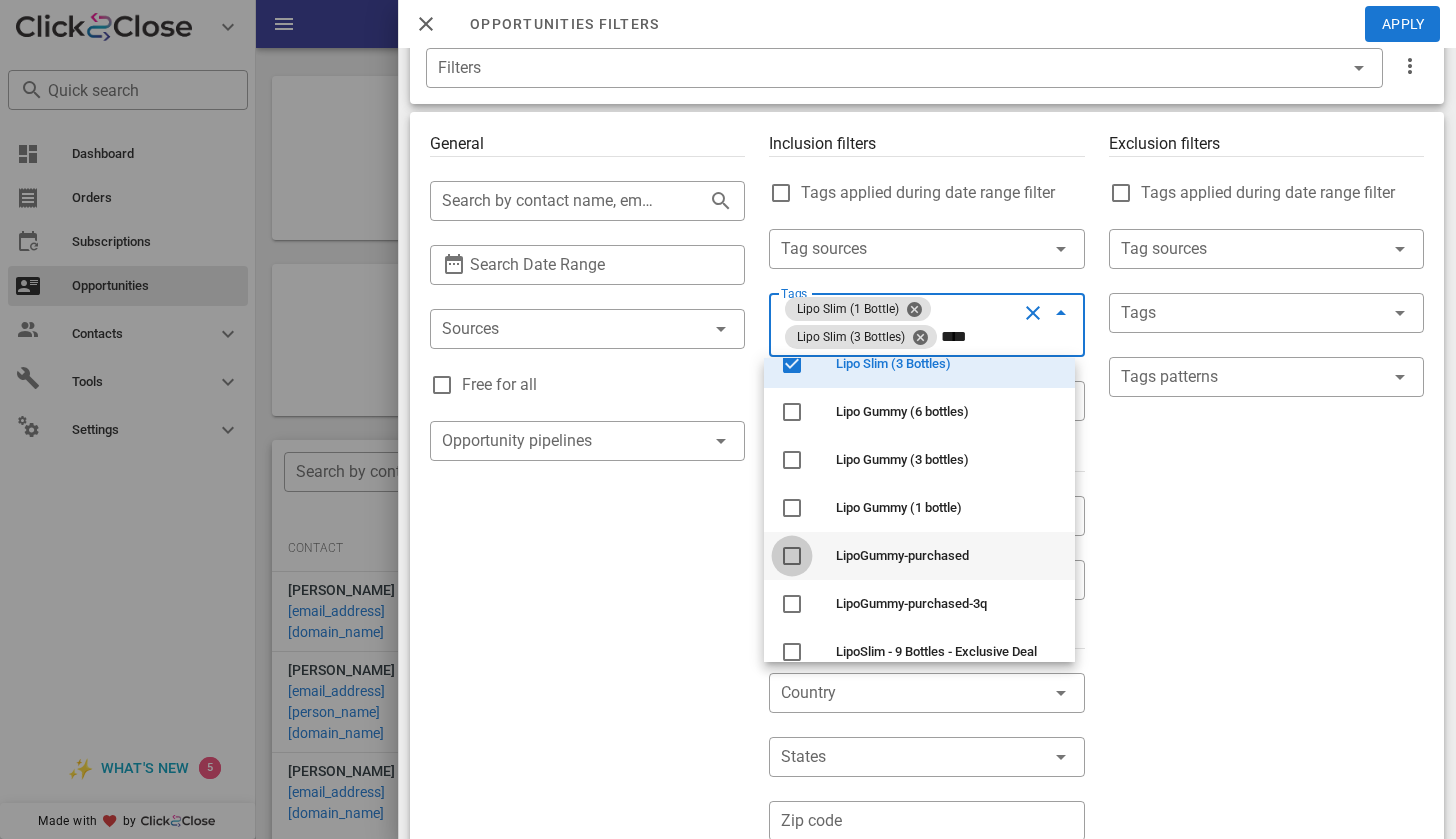 scroll, scrollTop: 232, scrollLeft: 0, axis: vertical 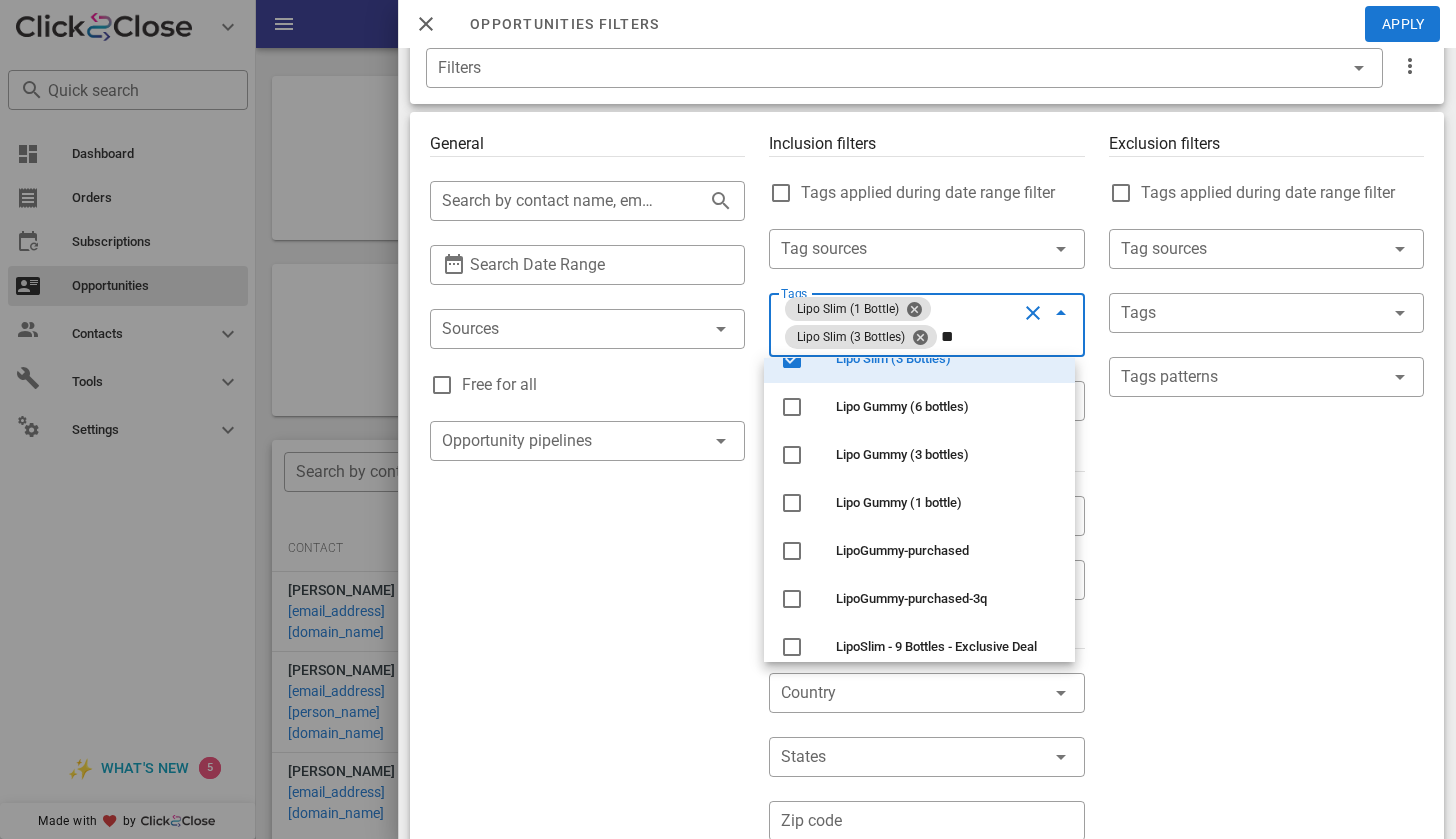 type on "*" 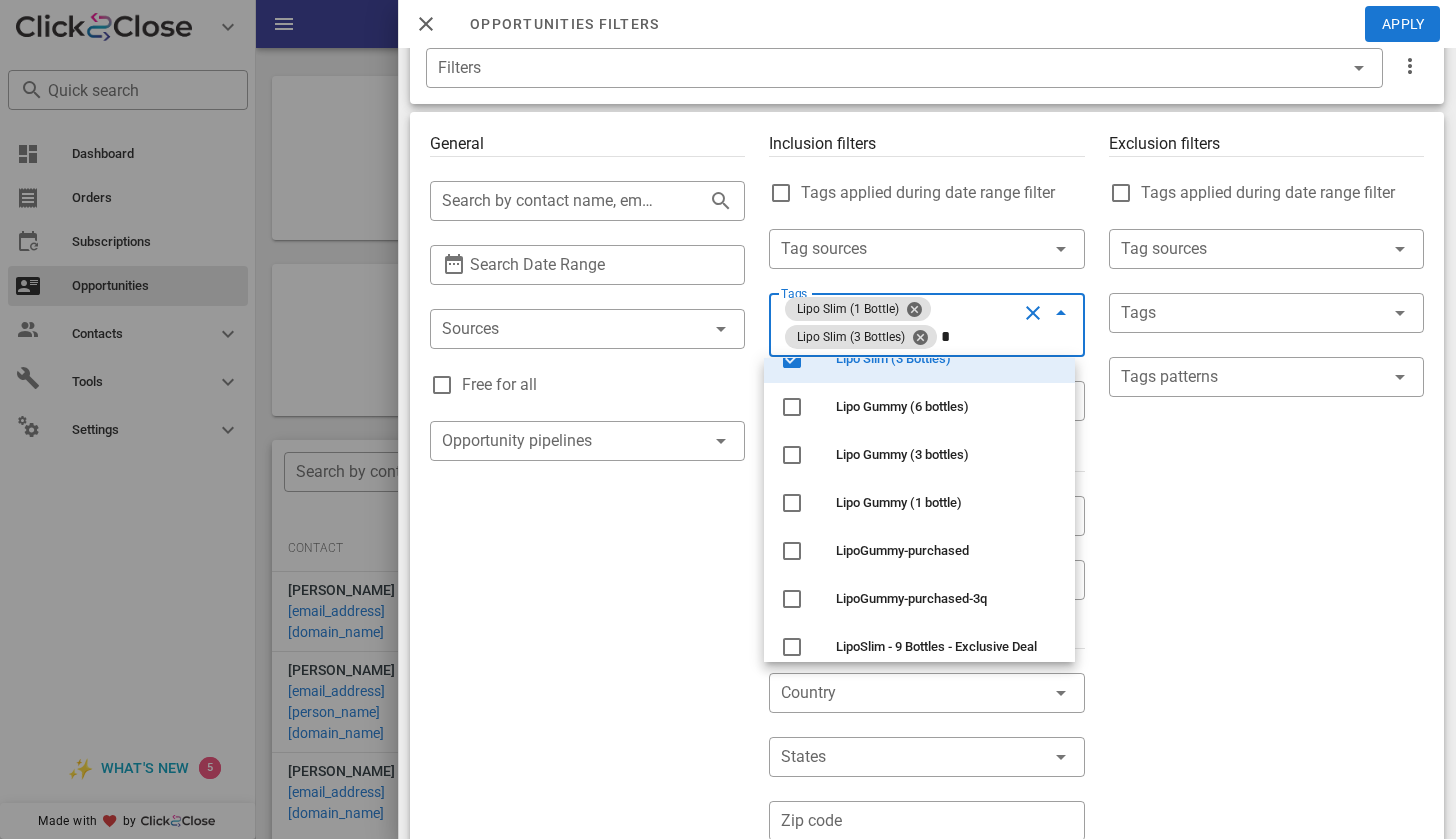 type 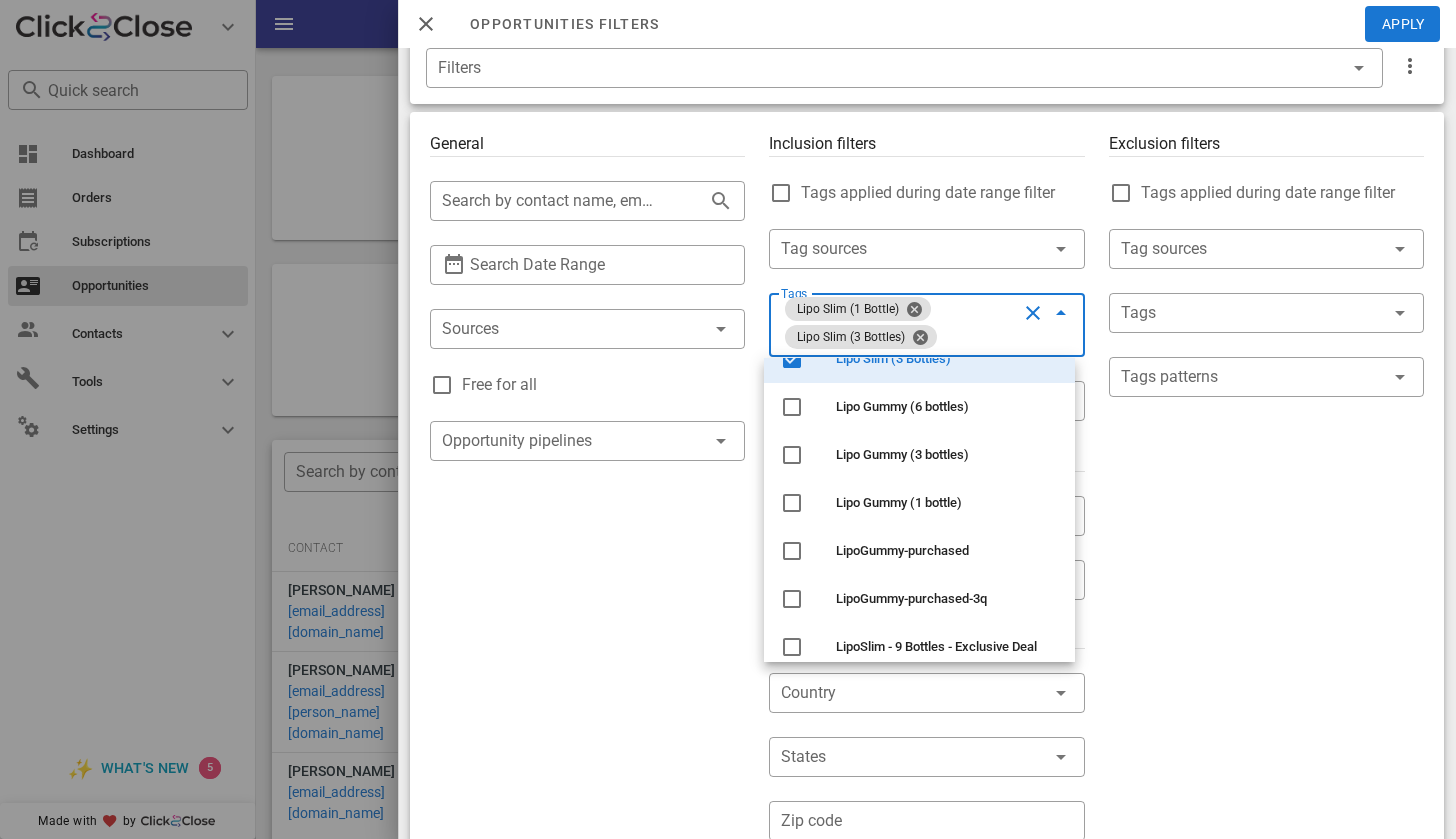 click on "Exclusion filters Tags applied during date range filter ​ Tag sources ​ Tags ​ Tags patterns" at bounding box center (1266, 693) 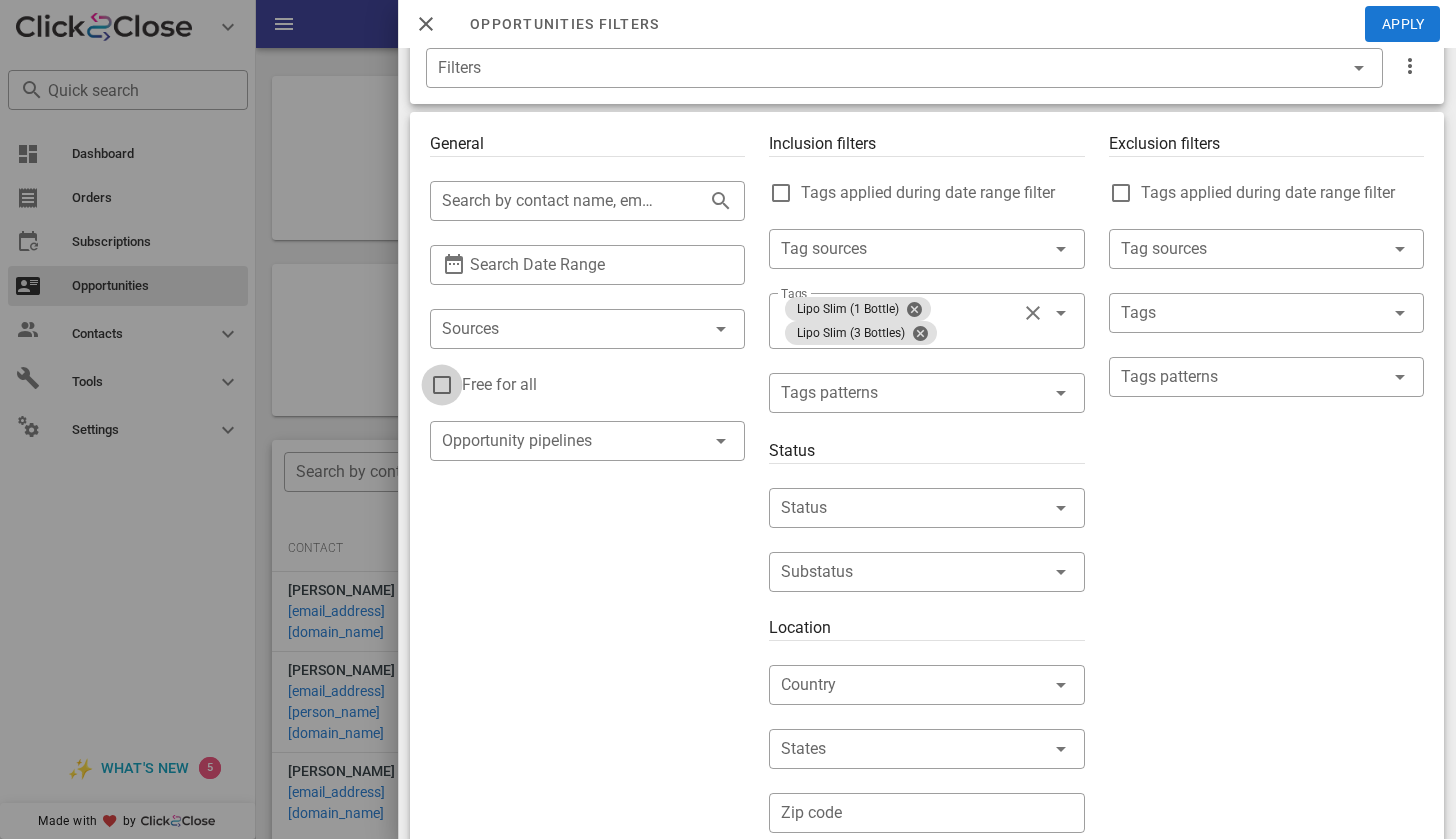 click at bounding box center [442, 385] 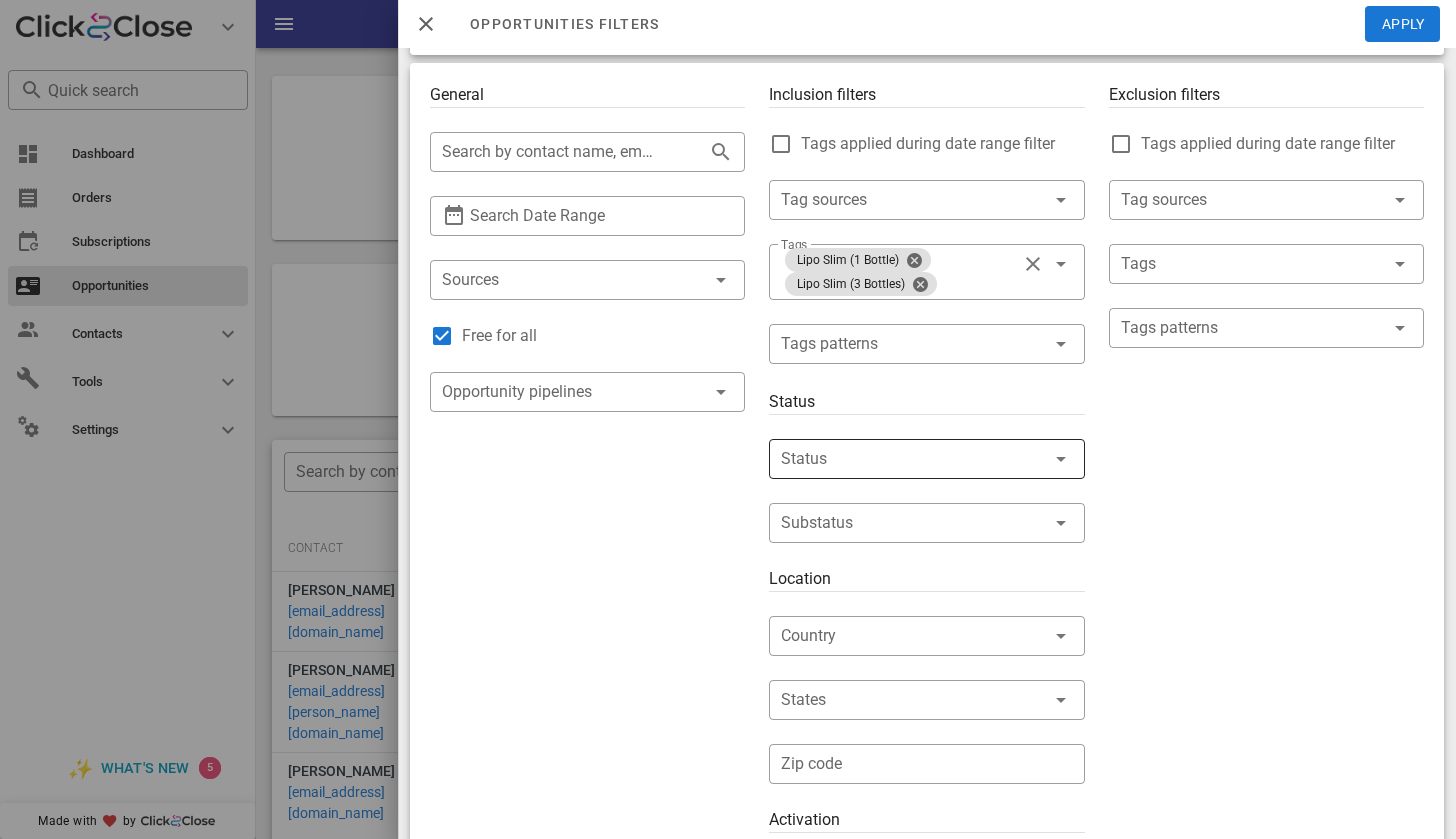 scroll, scrollTop: 88, scrollLeft: 0, axis: vertical 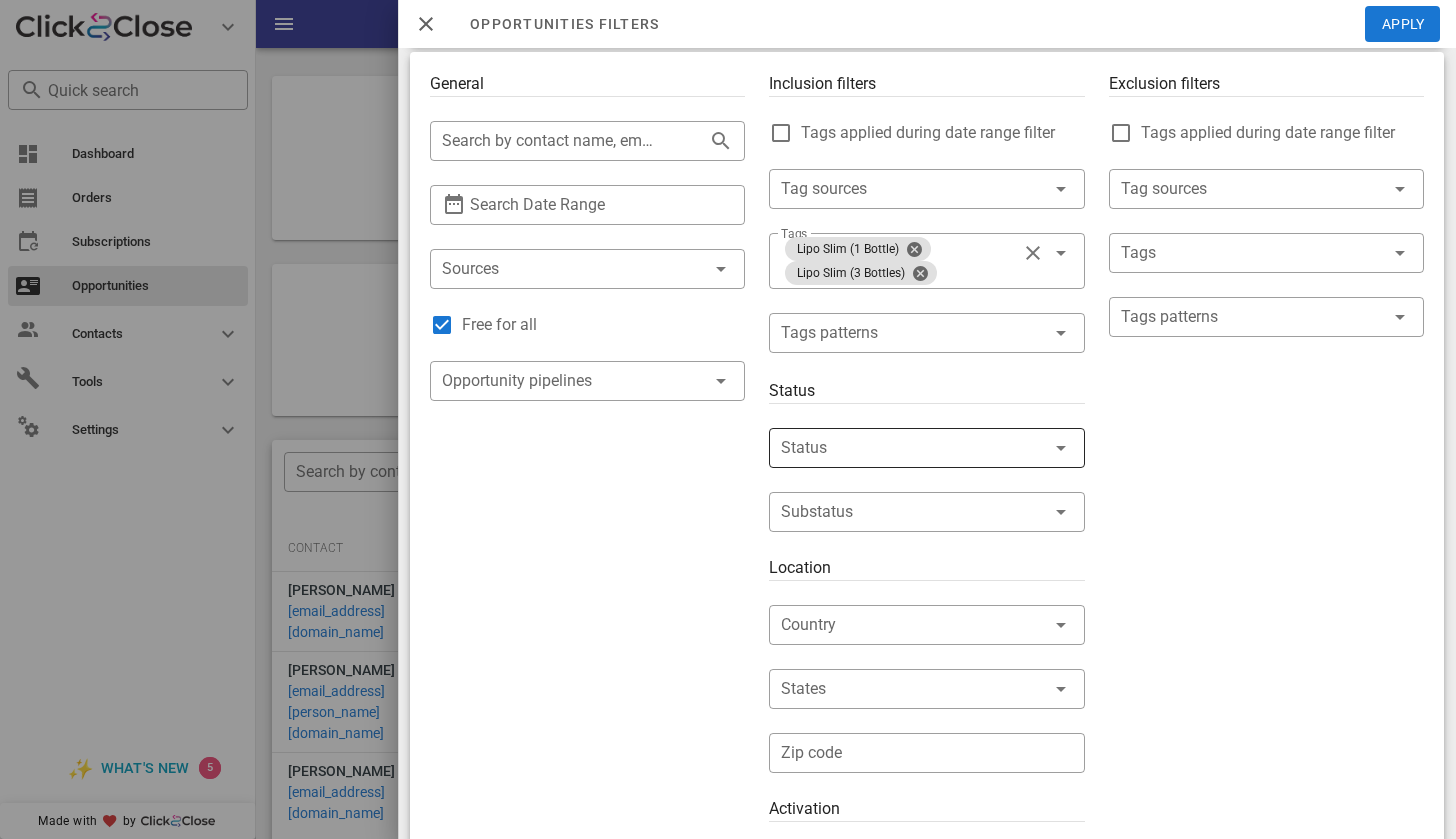 click at bounding box center [898, 448] 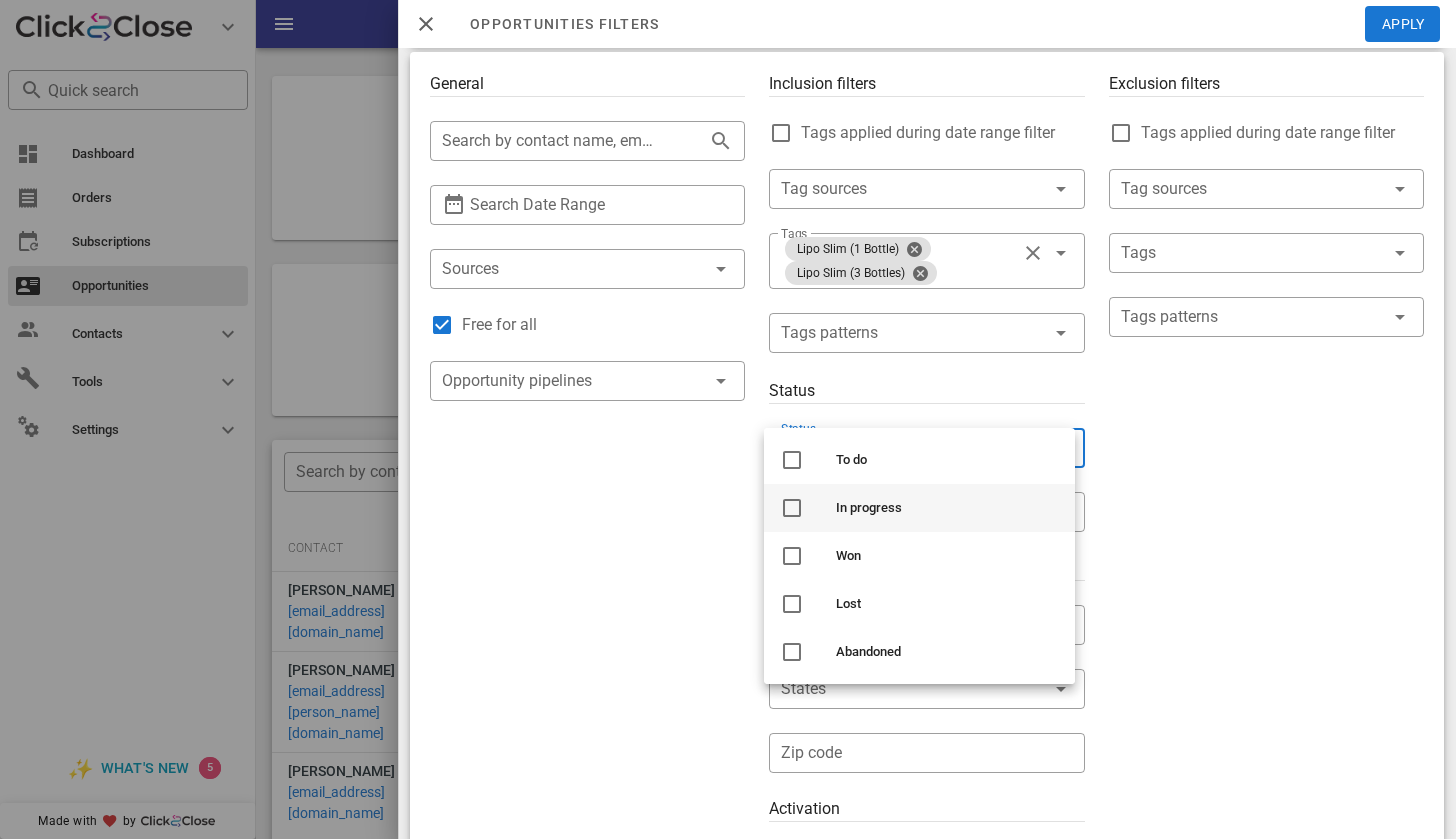 click at bounding box center [792, 508] 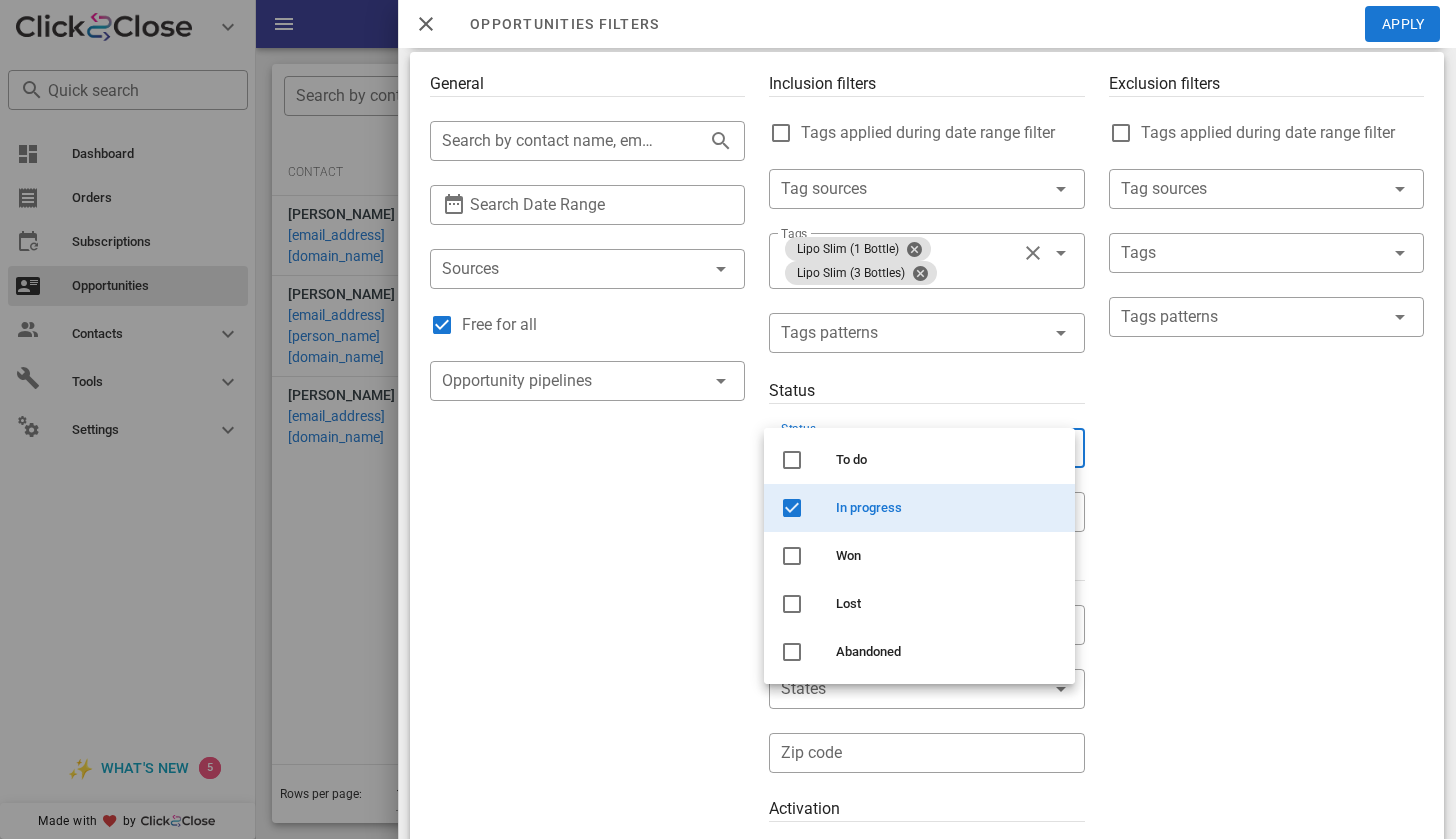 scroll, scrollTop: 376, scrollLeft: 0, axis: vertical 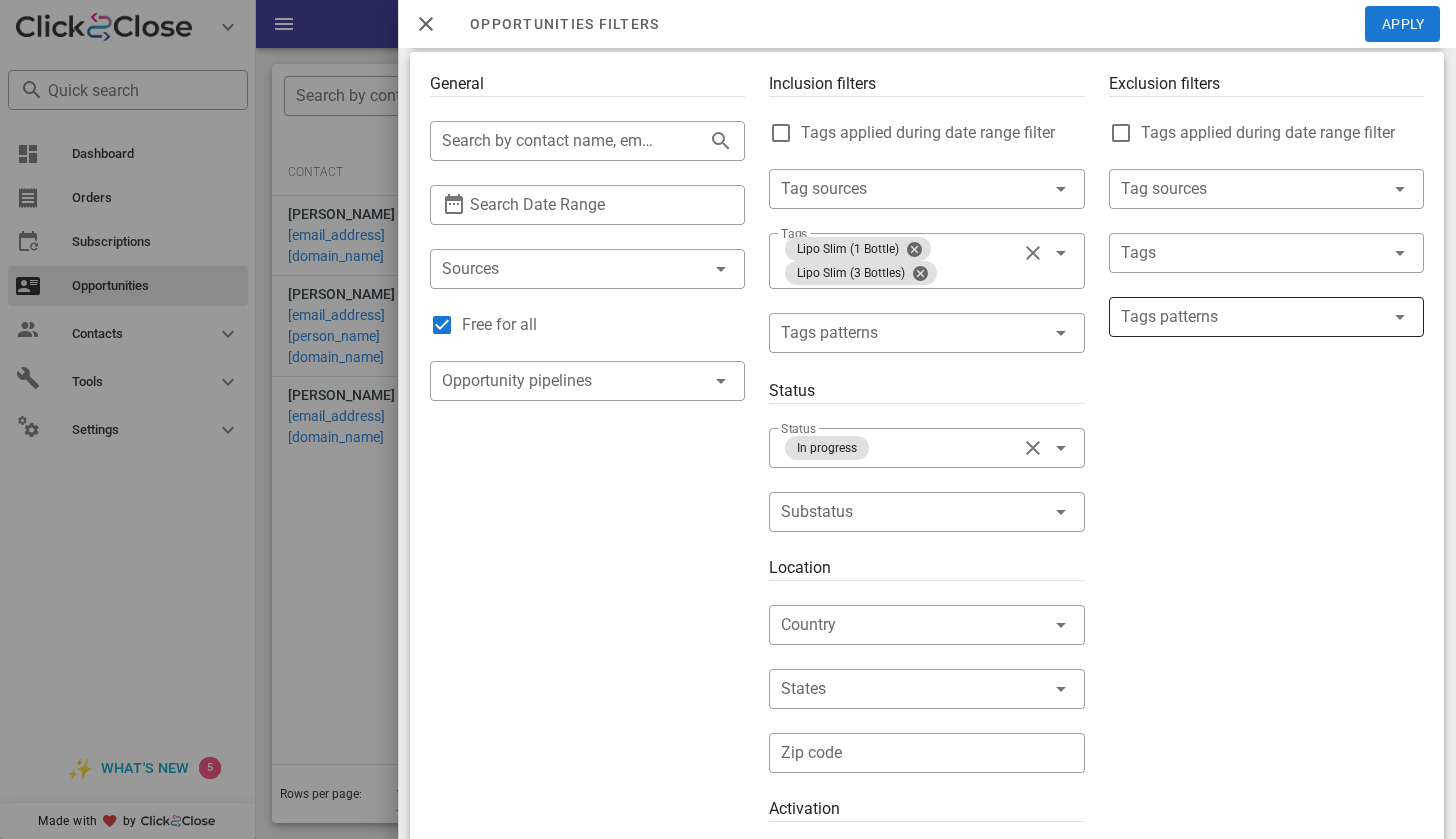 click at bounding box center (1252, 317) 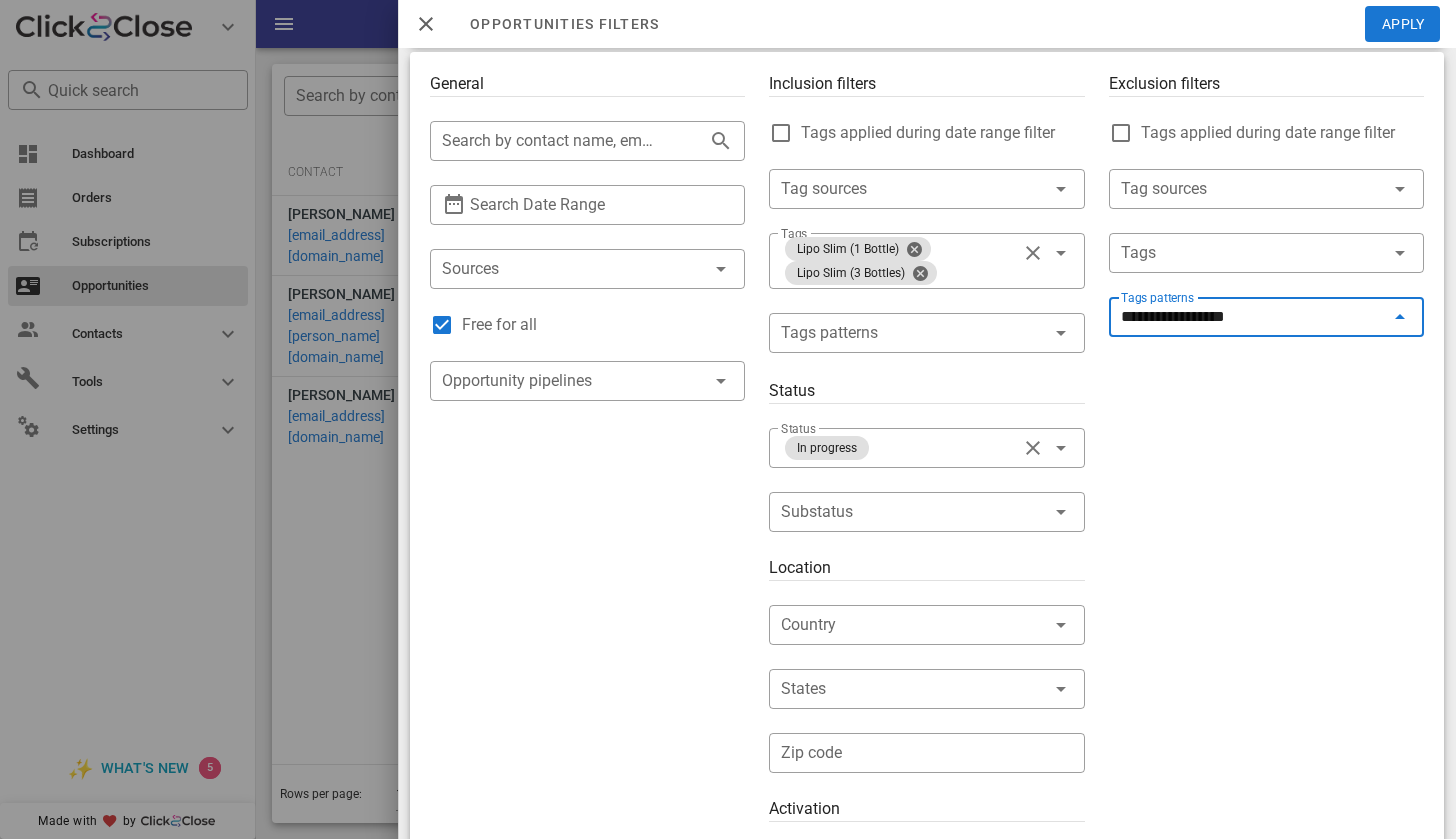 type on "**********" 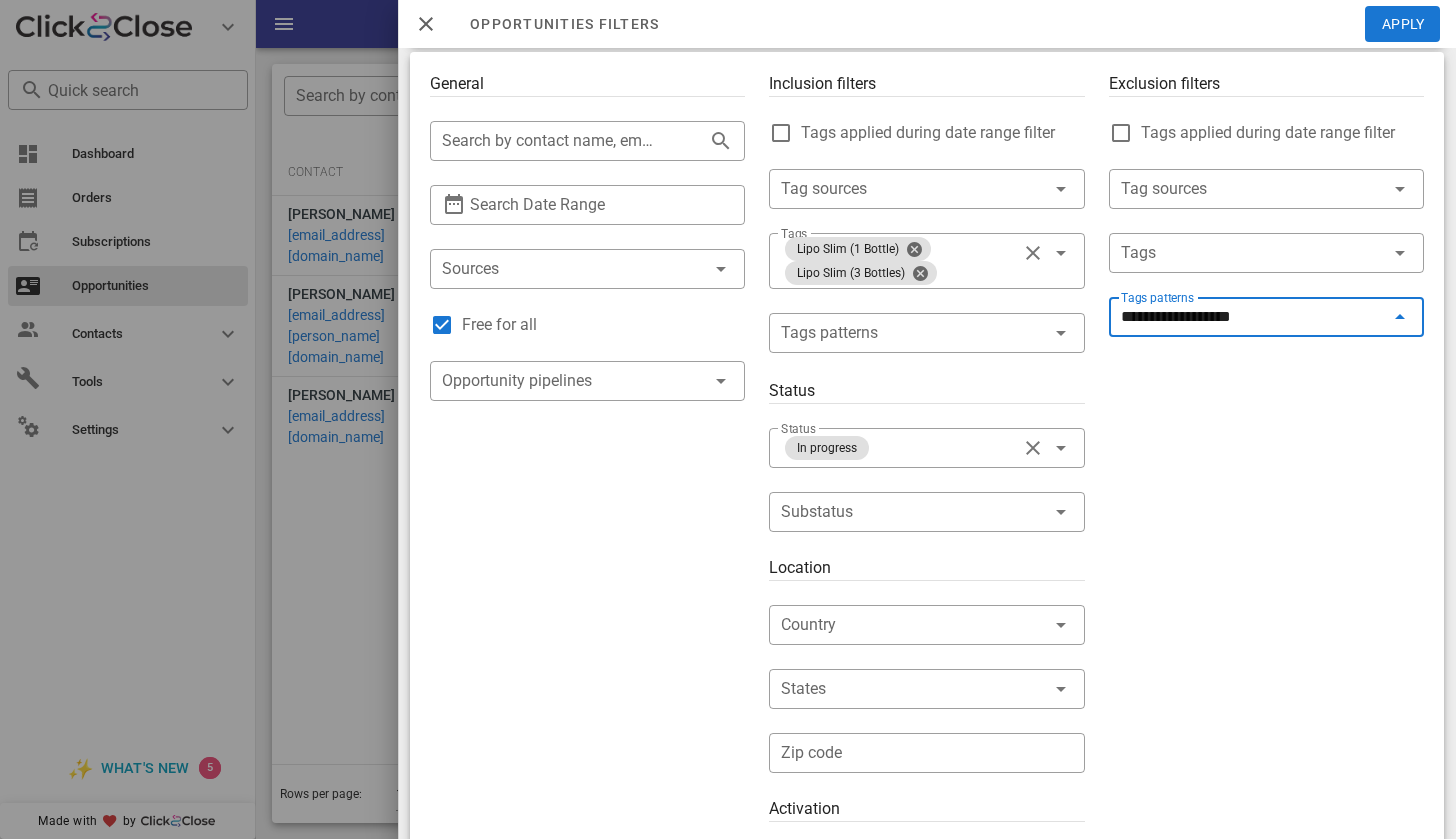 click on "**********" at bounding box center [1252, 317] 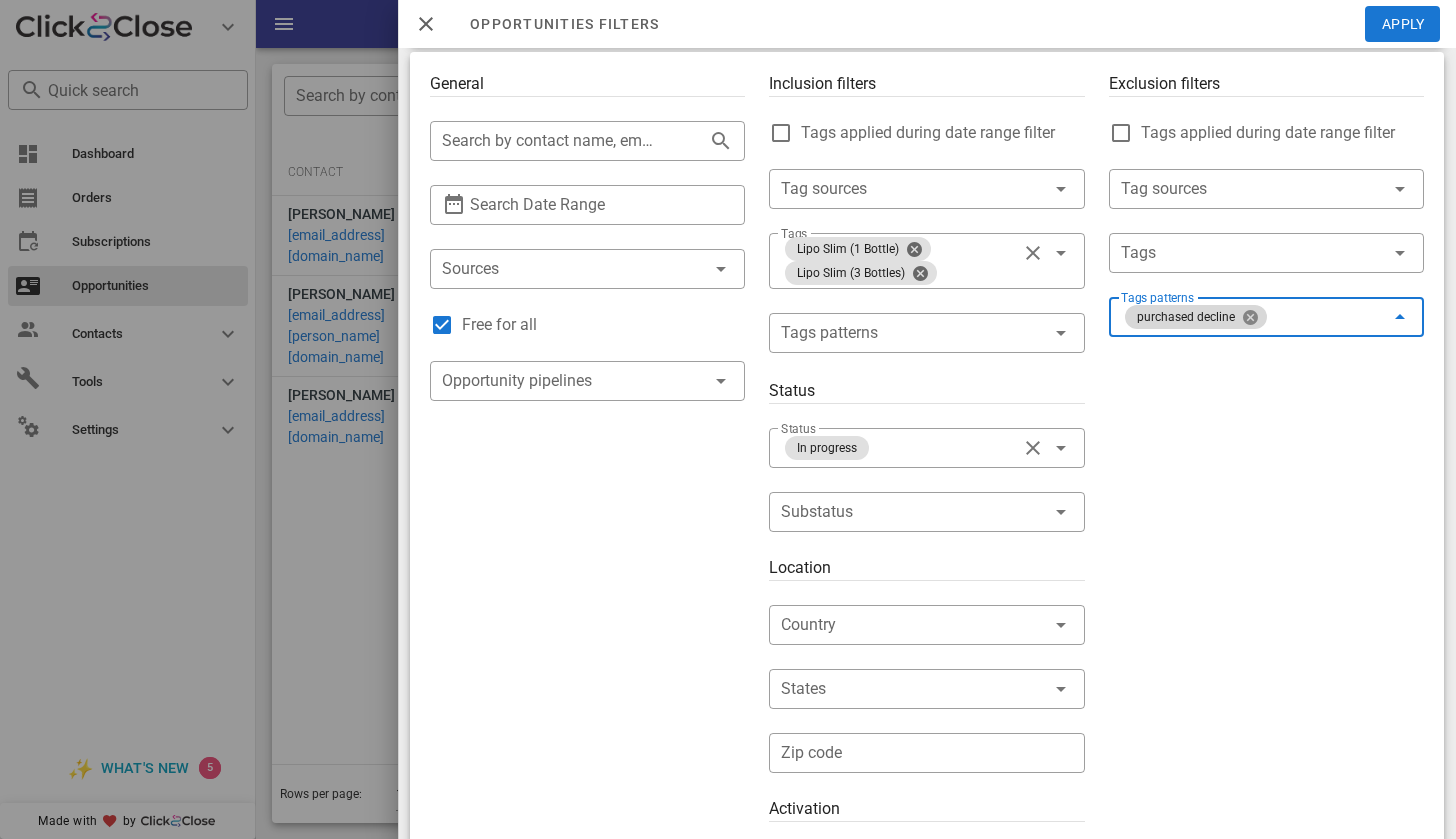 click at bounding box center [1250, 317] 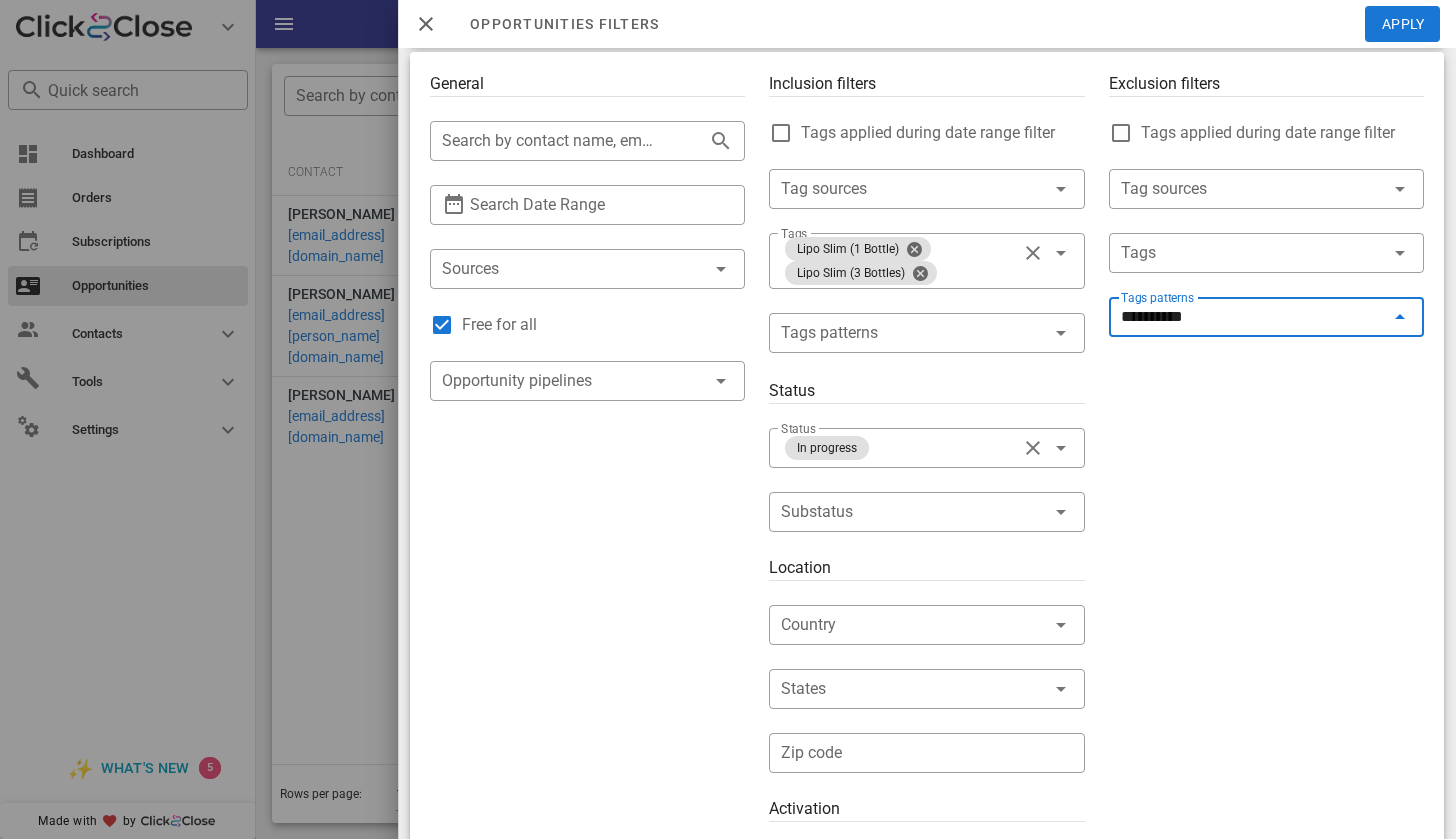 type on "*********" 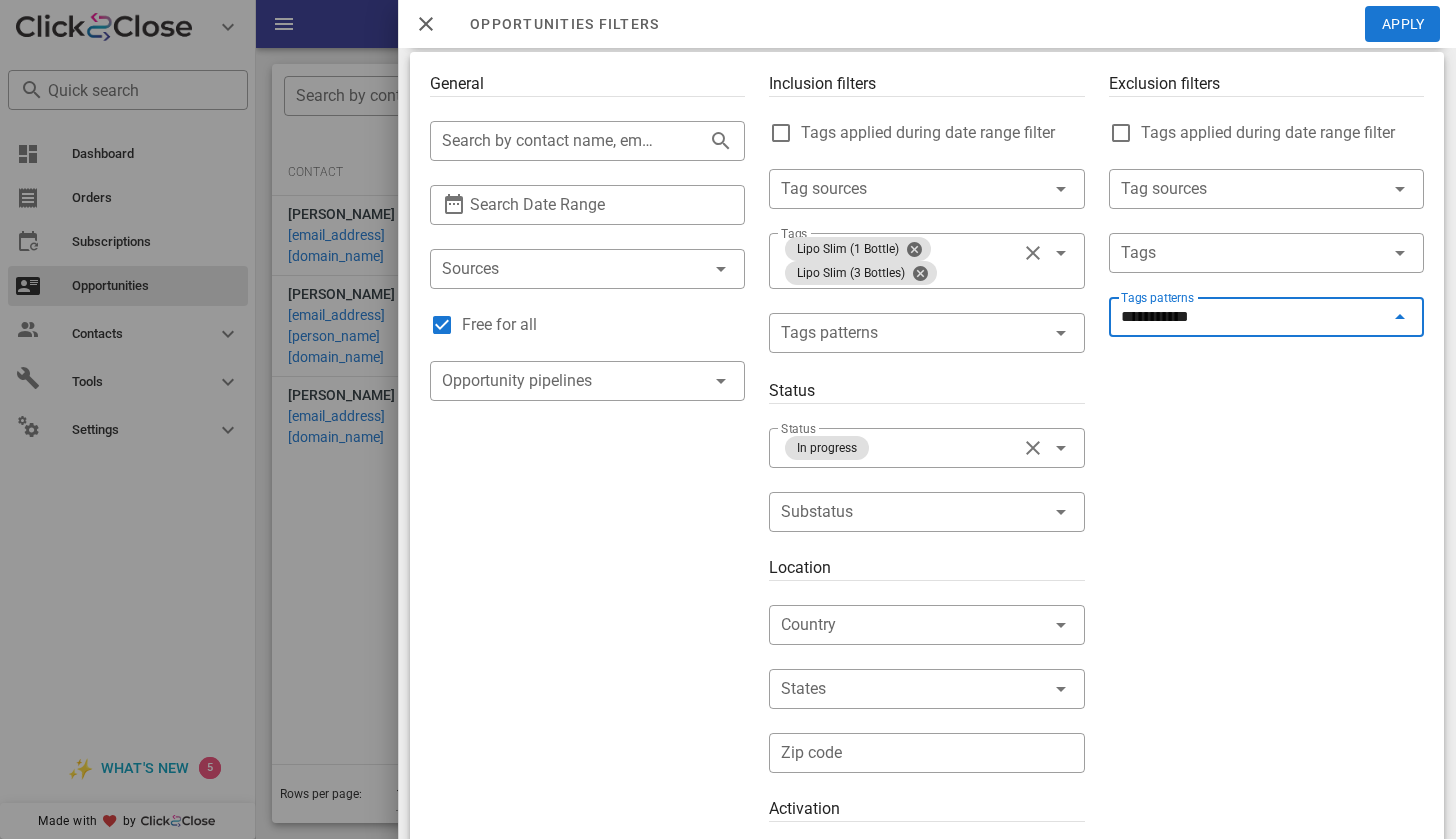 click on "*********" at bounding box center (1252, 317) 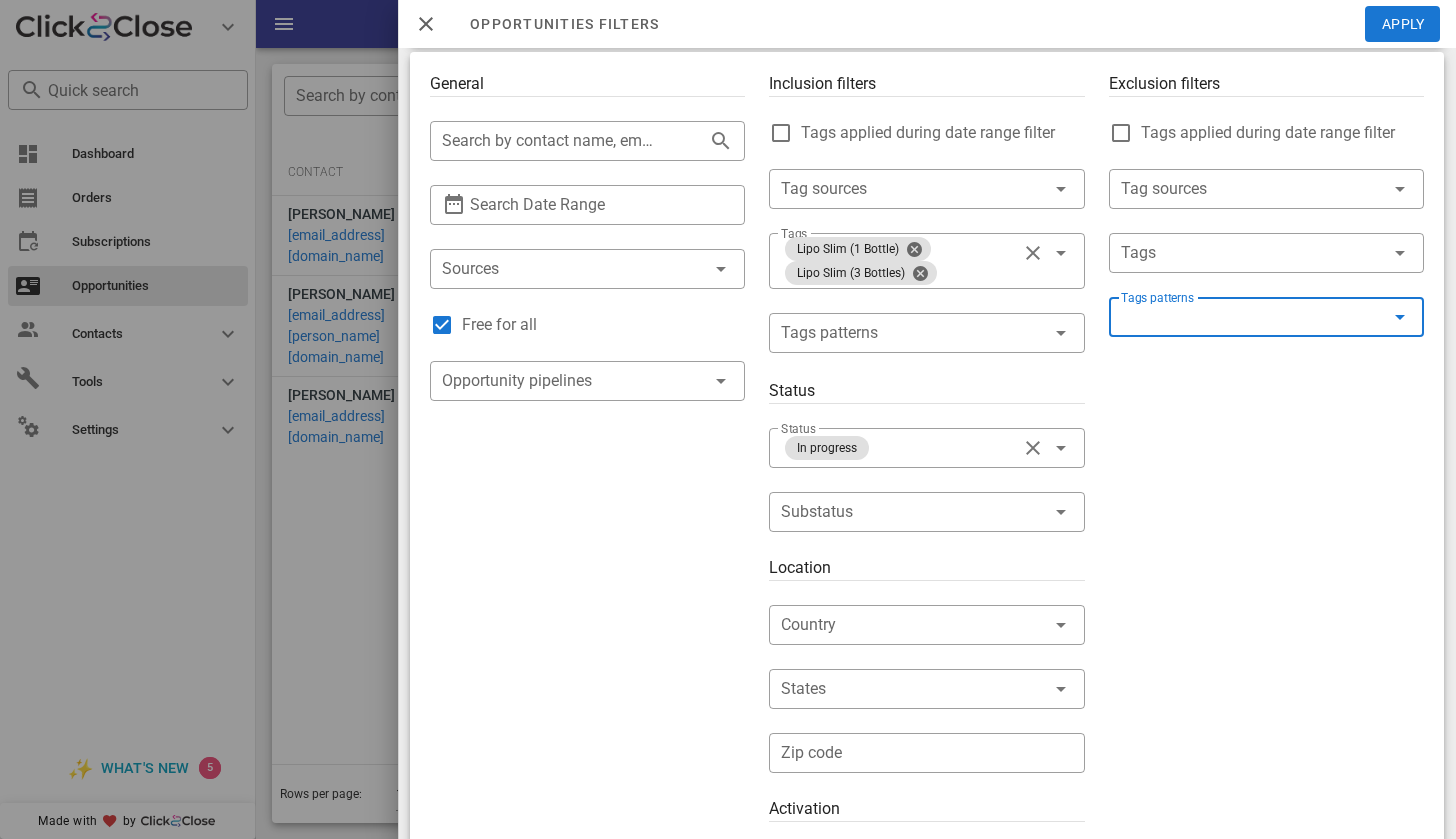 click on "Tags patterns" at bounding box center (1252, 317) 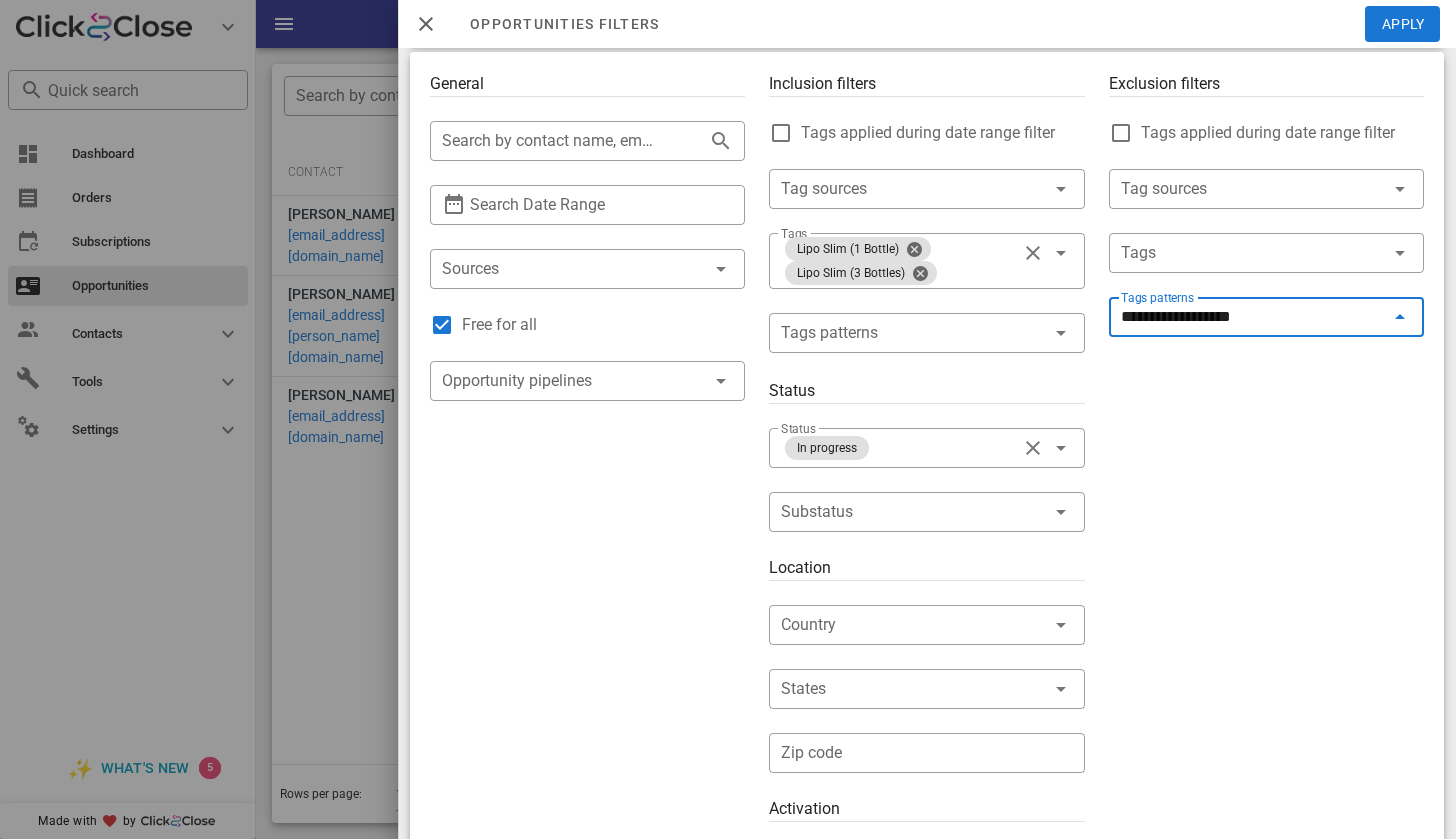 type on "**********" 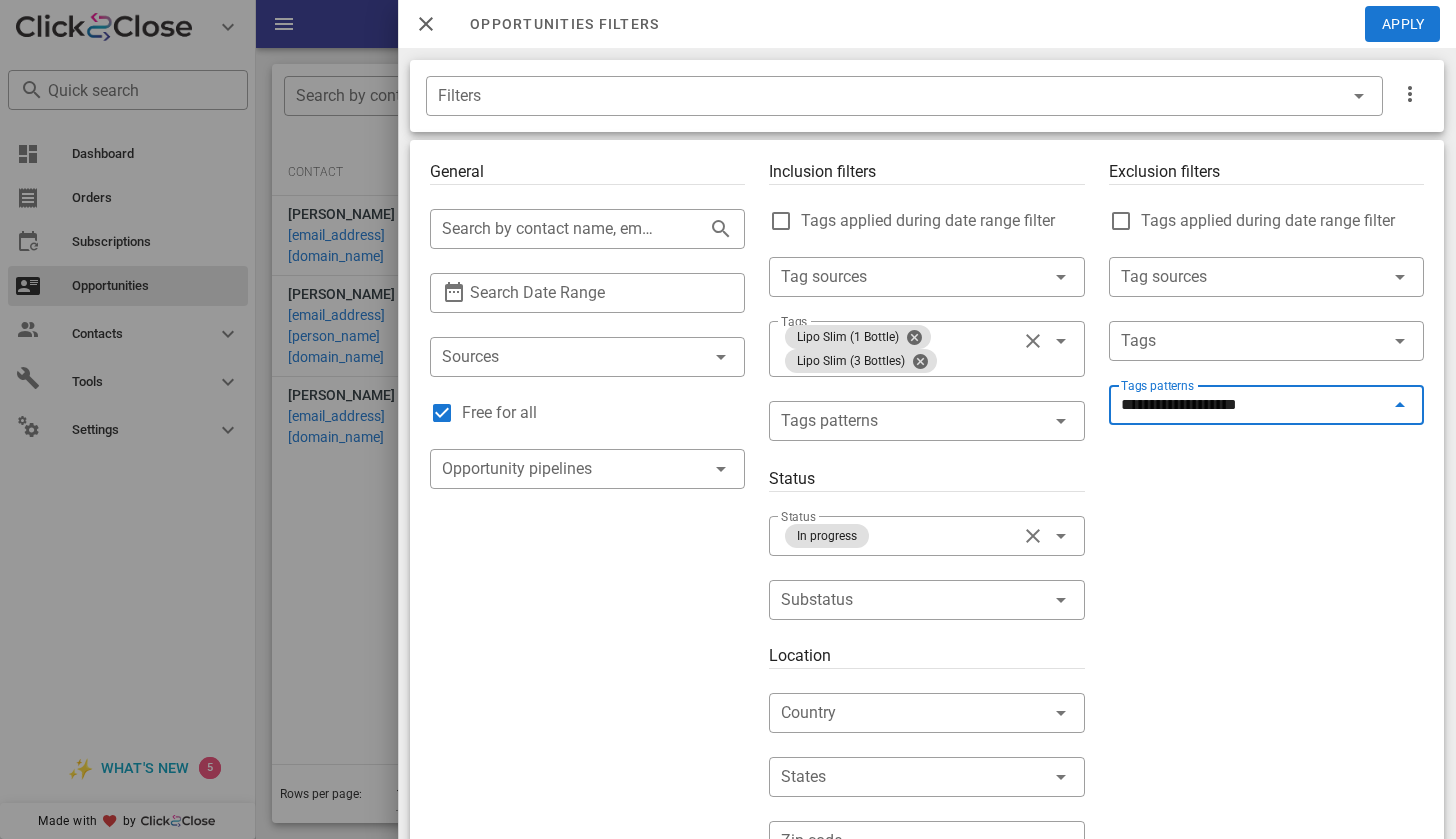 scroll, scrollTop: 0, scrollLeft: 0, axis: both 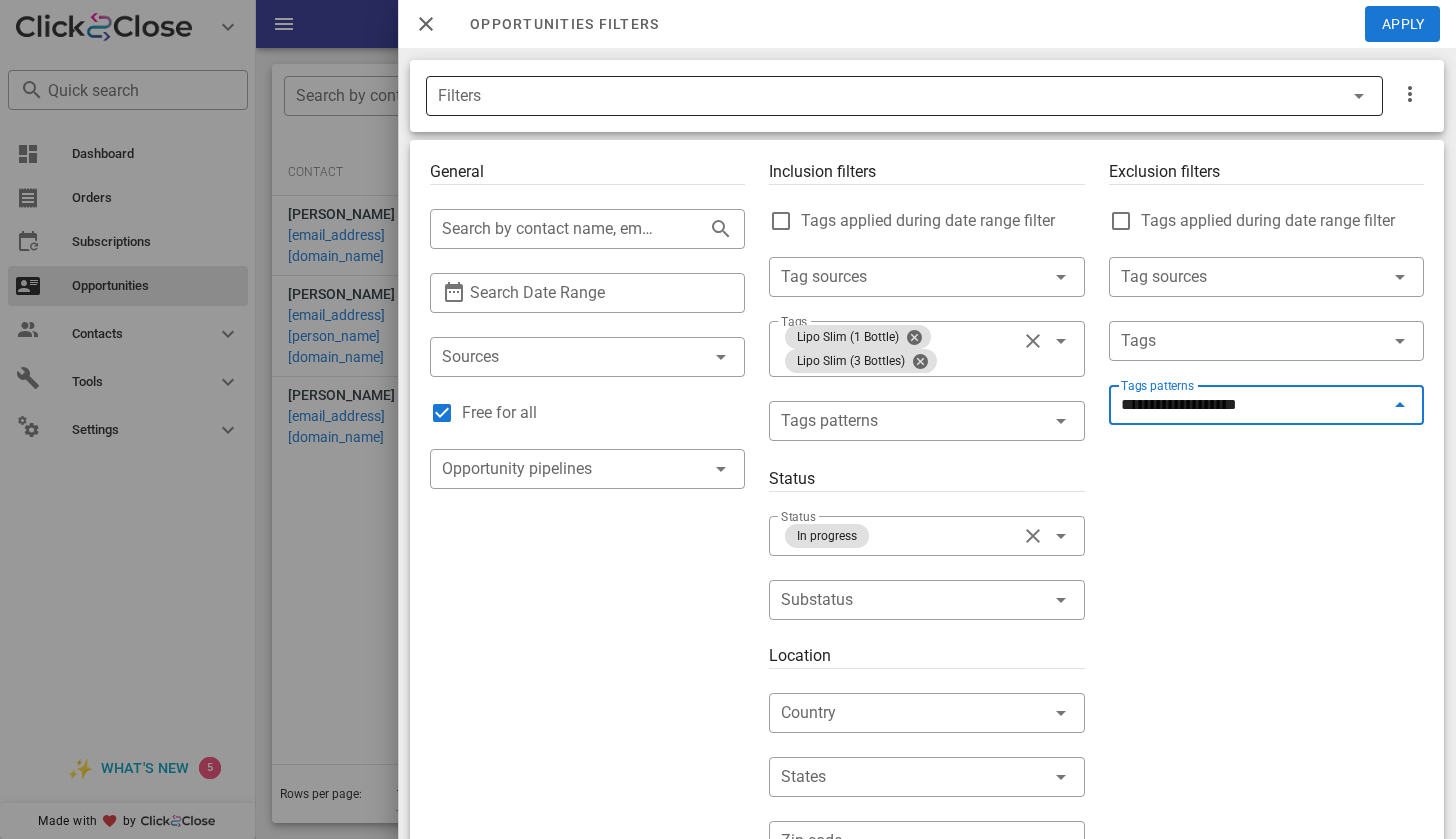 click at bounding box center (1359, 96) 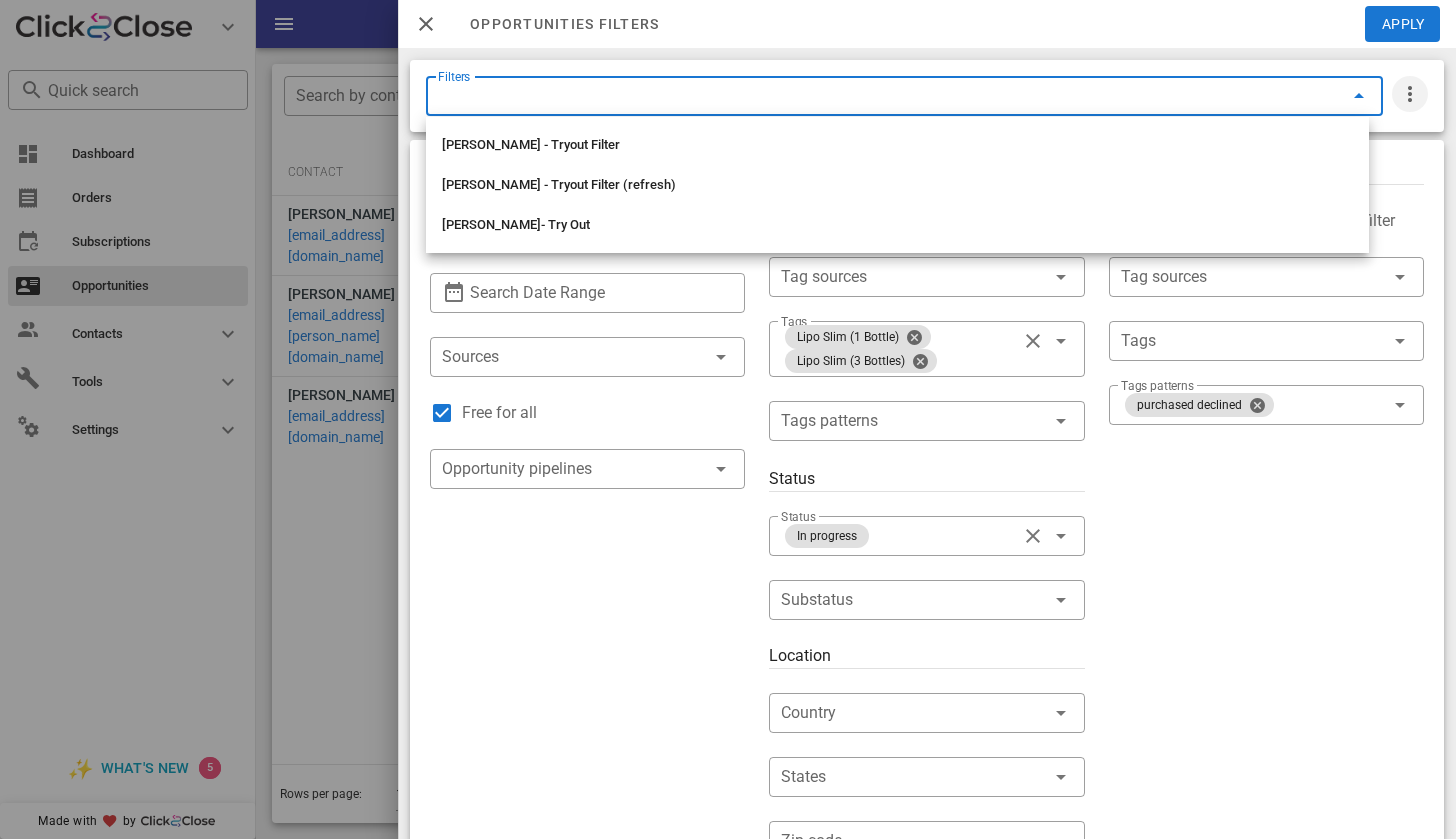 click at bounding box center [1410, 94] 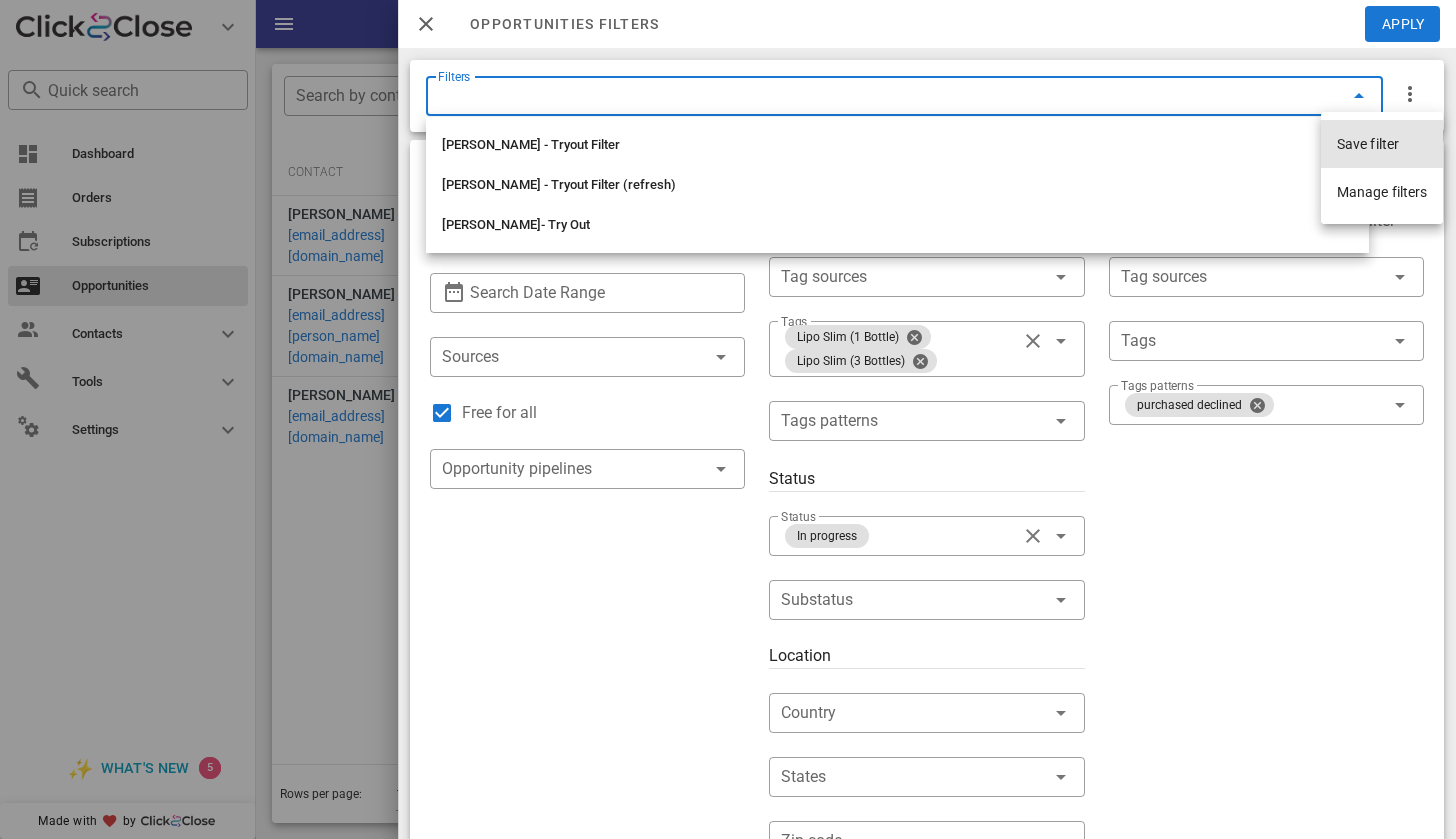 click on "Save filter" at bounding box center (1368, 144) 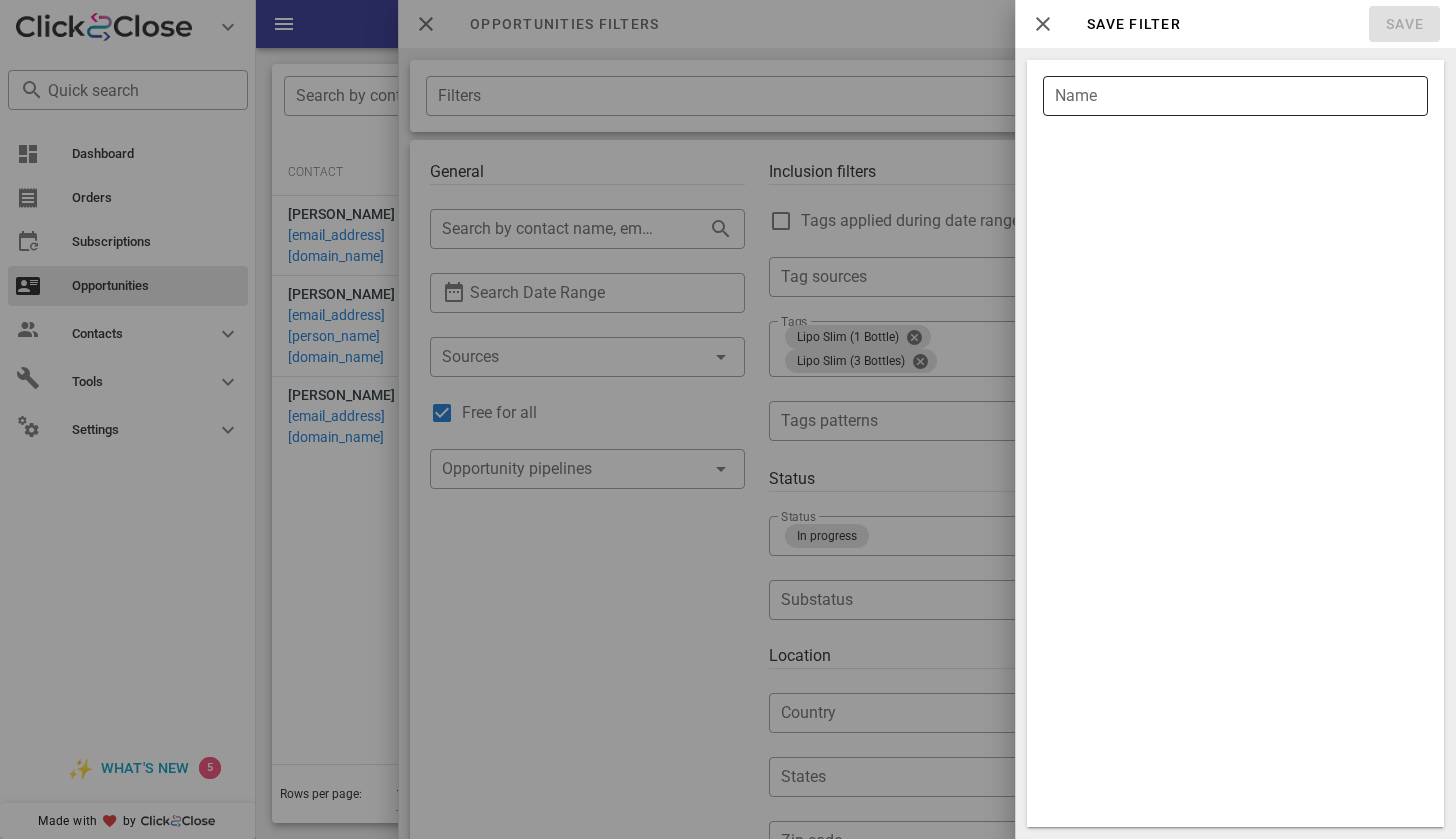 click on "Name" at bounding box center (1235, 96) 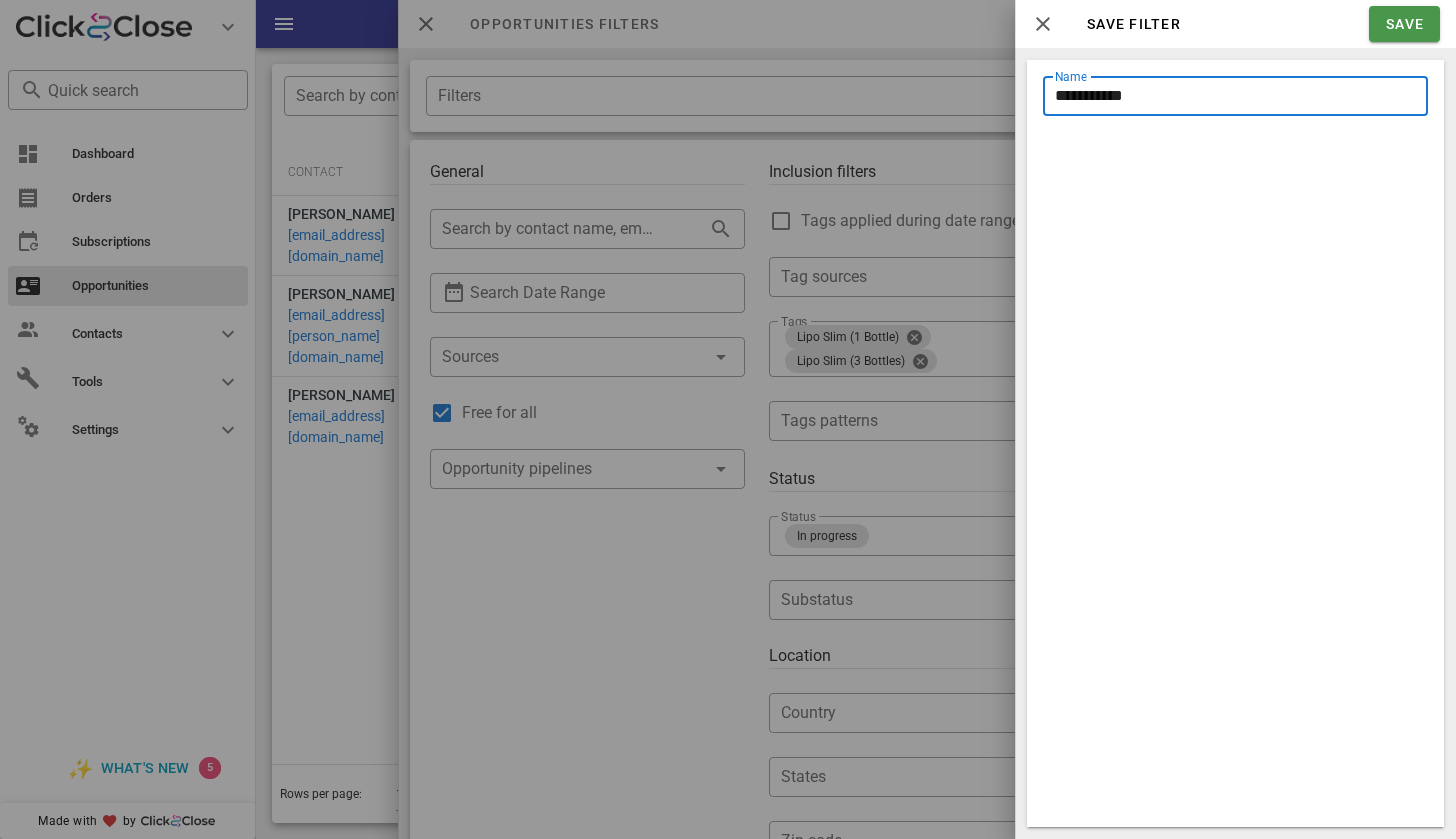 type on "**********" 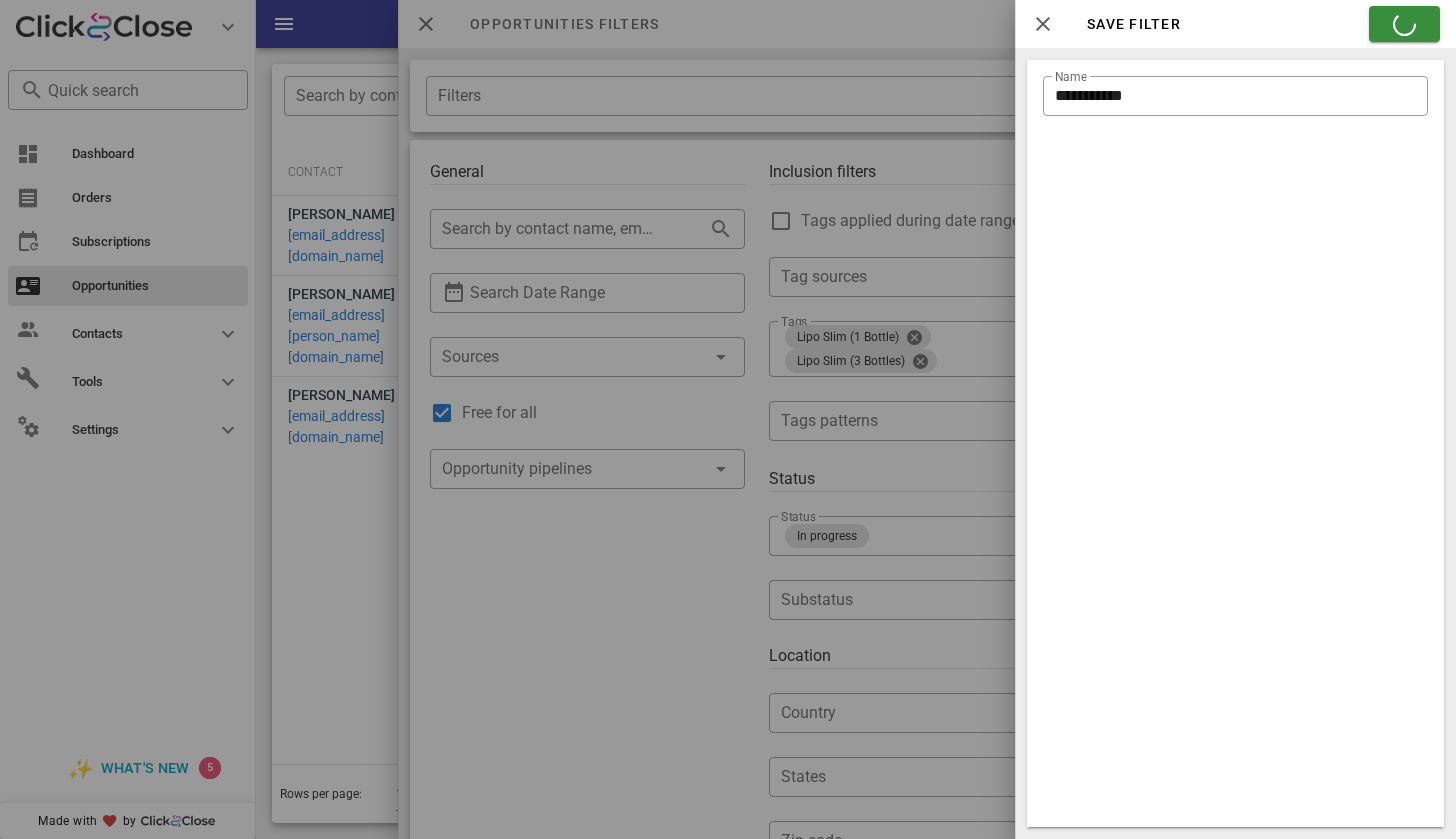 type on "**********" 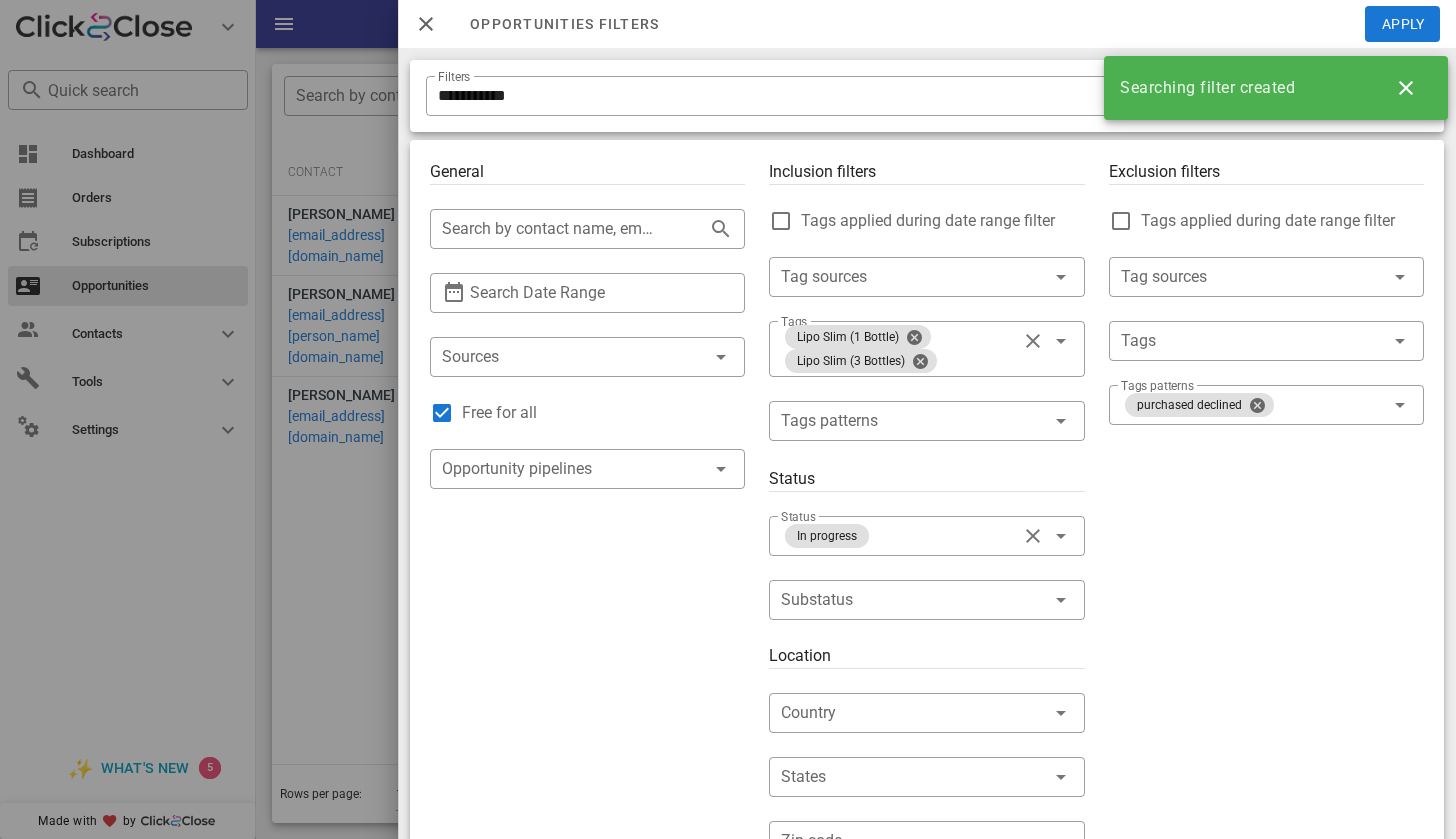click on "Exclusion filters Tags applied during date range filter ​ Tag sources ​ Tags ​ Tags patterns purchased declined" at bounding box center (1266, 717) 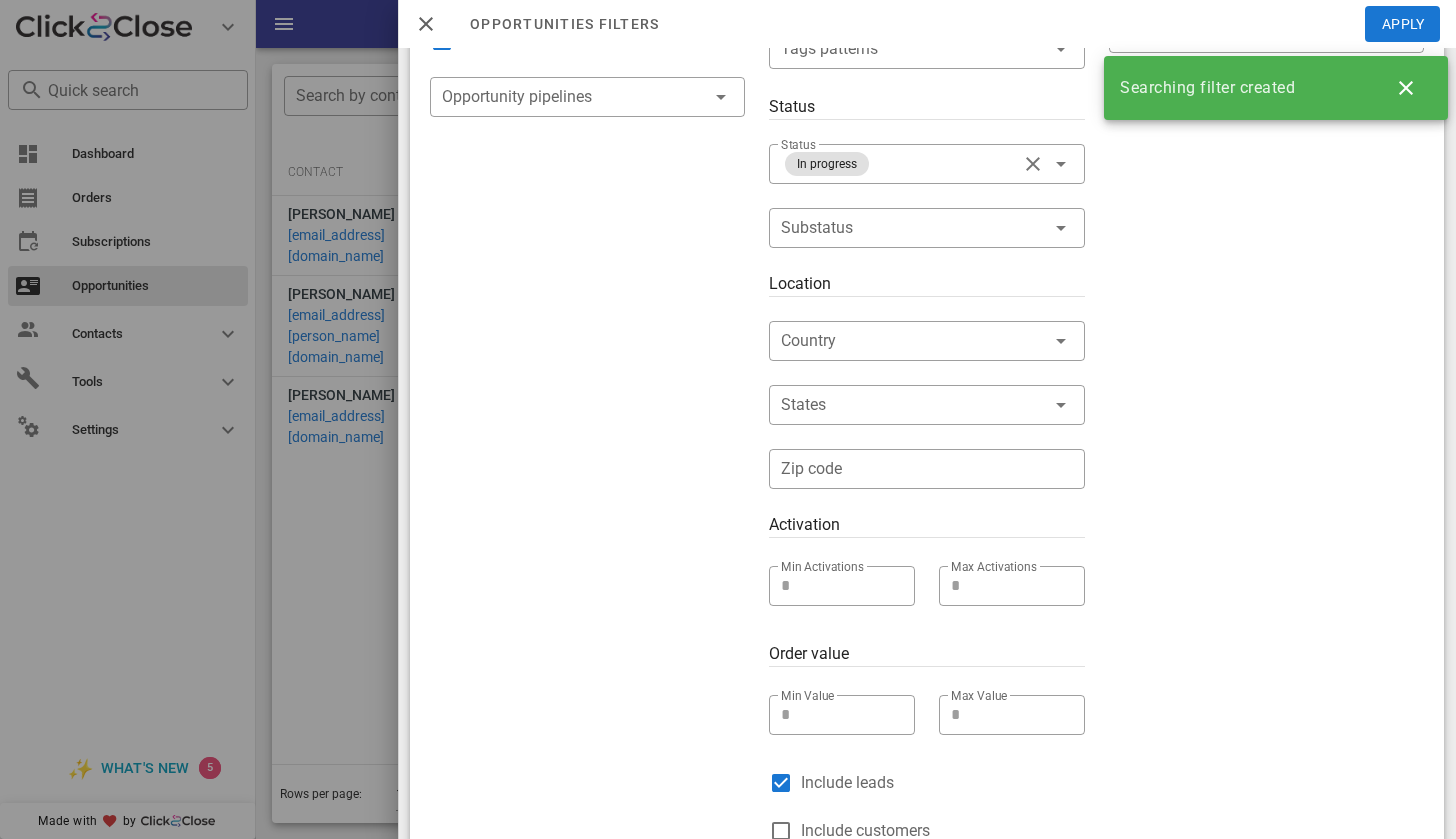 scroll, scrollTop: 484, scrollLeft: 0, axis: vertical 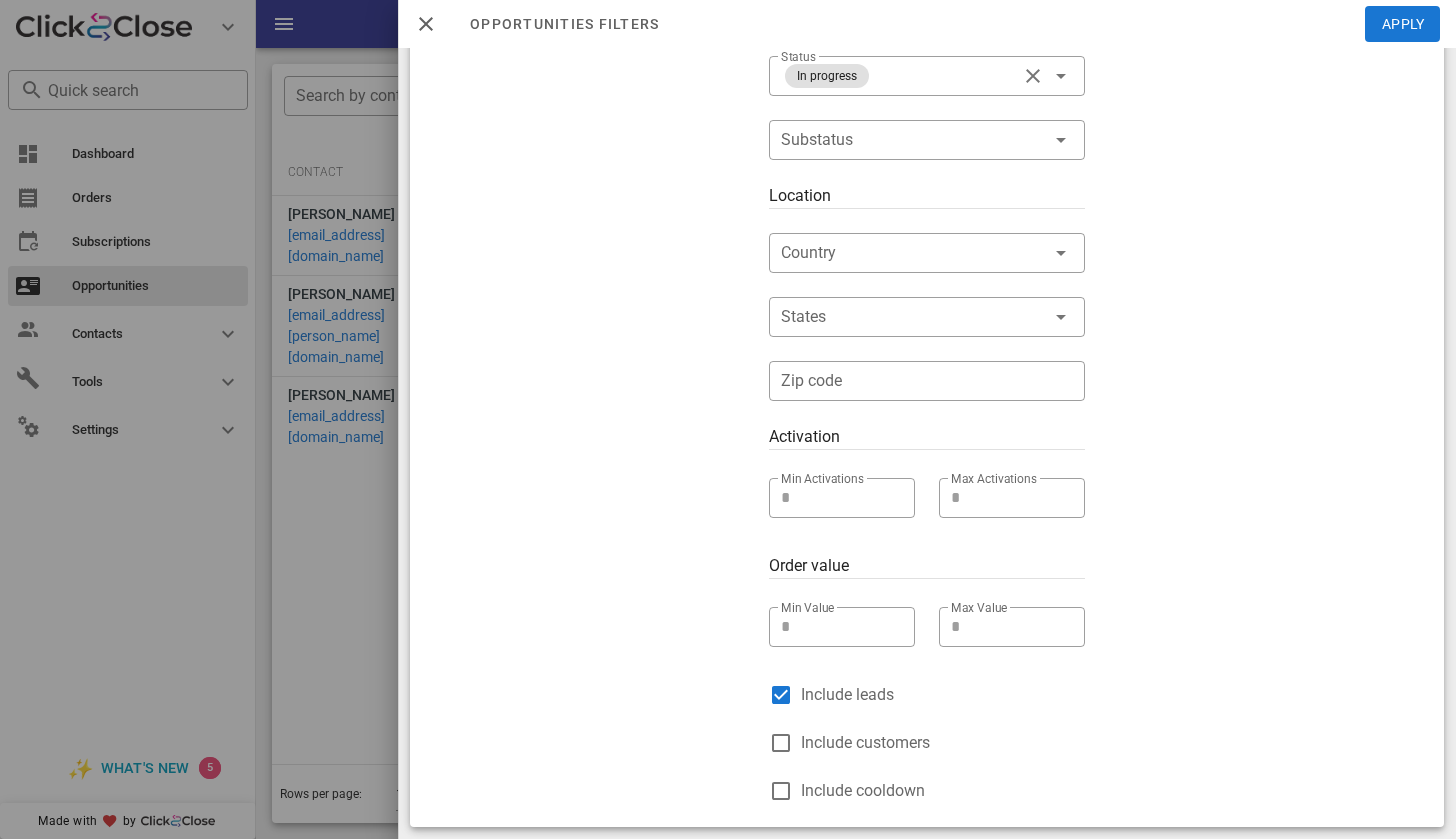 click on "Exclusion filters Tags applied during date range filter ​ Tag sources ​ Tags ​ Tags patterns purchased declined" at bounding box center [1266, 257] 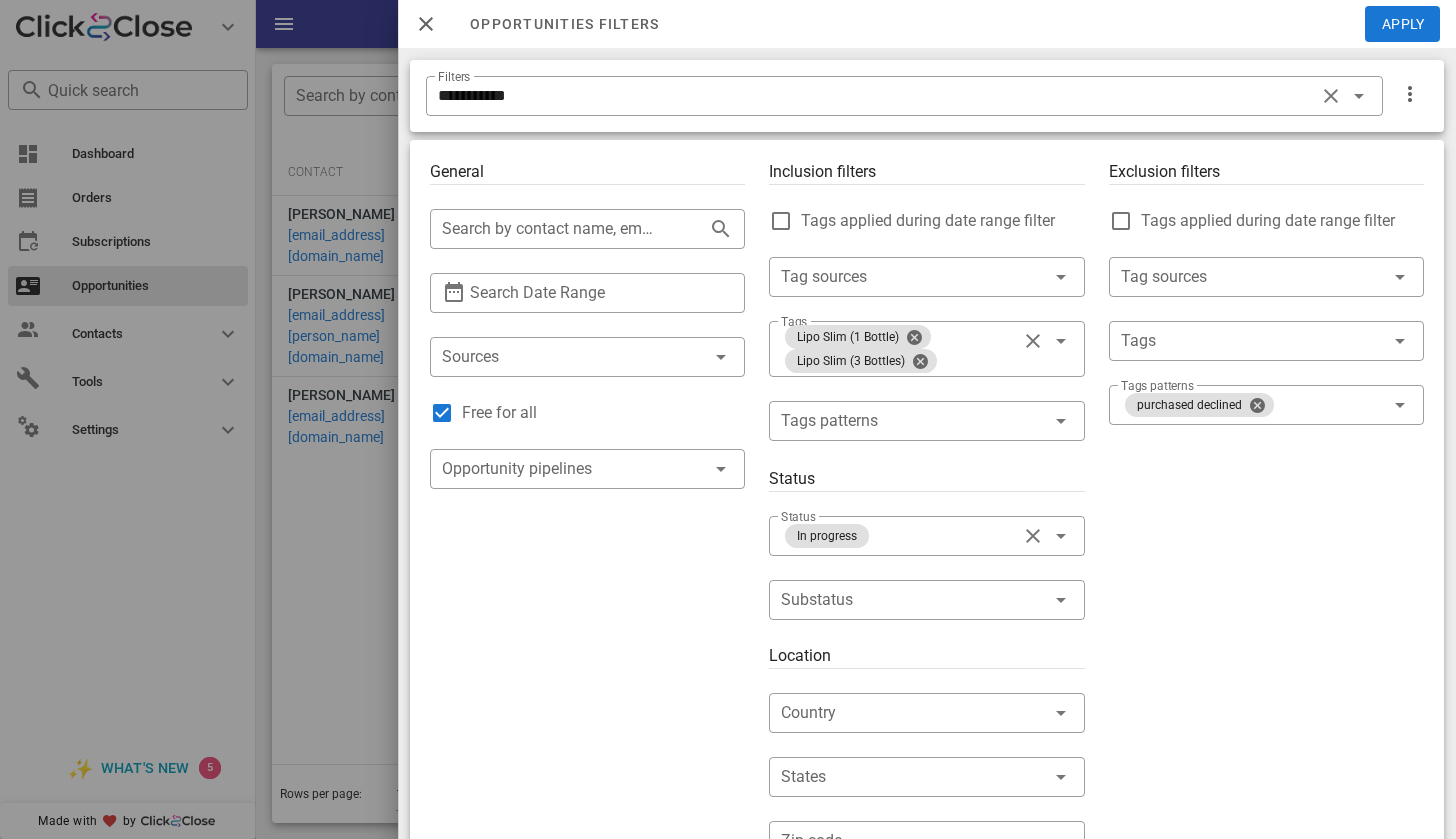 scroll, scrollTop: 0, scrollLeft: 0, axis: both 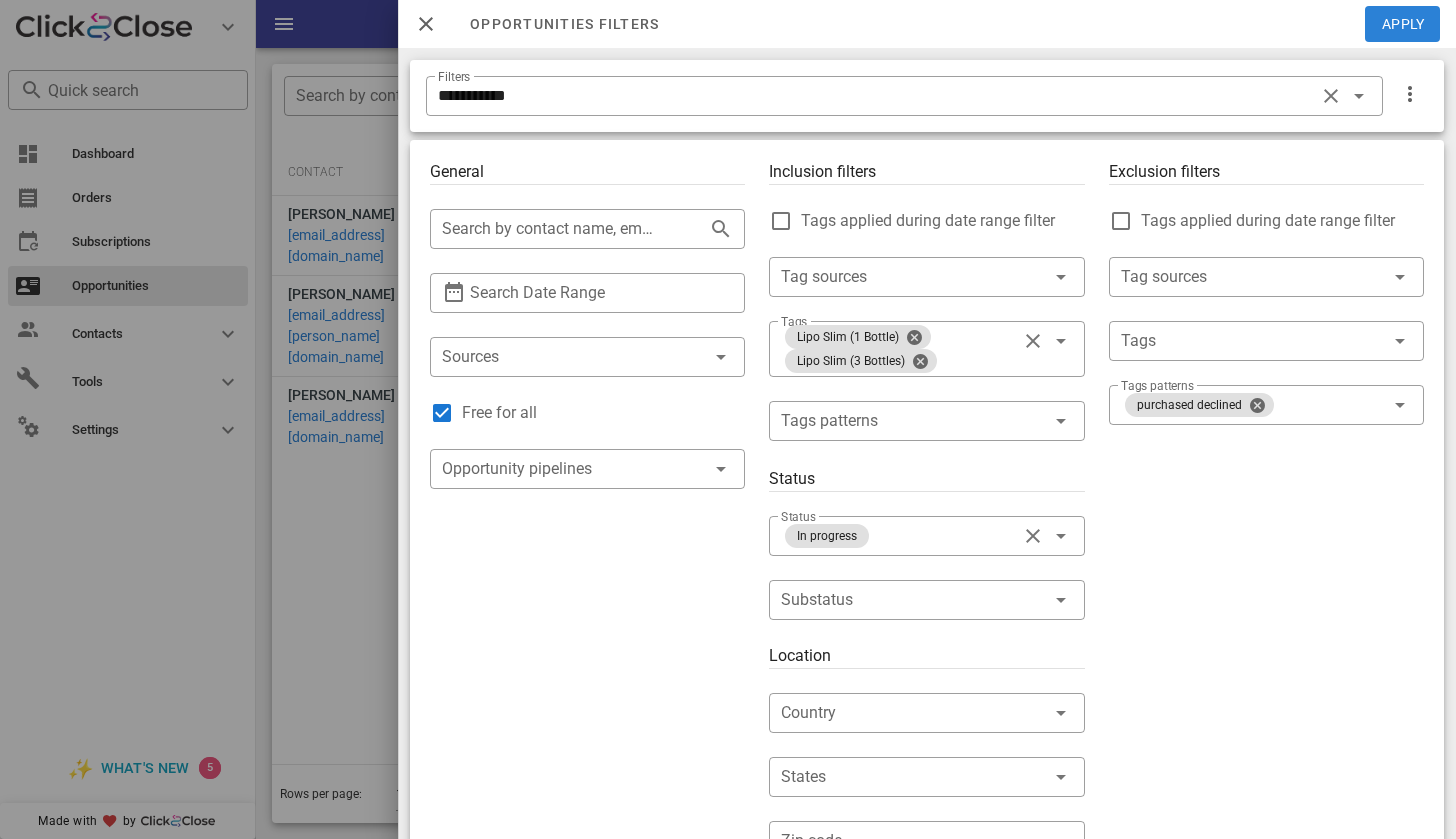 click on "Apply" at bounding box center [1403, 24] 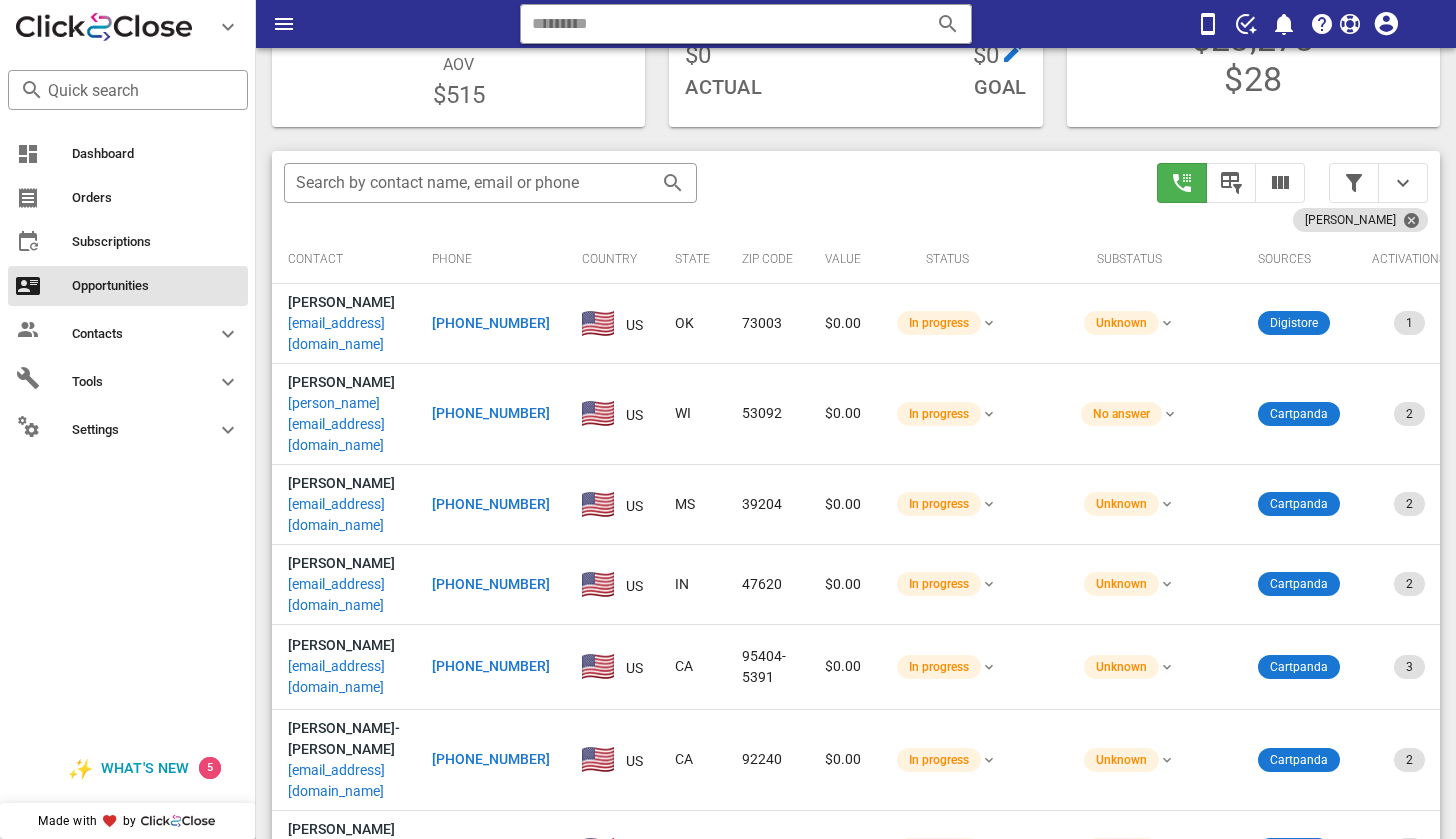 scroll, scrollTop: 289, scrollLeft: 0, axis: vertical 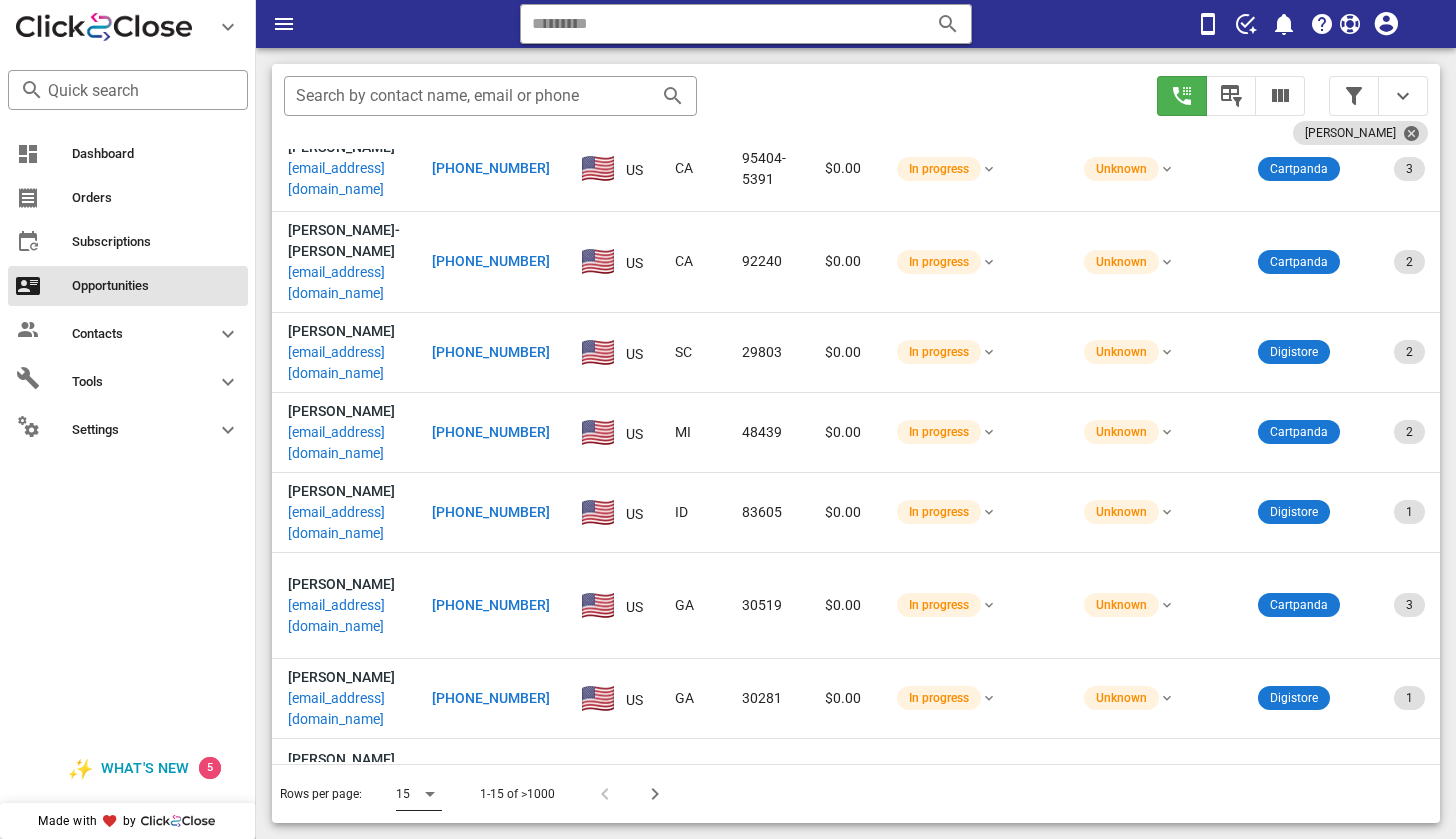 click at bounding box center [430, 794] 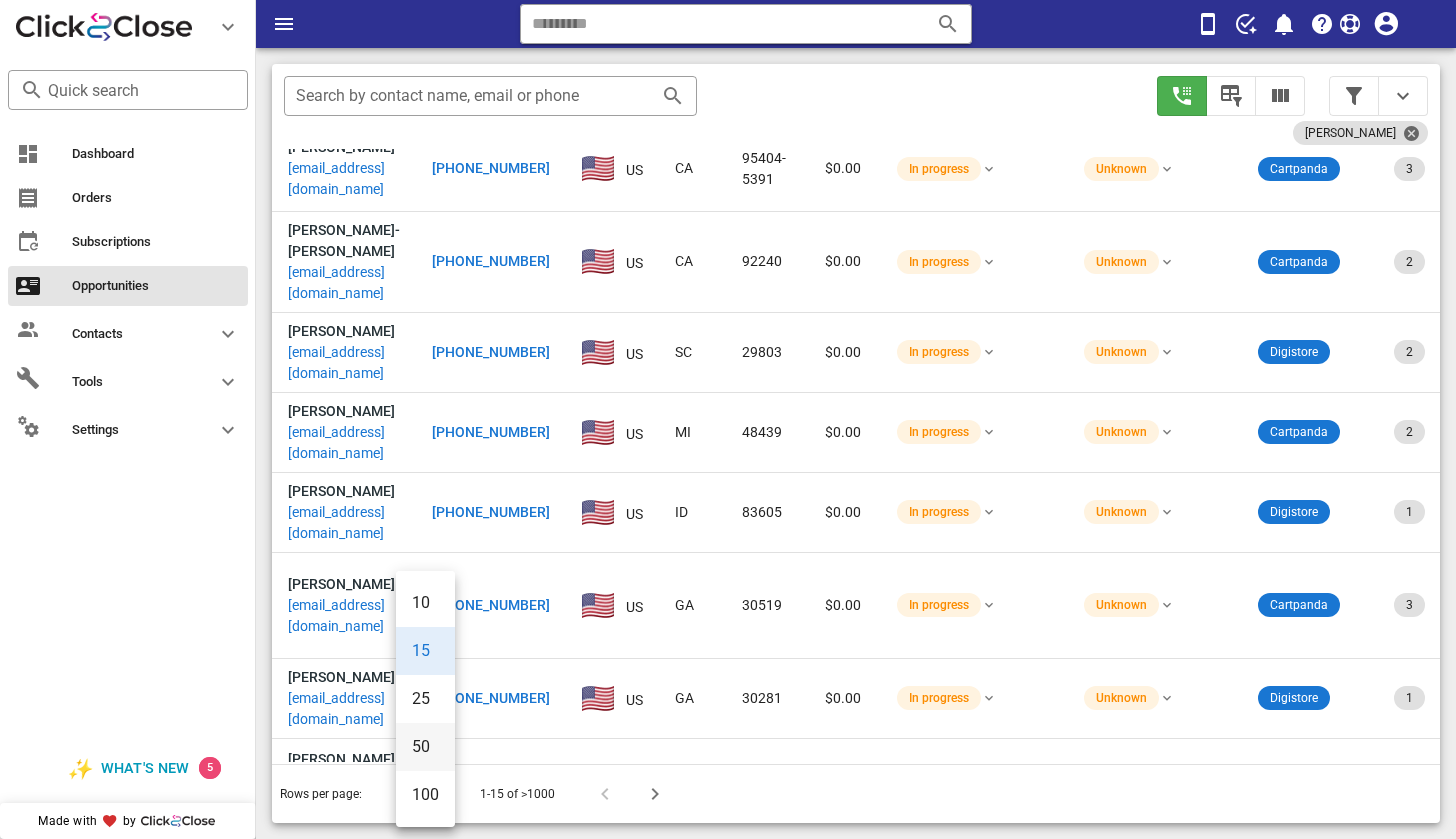 click on "50" at bounding box center [425, 746] 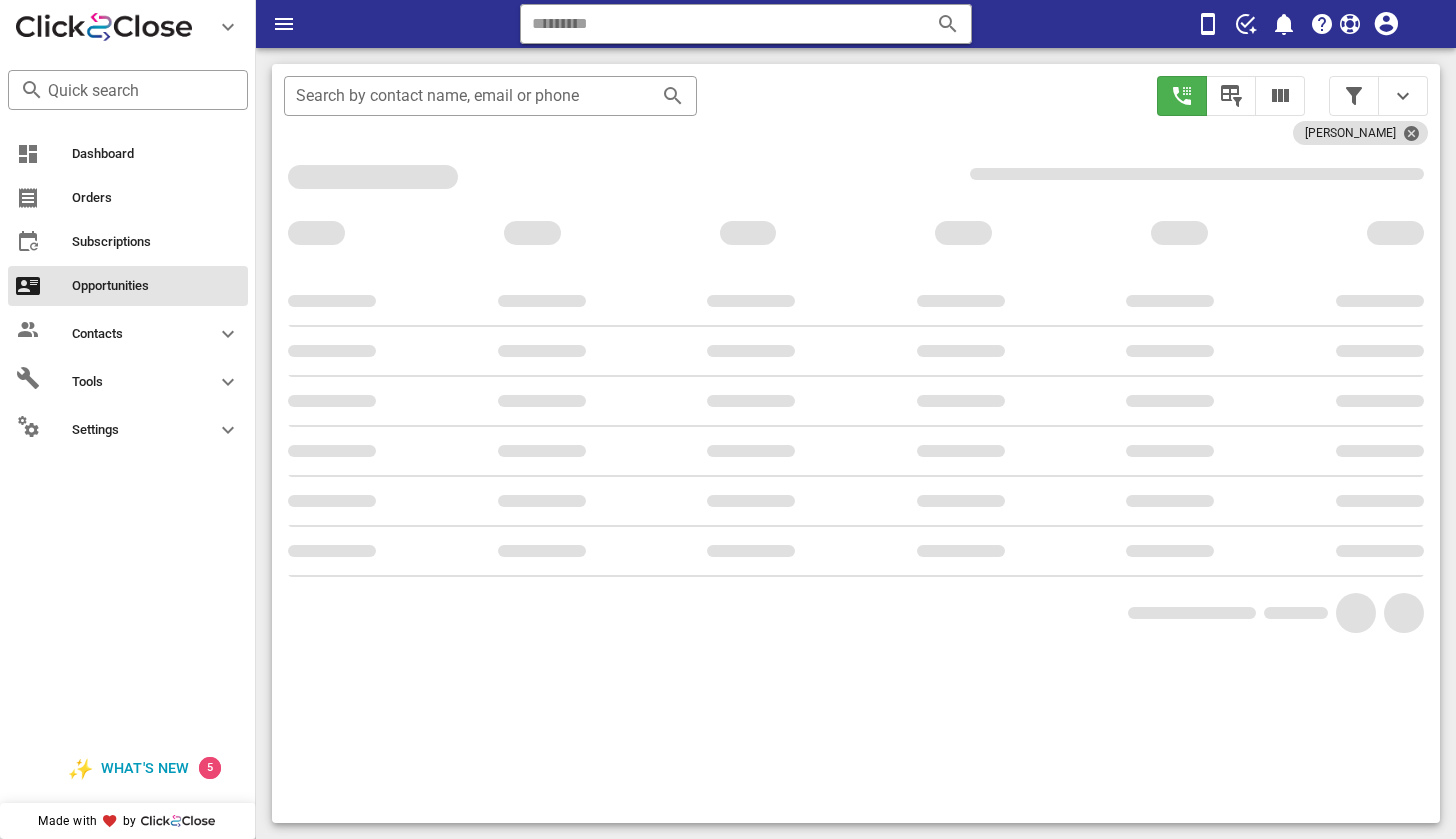 scroll, scrollTop: 356, scrollLeft: 0, axis: vertical 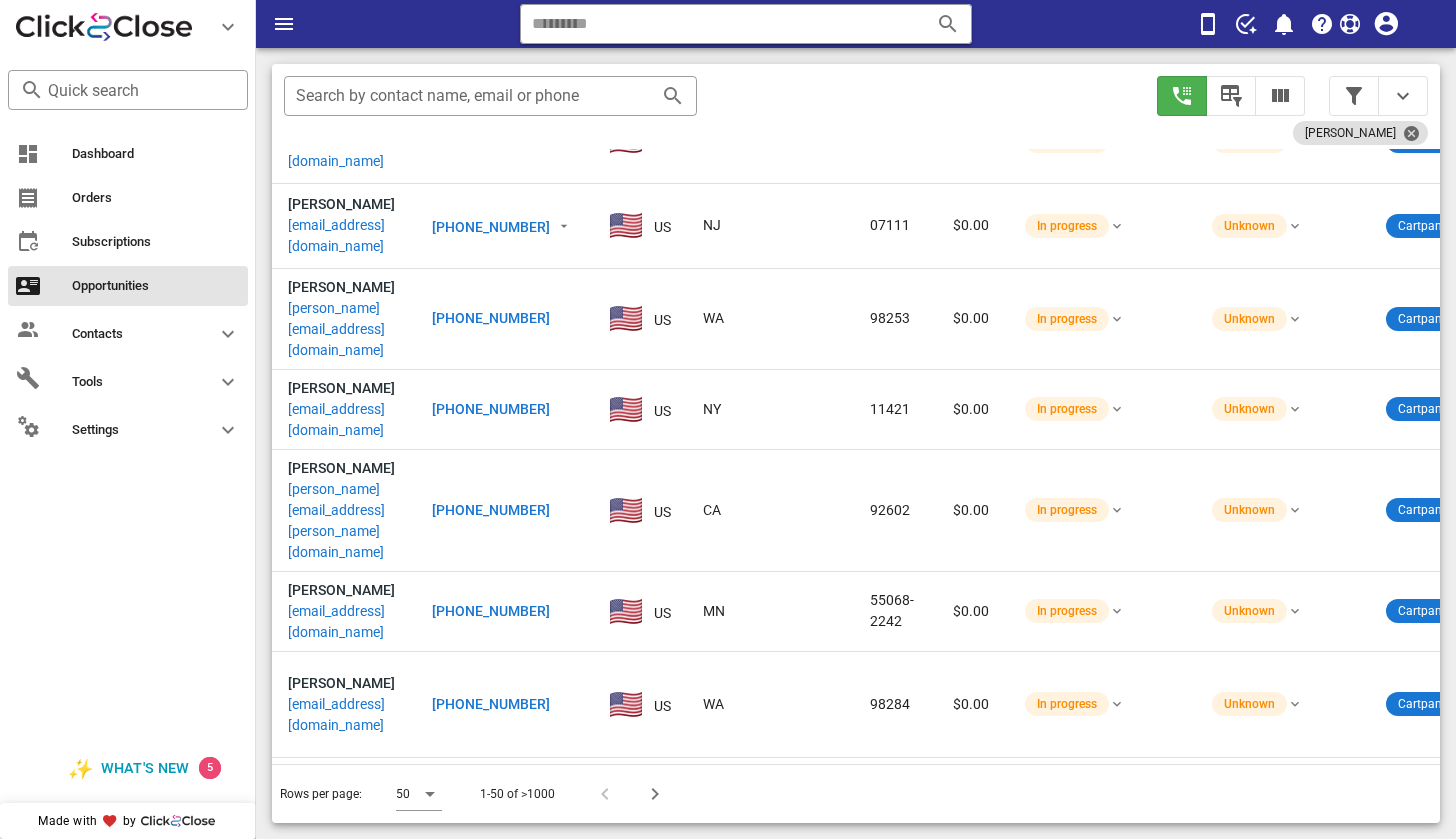 click on "[EMAIL_ADDRESS][DOMAIN_NAME]" at bounding box center [344, 1585] 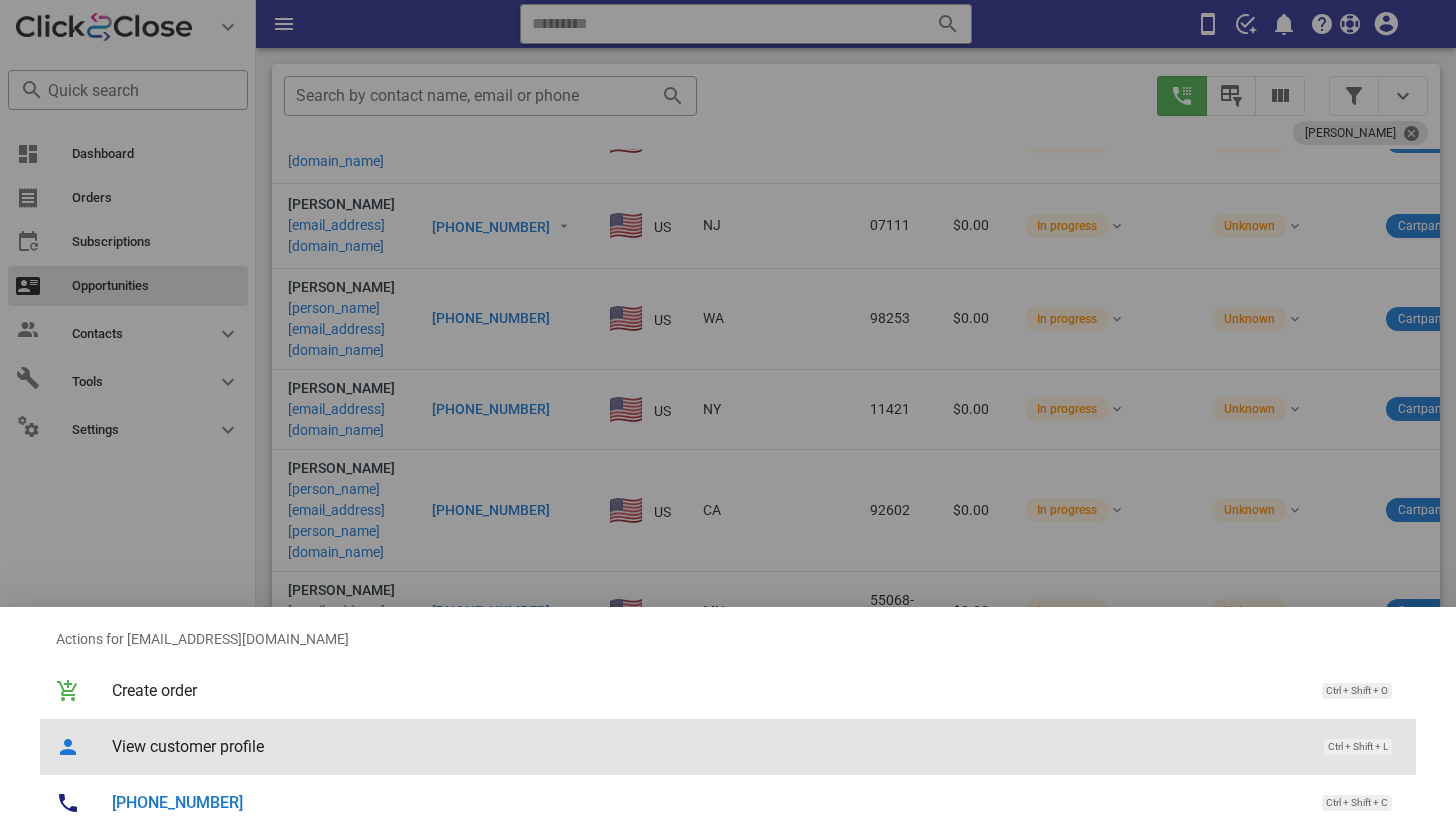 click on "View customer profile" at bounding box center (708, 746) 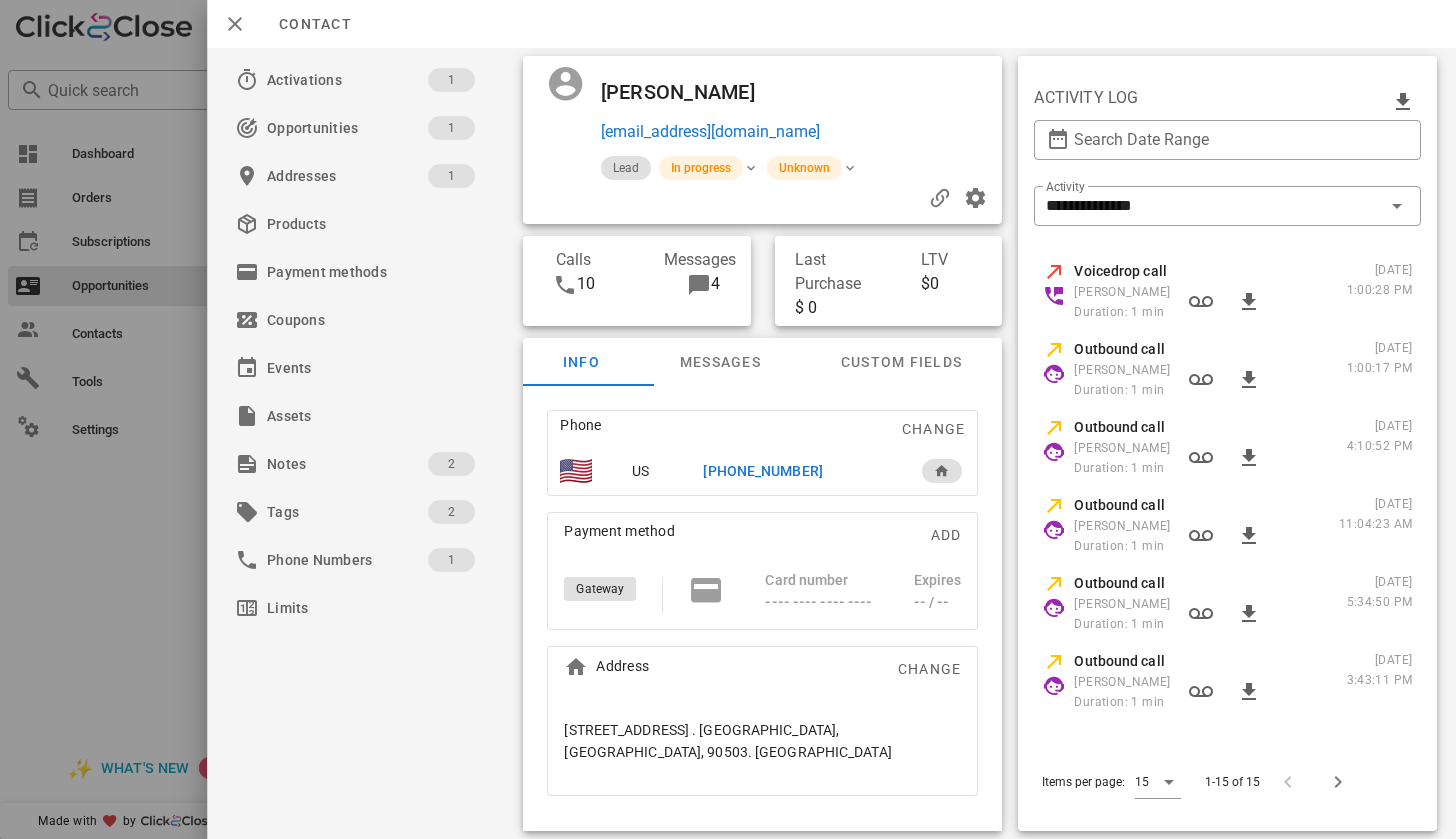scroll, scrollTop: 376, scrollLeft: 0, axis: vertical 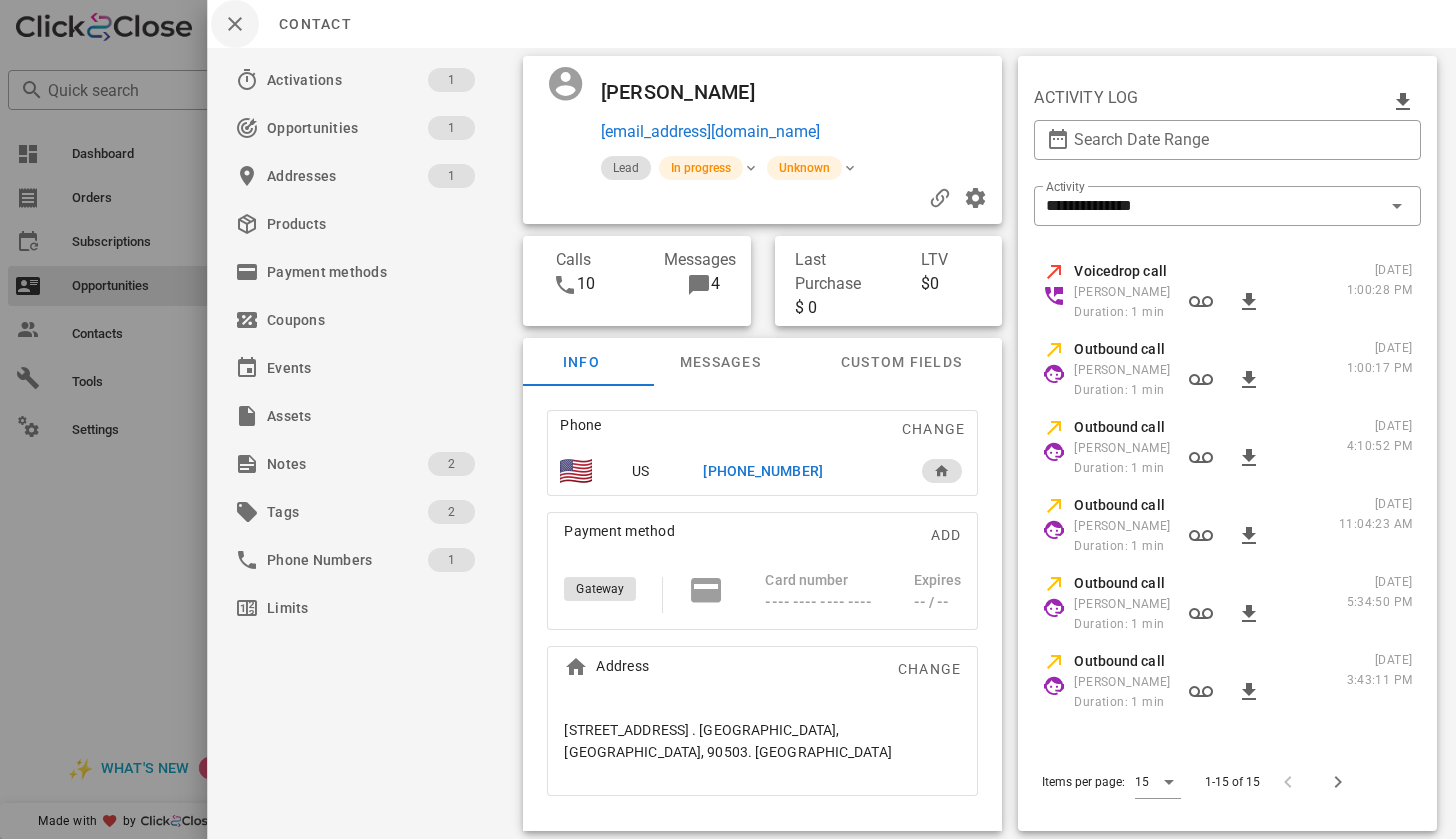 click at bounding box center [235, 24] 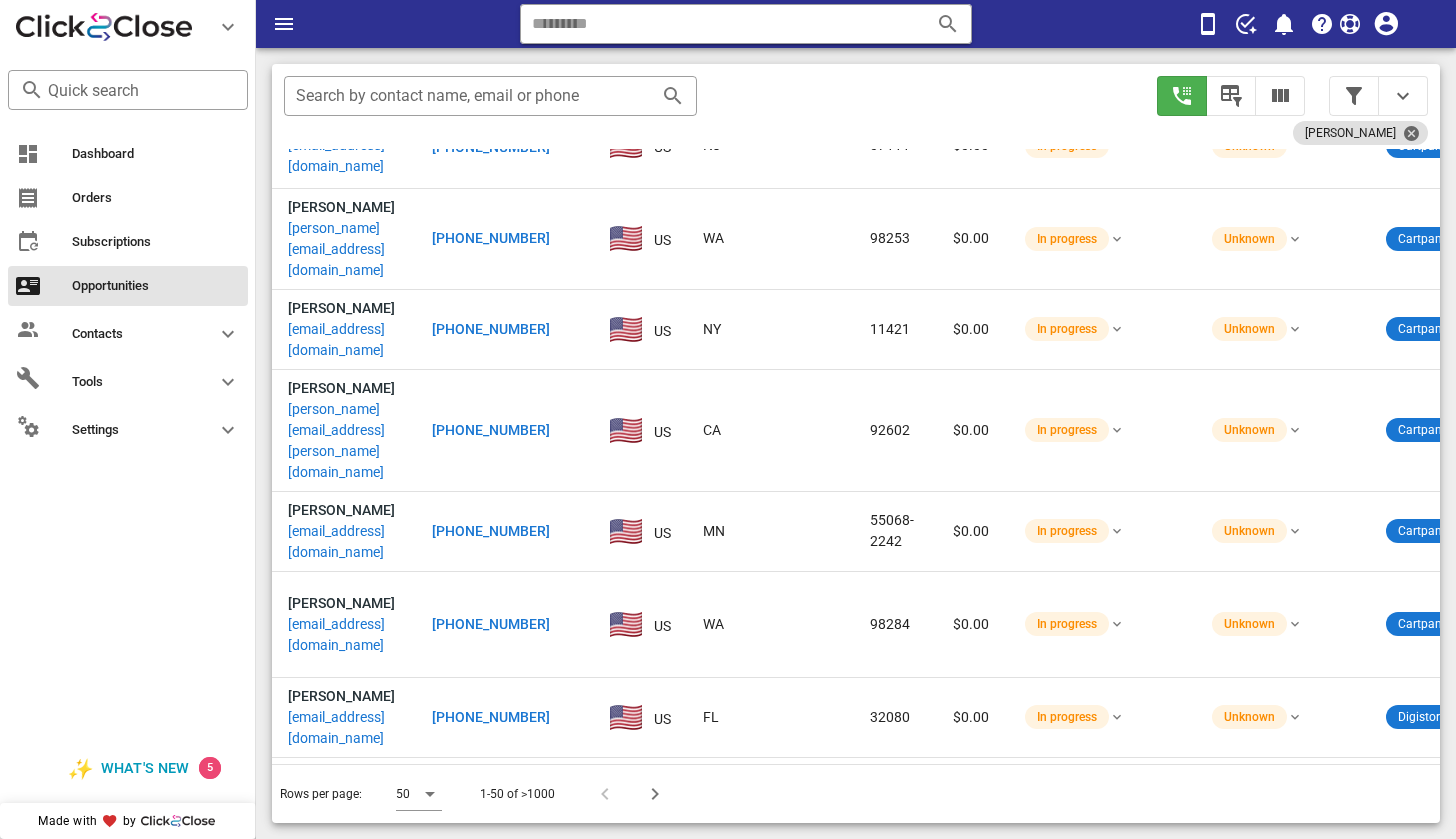 scroll, scrollTop: 2871, scrollLeft: 0, axis: vertical 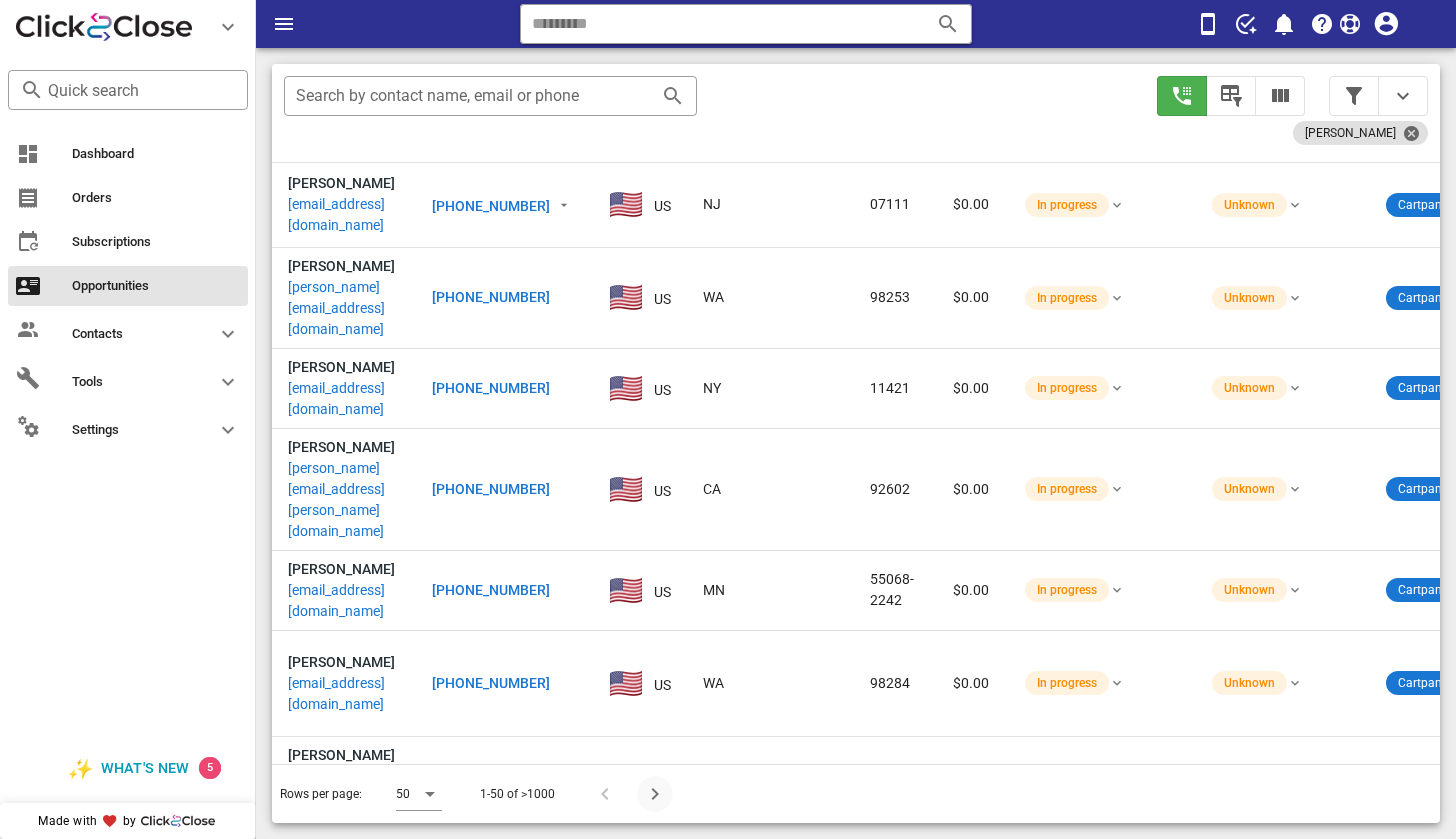 click at bounding box center [655, 794] 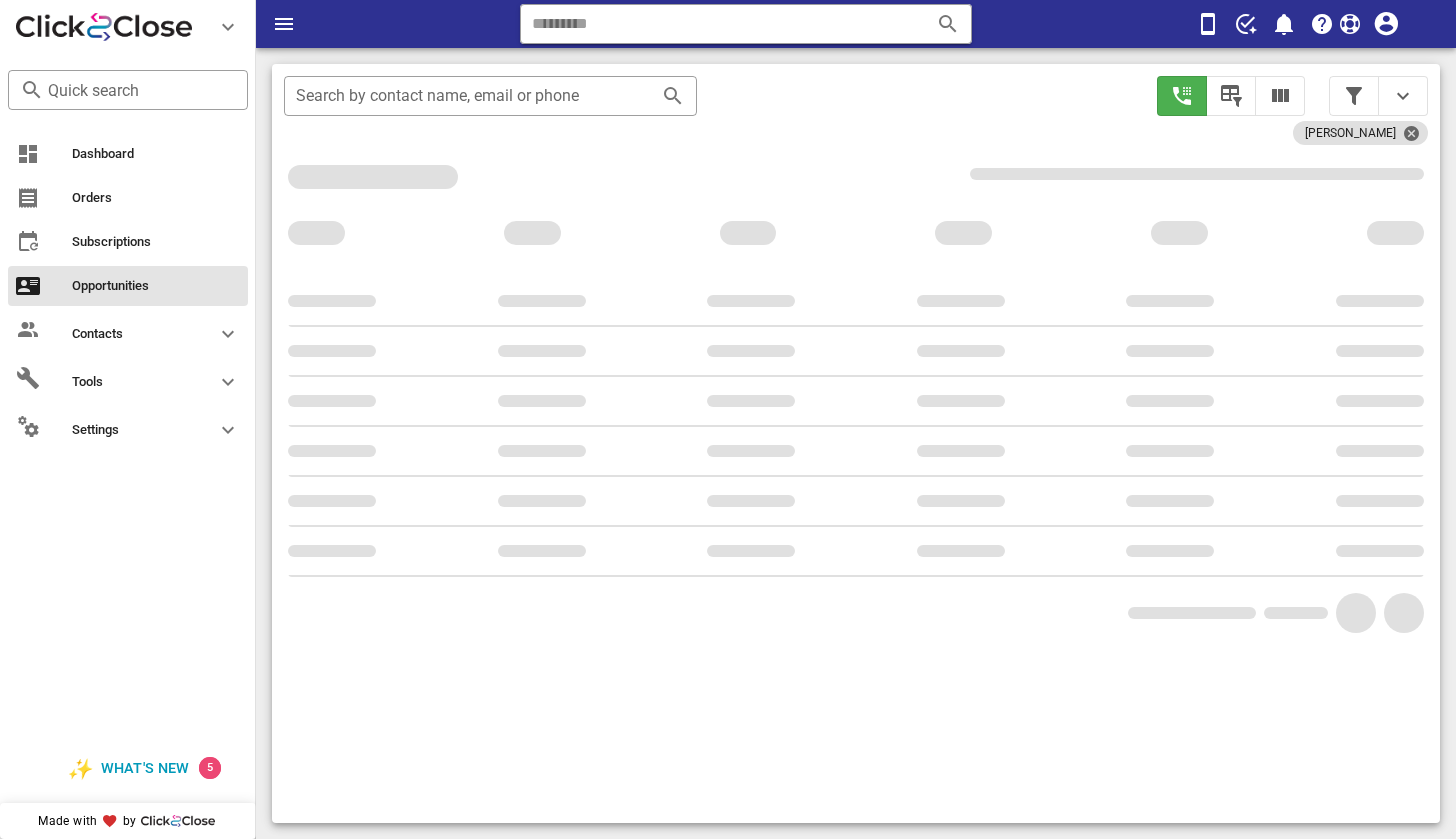 scroll, scrollTop: 356, scrollLeft: 0, axis: vertical 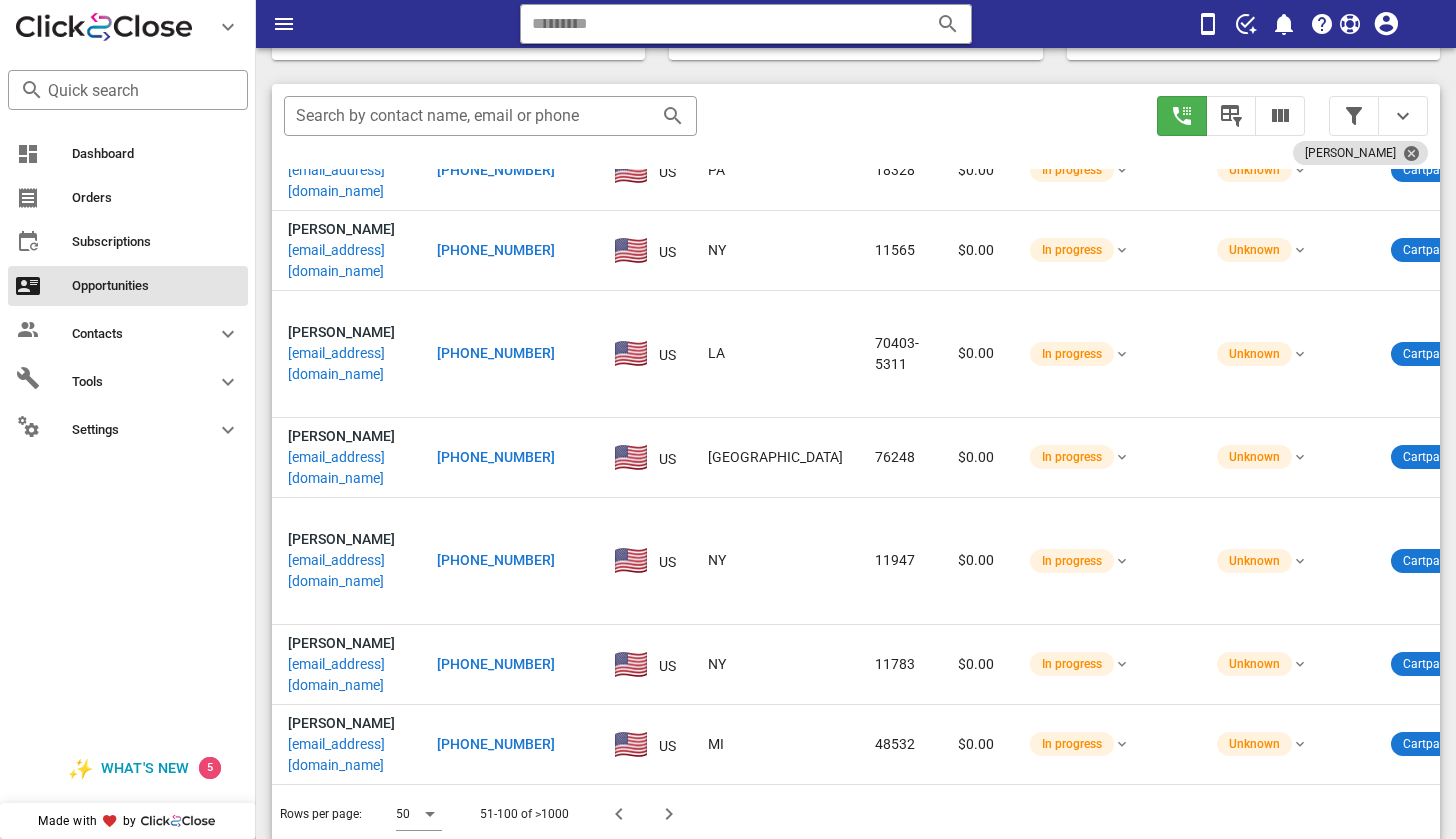 click on "[EMAIL_ADDRESS][DOMAIN_NAME]" at bounding box center [346, 1346] 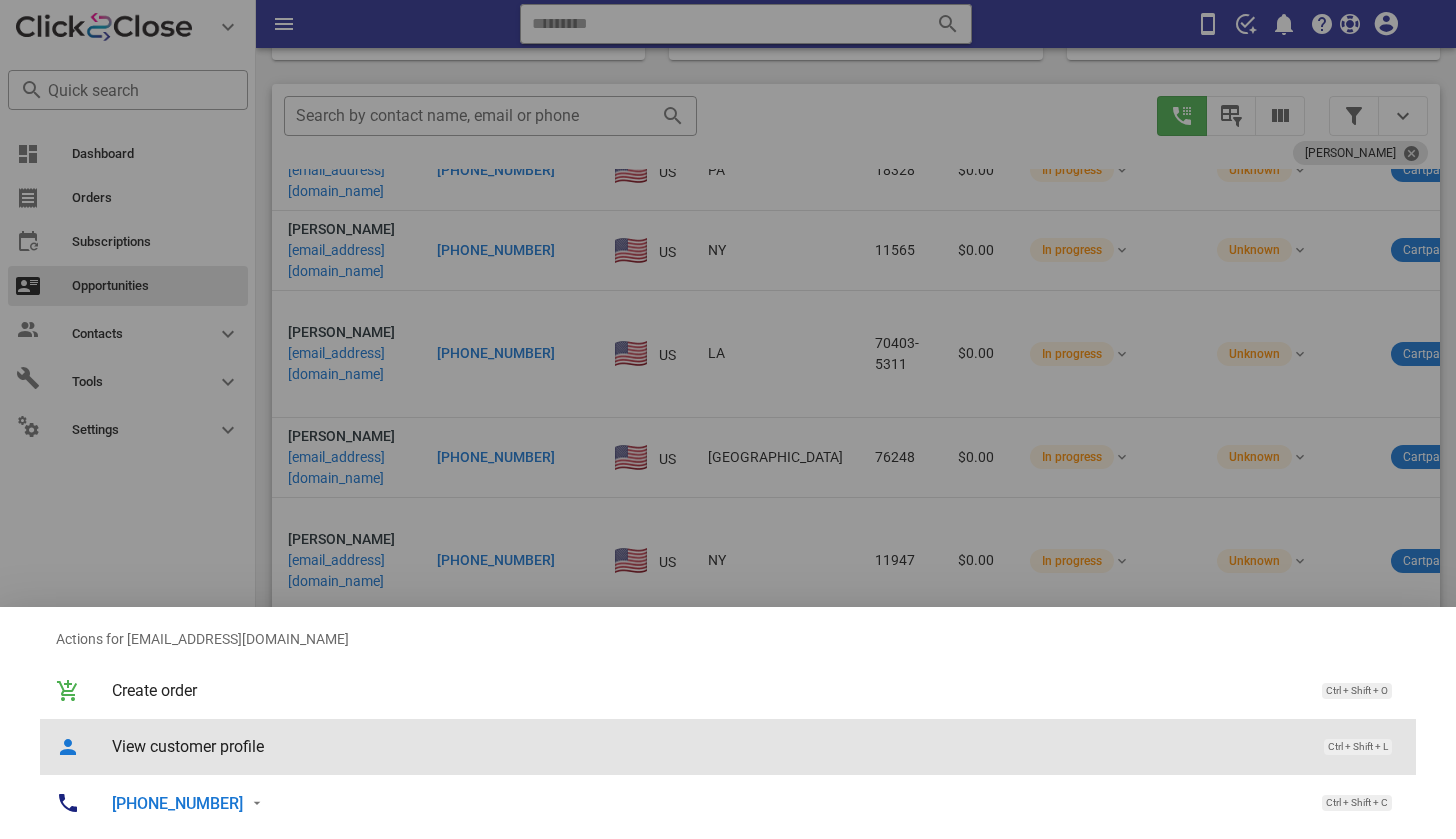 click on "View customer profile" at bounding box center [708, 746] 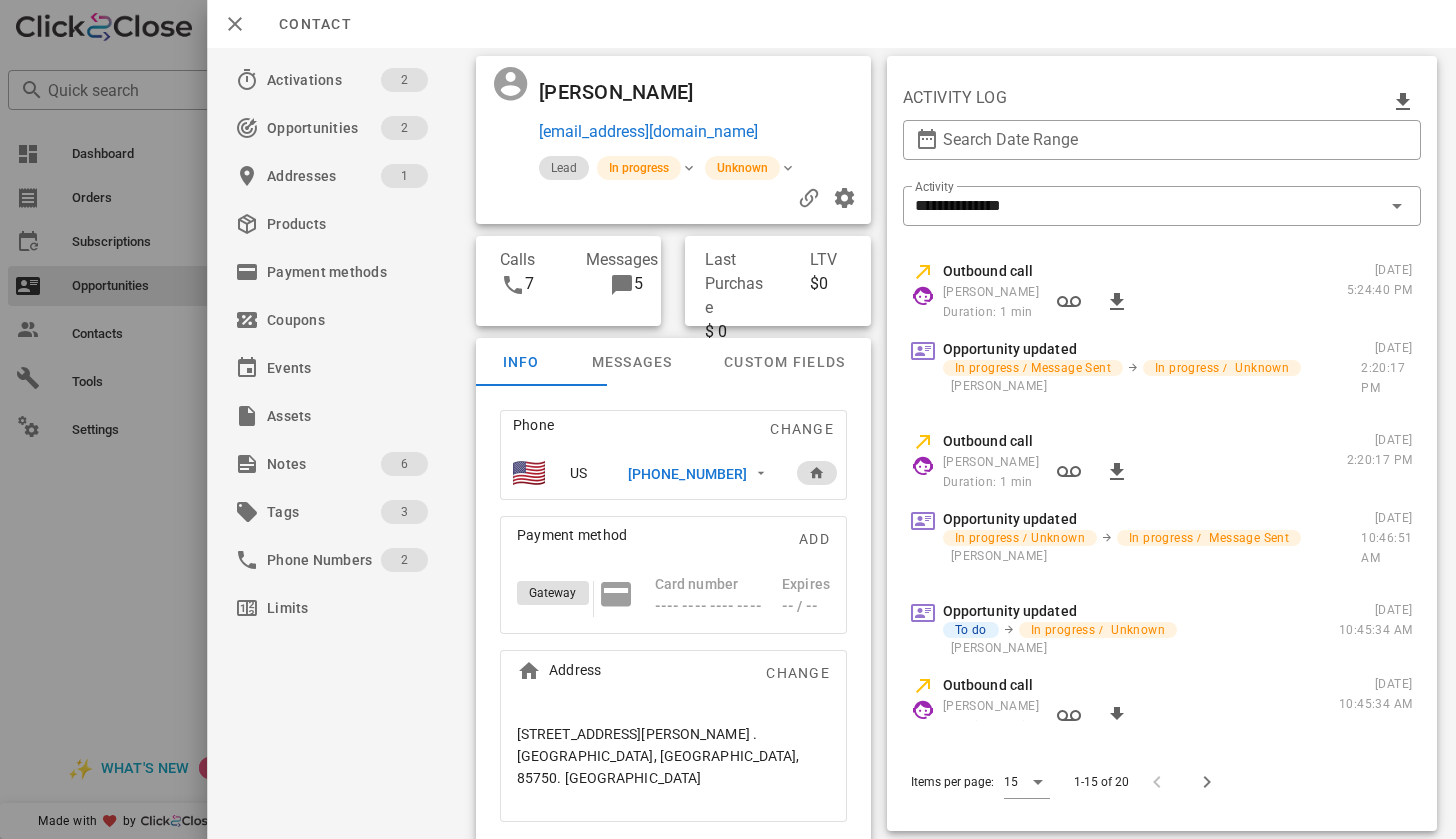 click at bounding box center [621, 285] 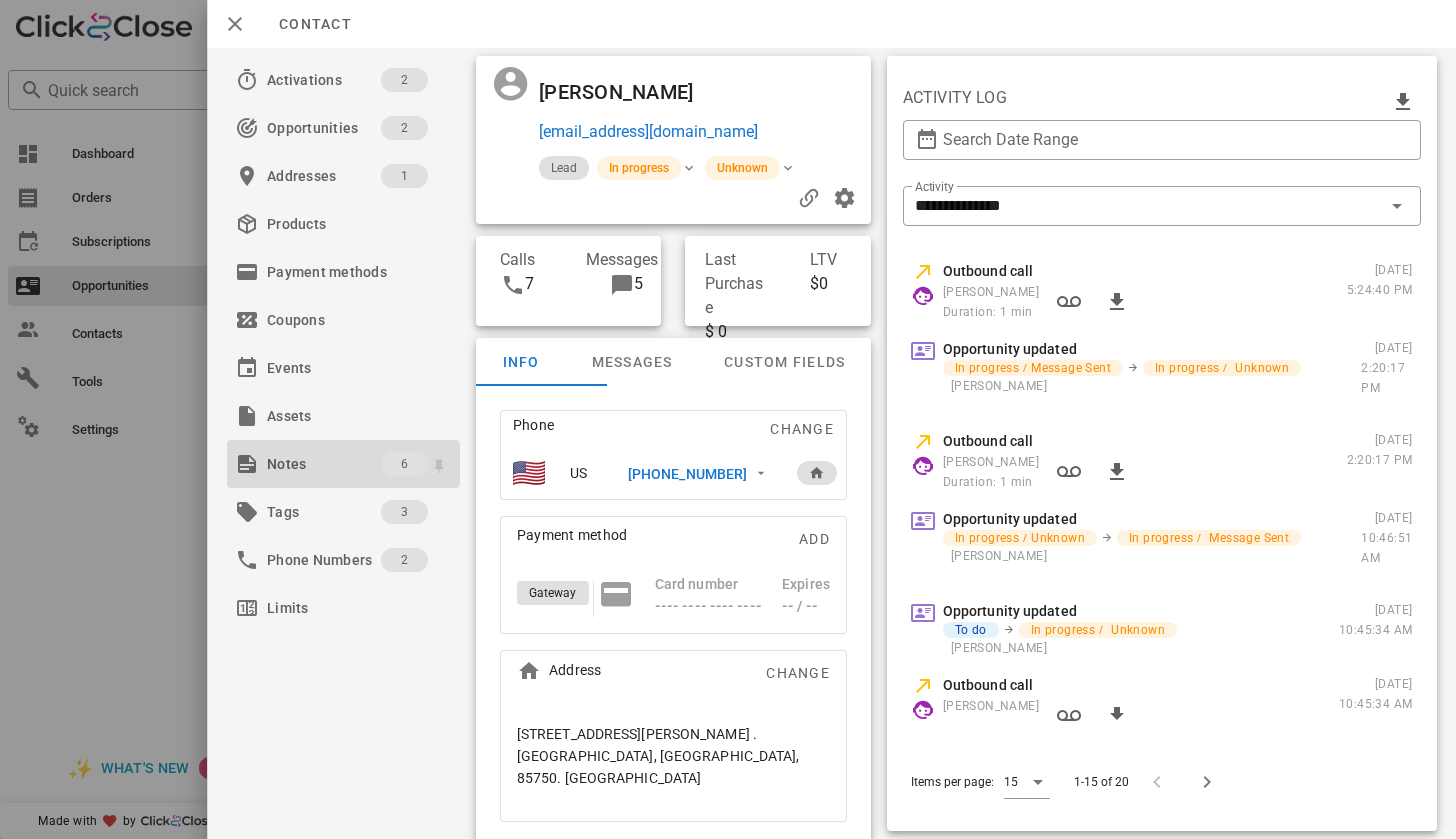 click on "Notes" at bounding box center [324, 464] 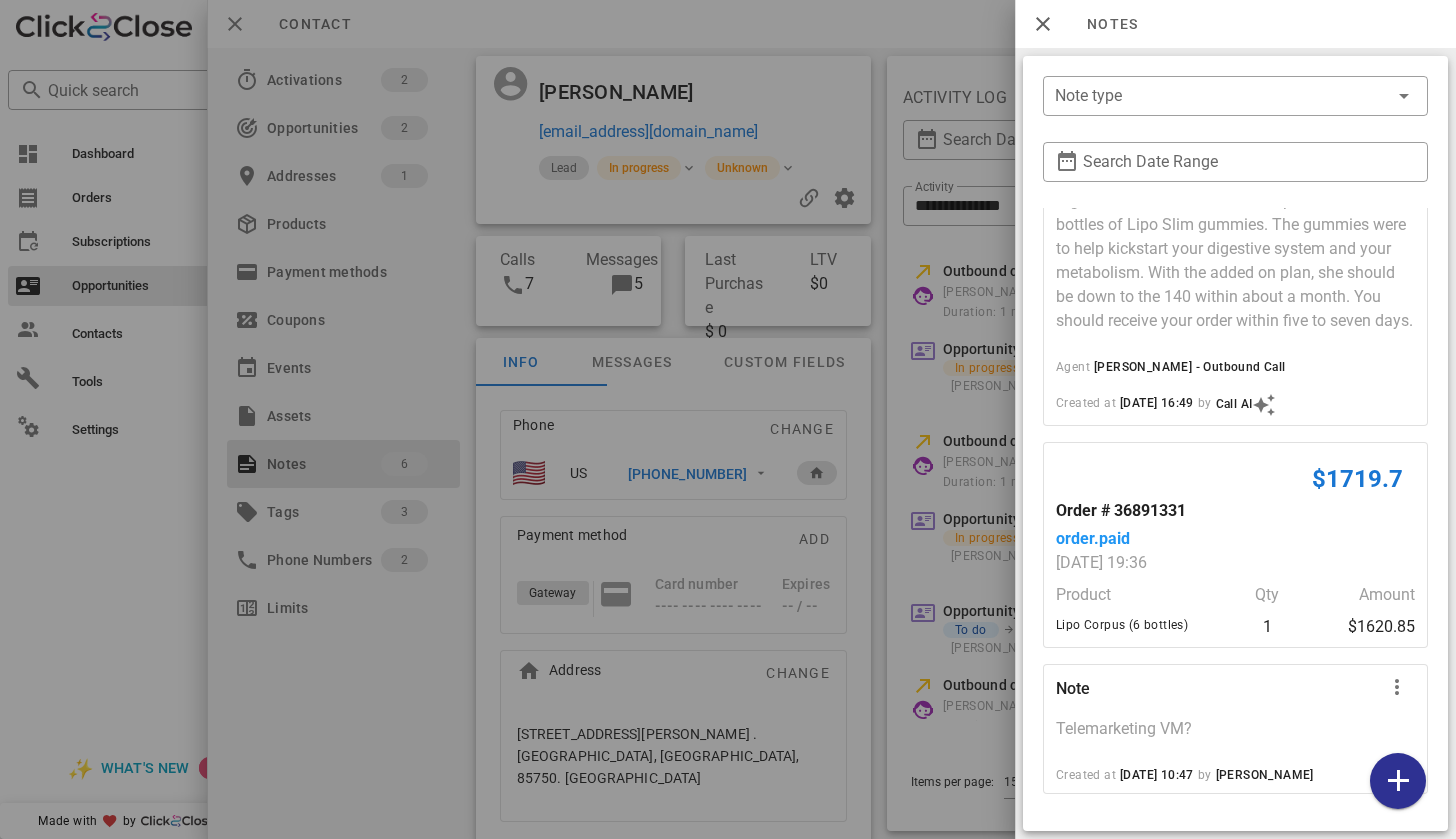 scroll, scrollTop: 874, scrollLeft: 0, axis: vertical 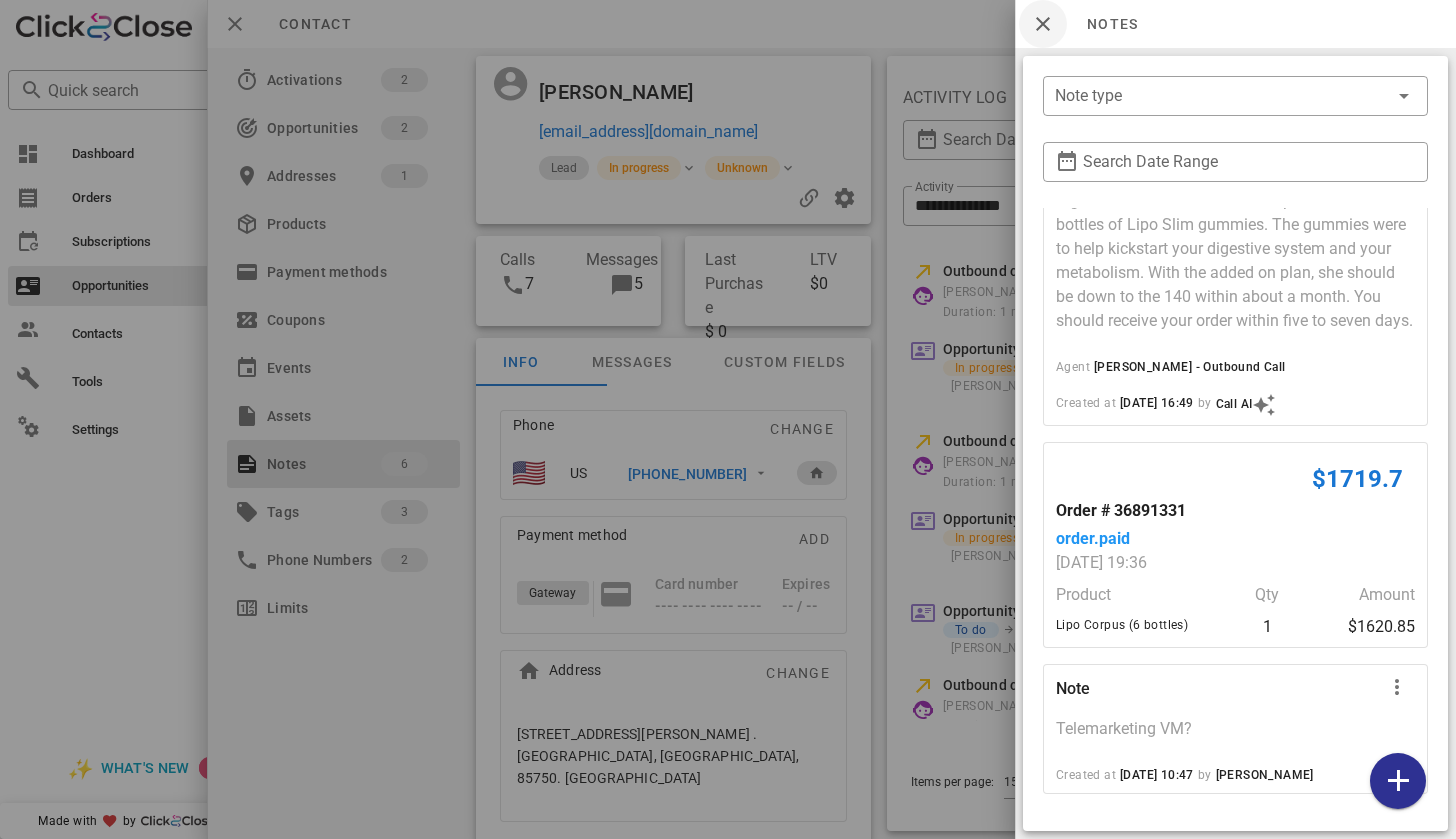 click at bounding box center (1043, 24) 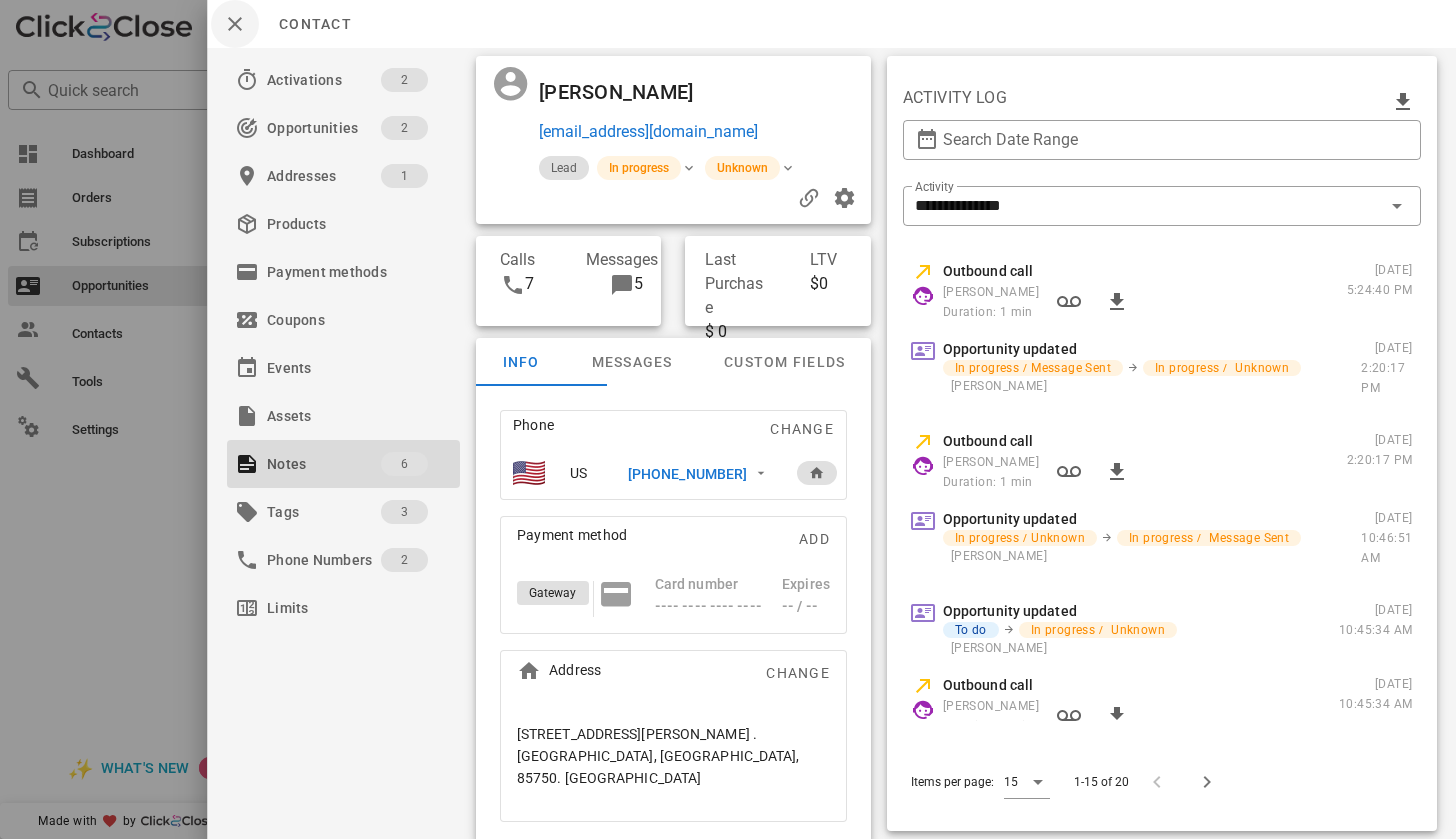 click at bounding box center (235, 24) 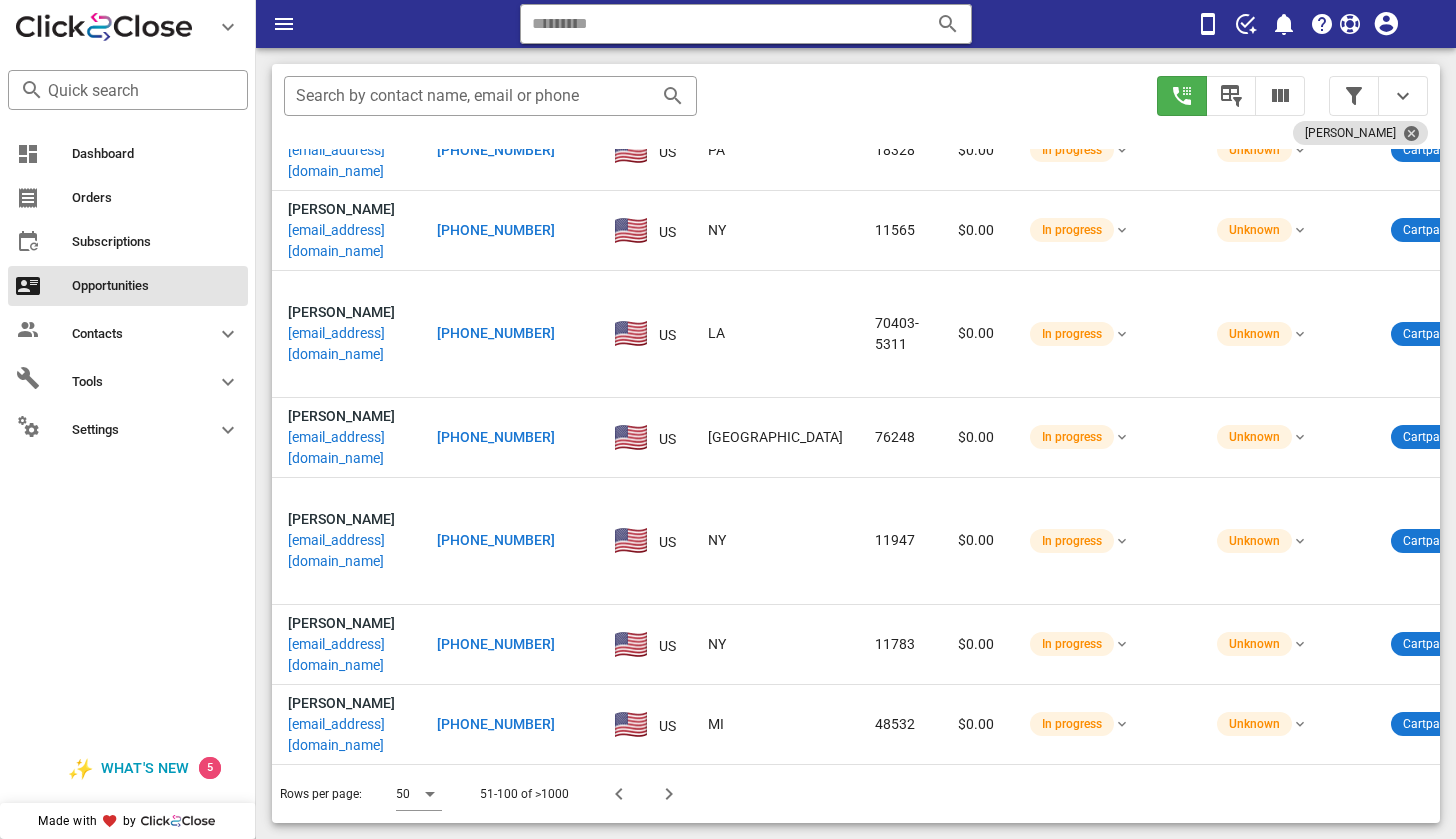 scroll, scrollTop: 376, scrollLeft: 0, axis: vertical 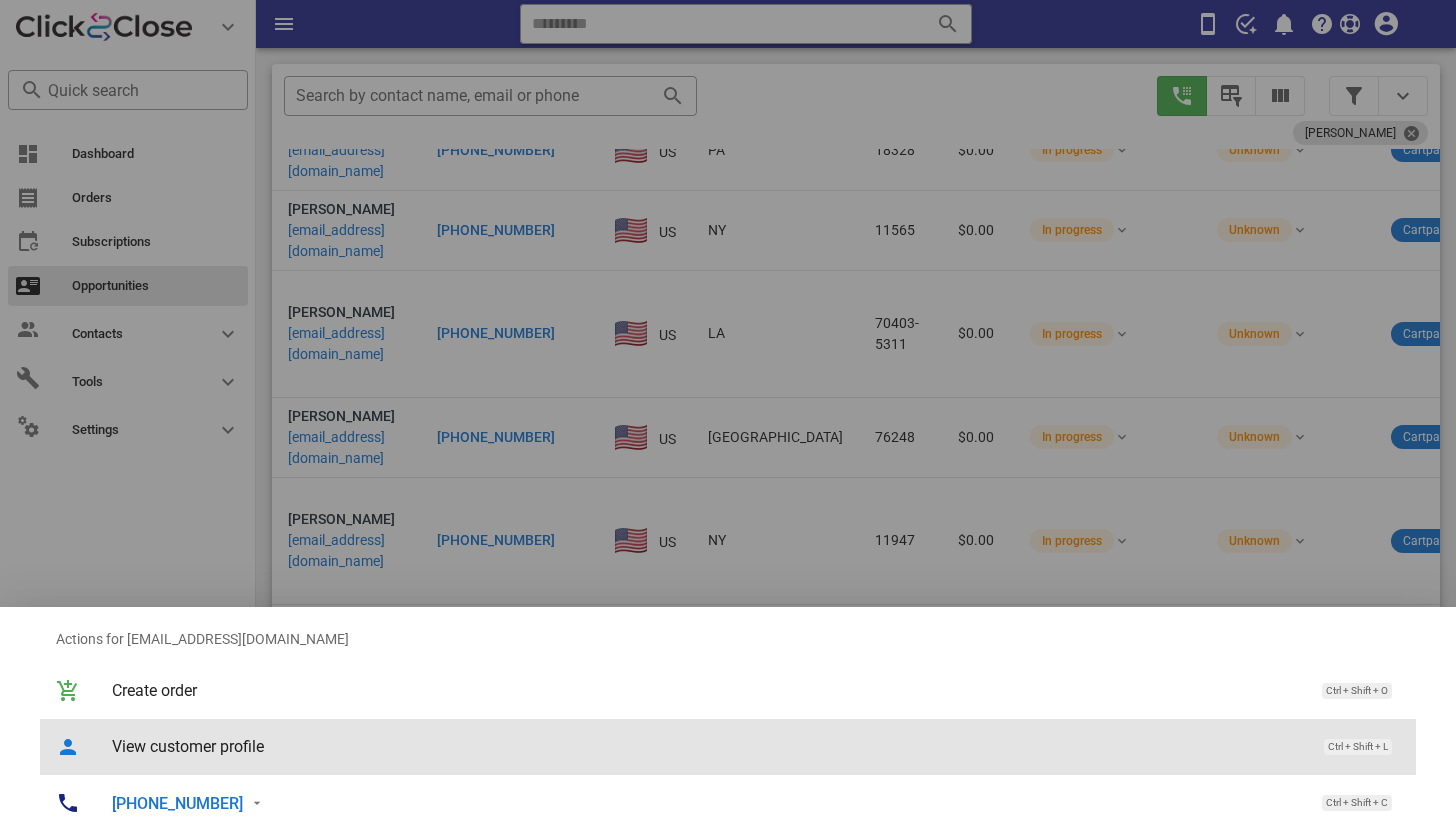 click on "View customer profile" at bounding box center [708, 746] 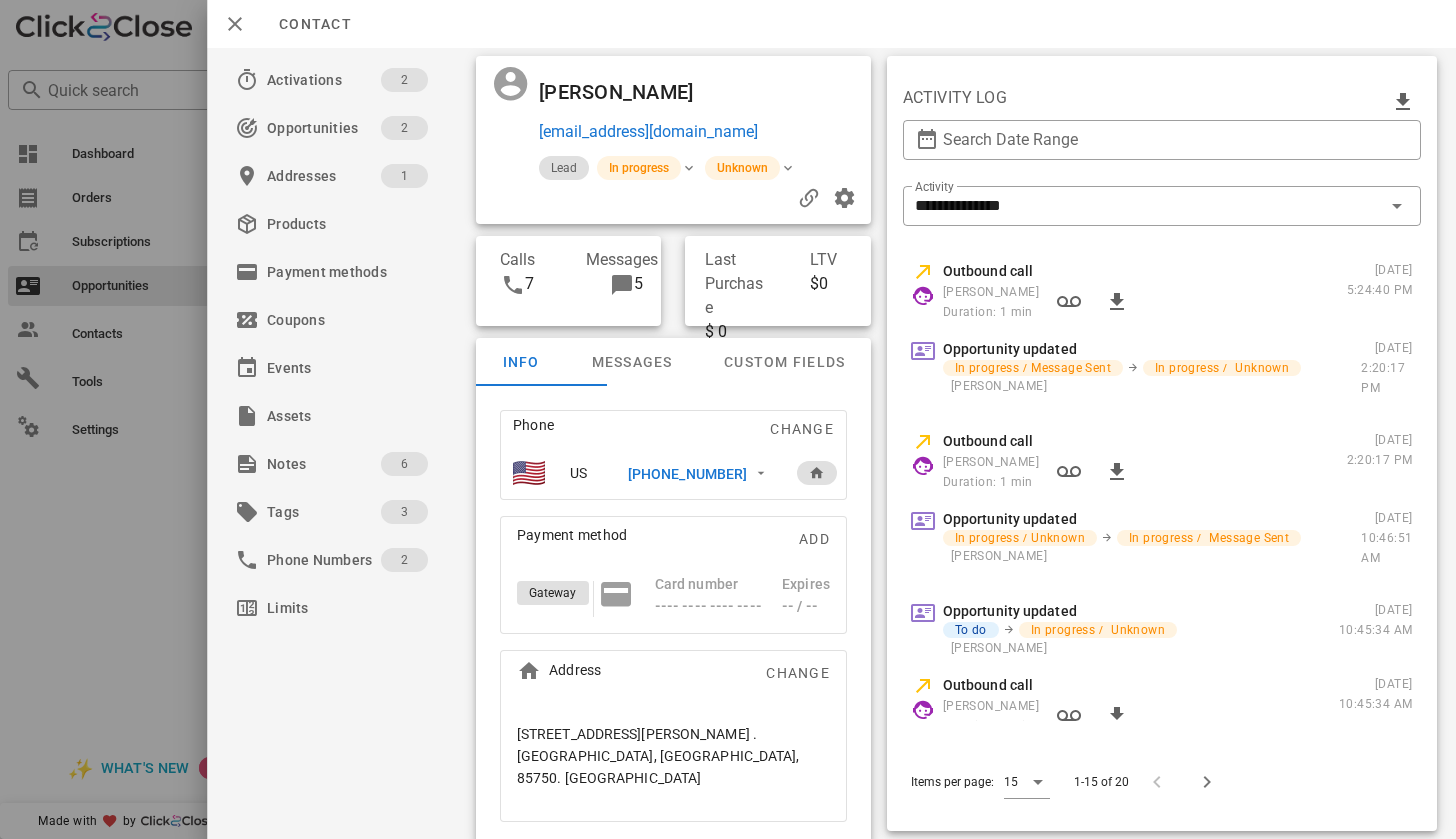 scroll, scrollTop: 0, scrollLeft: 0, axis: both 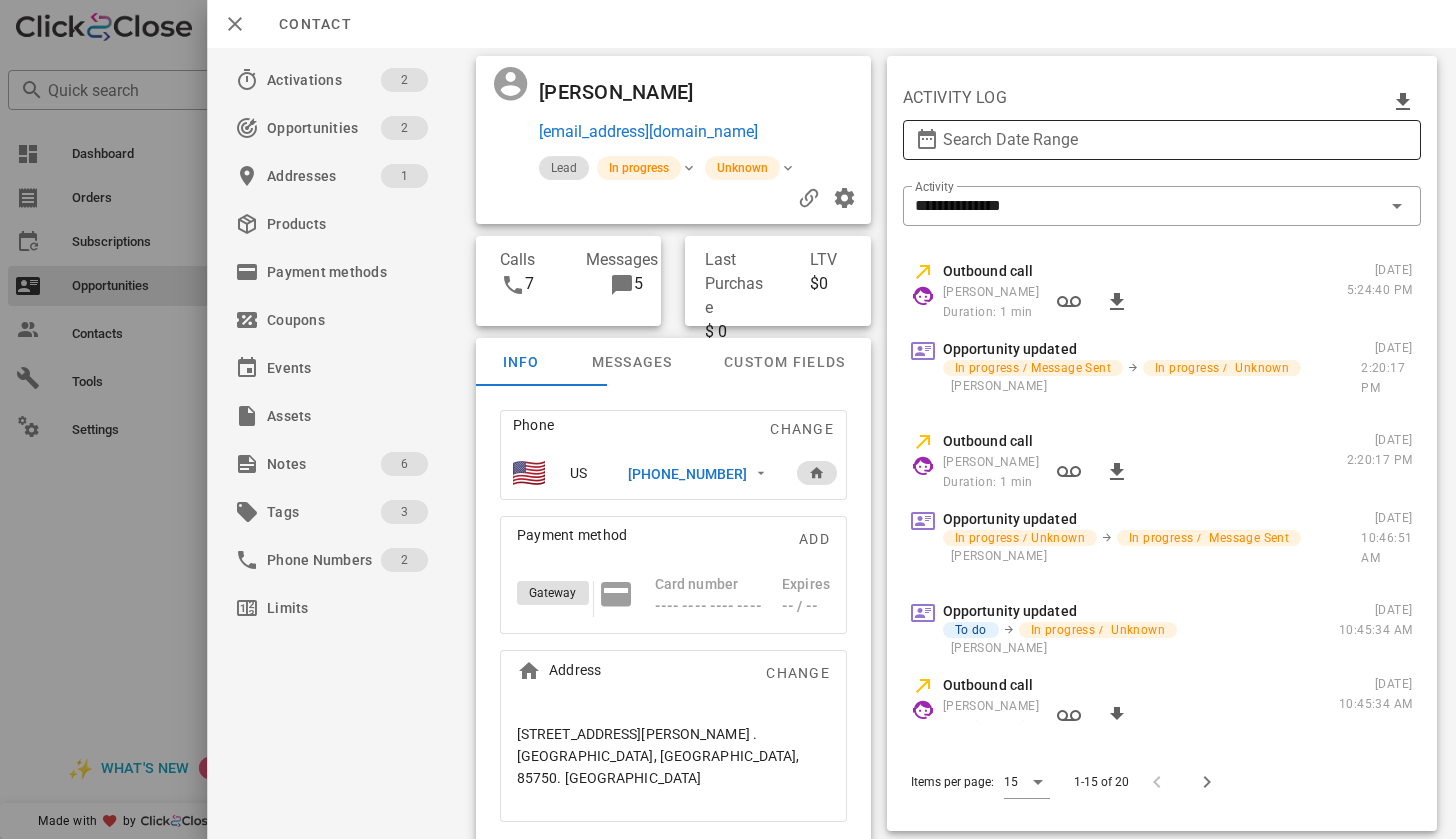 drag, startPoint x: 1334, startPoint y: 107, endPoint x: 1333, endPoint y: 134, distance: 27.018513 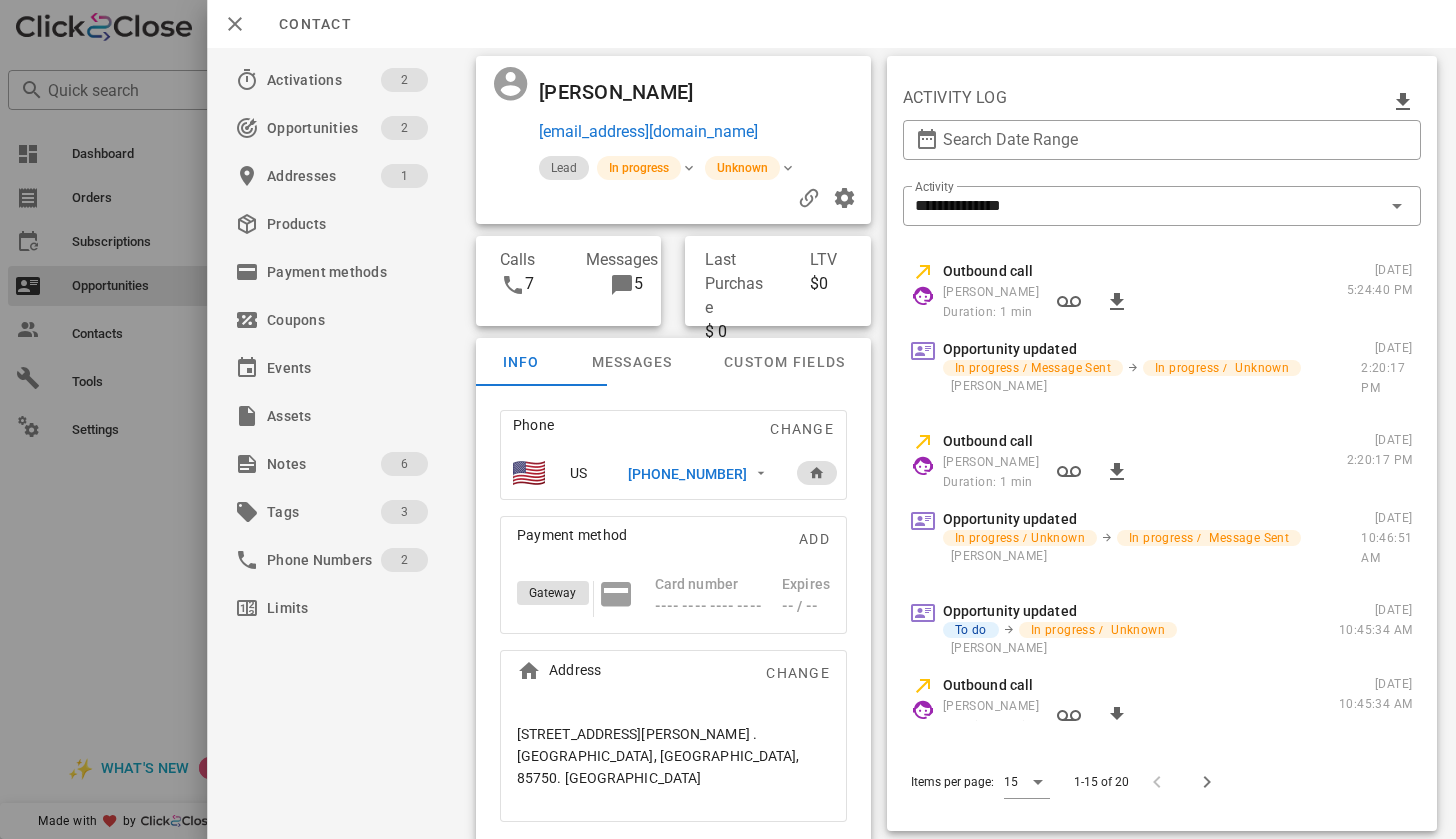 click on "Outbound call" at bounding box center (1144, 271) 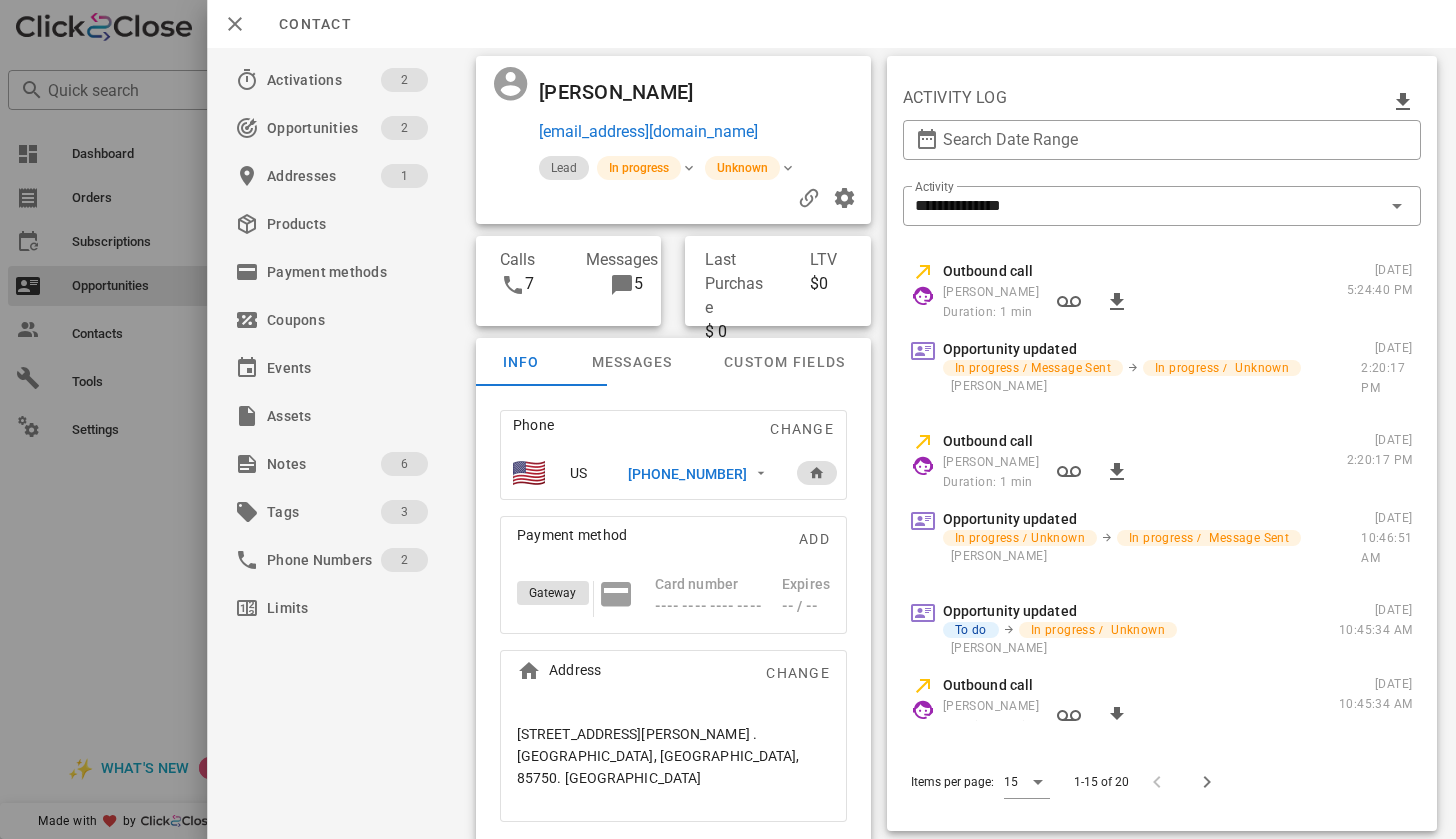 scroll, scrollTop: 175, scrollLeft: 0, axis: vertical 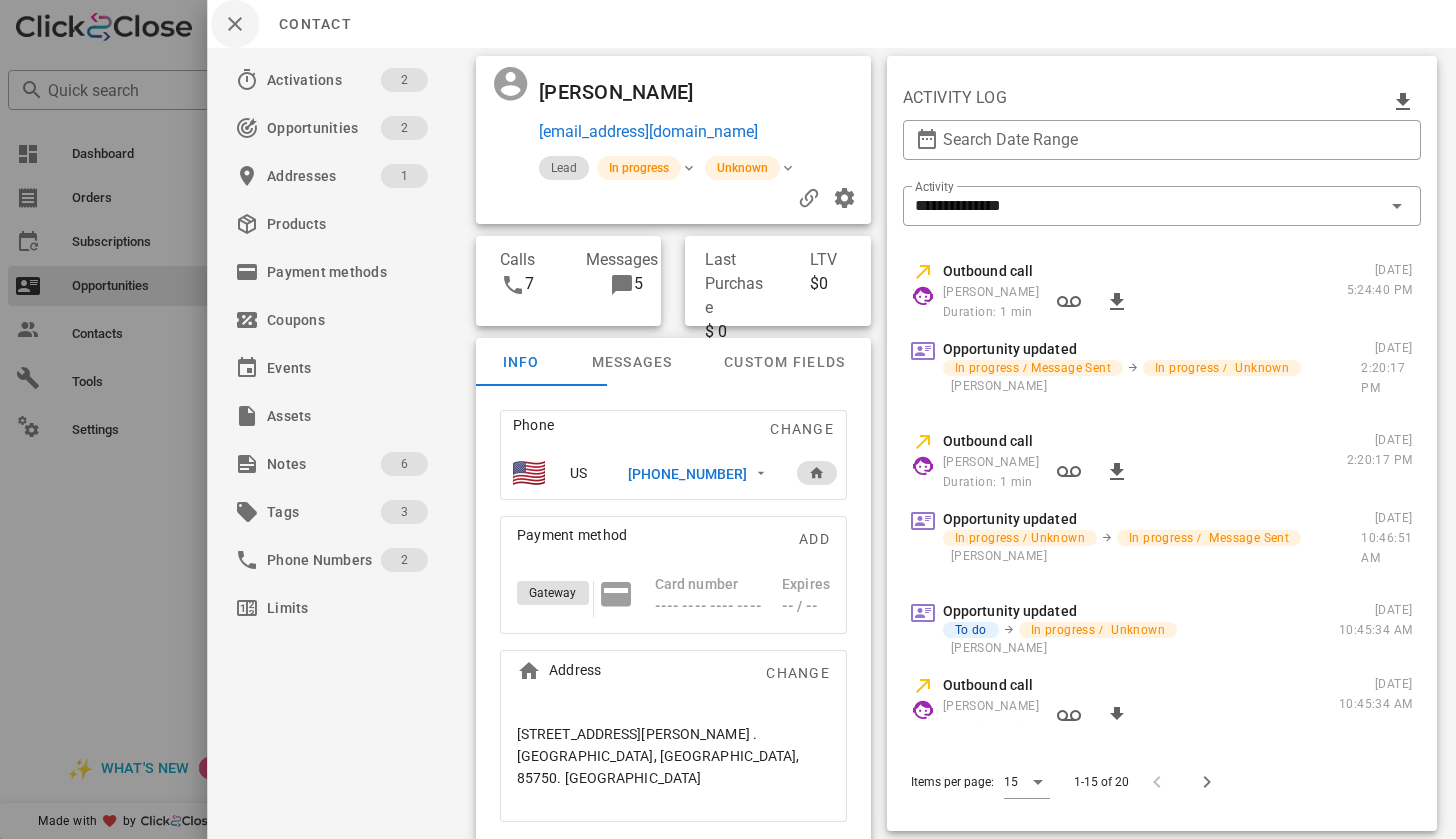 click at bounding box center (235, 24) 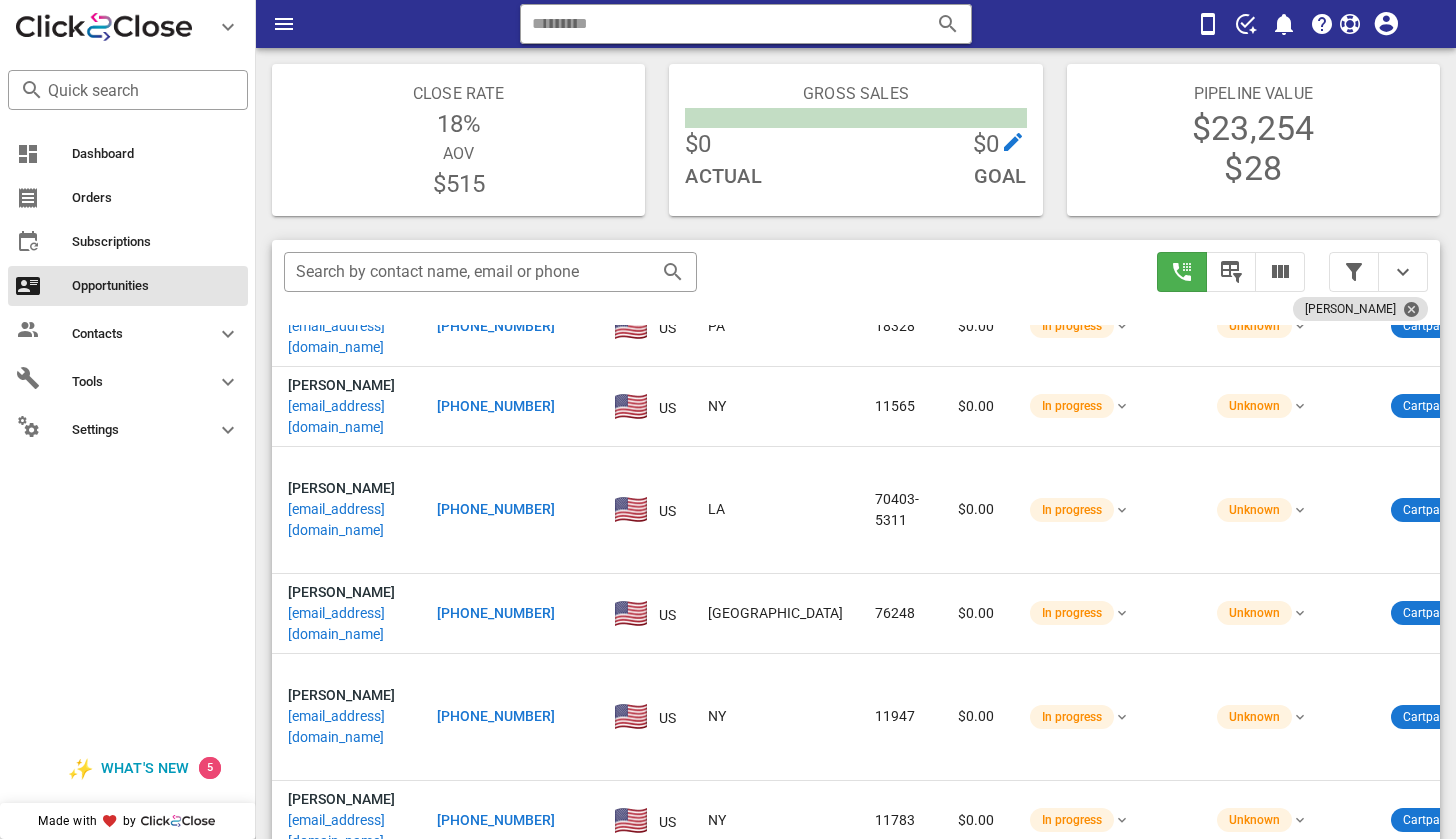 scroll, scrollTop: 201, scrollLeft: 0, axis: vertical 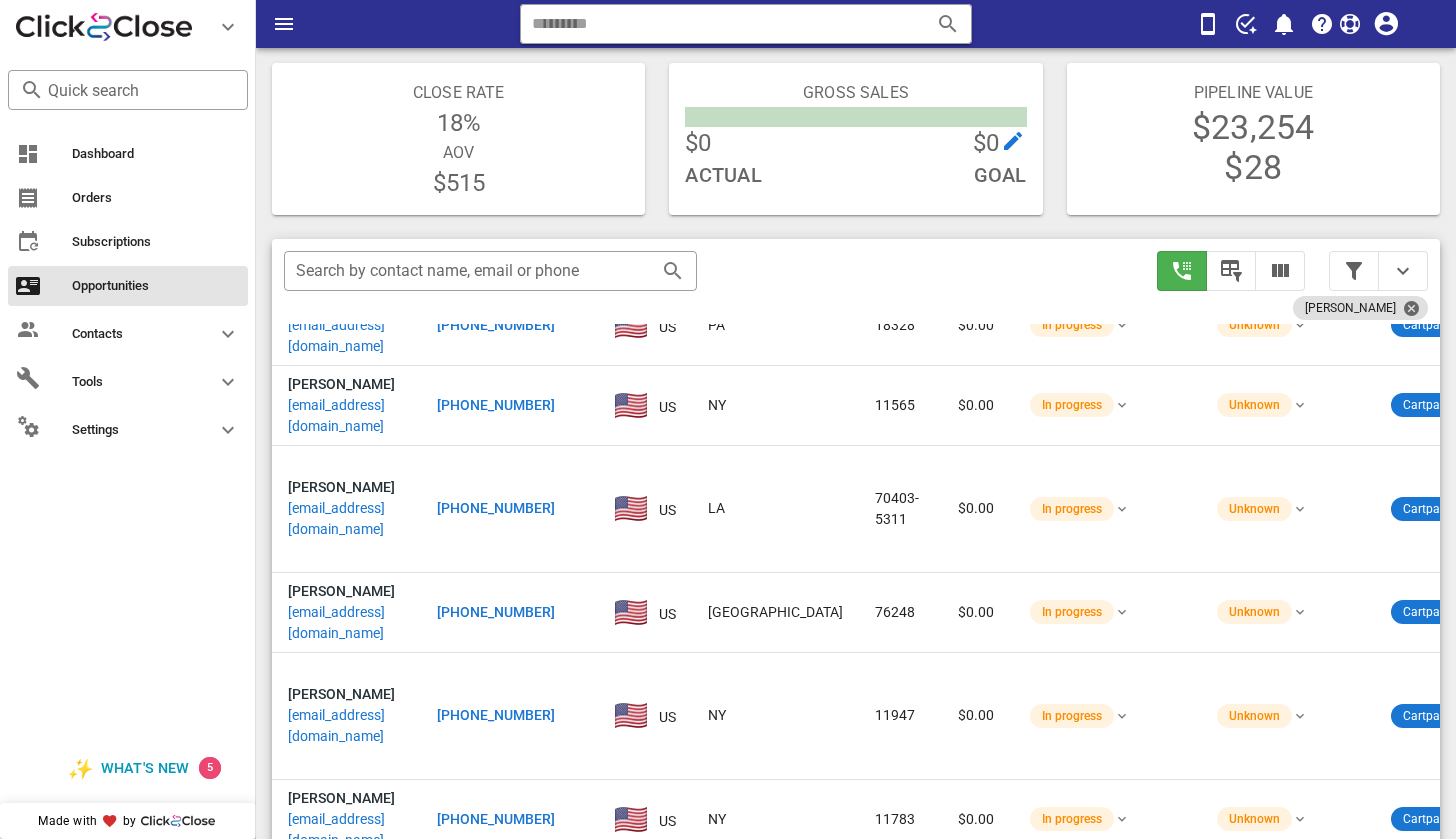 click on "[EMAIL_ADDRESS][DOMAIN_NAME]" at bounding box center [346, 1501] 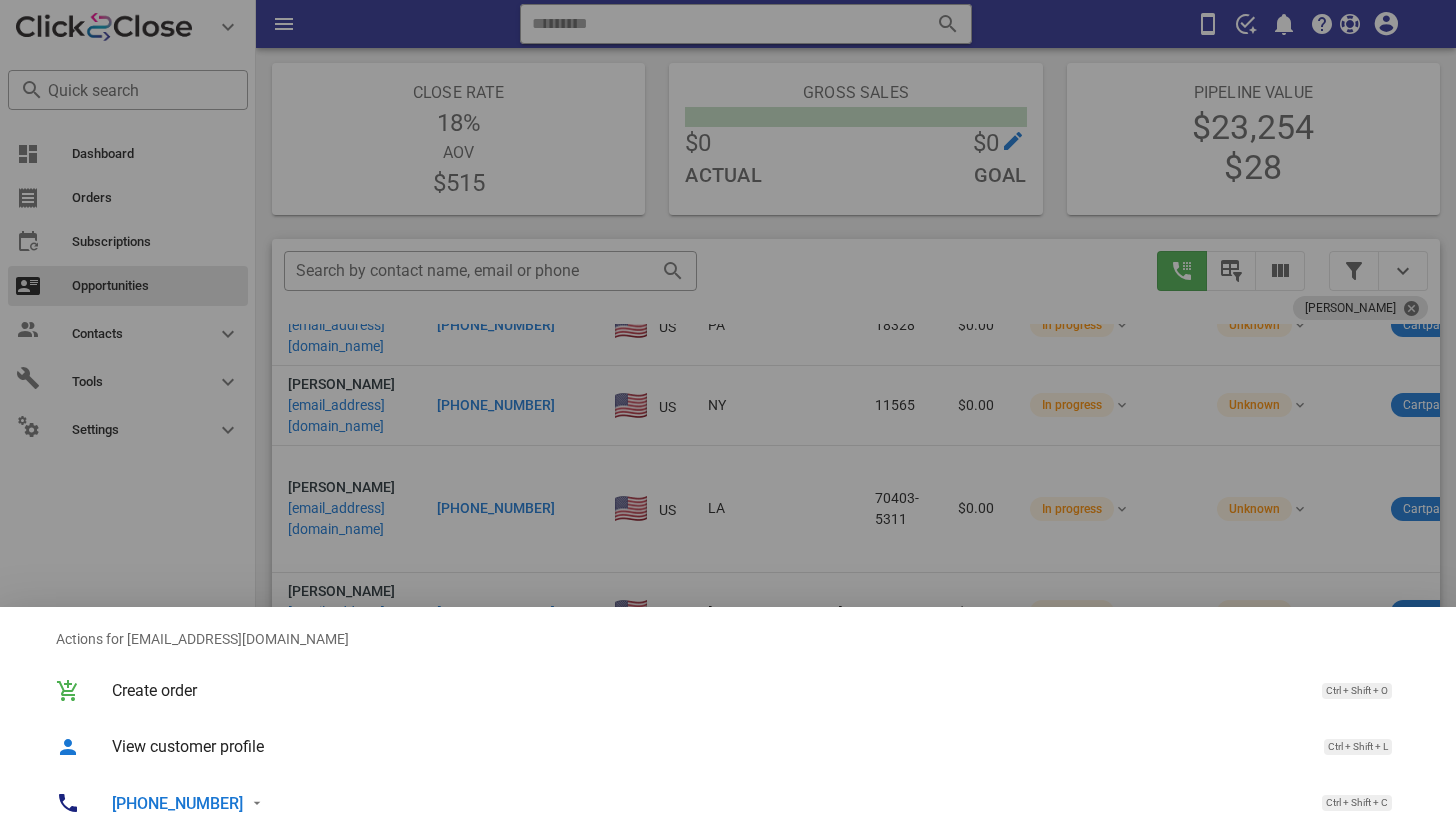 click on "[PHONE_NUMBER]" at bounding box center (177, 803) 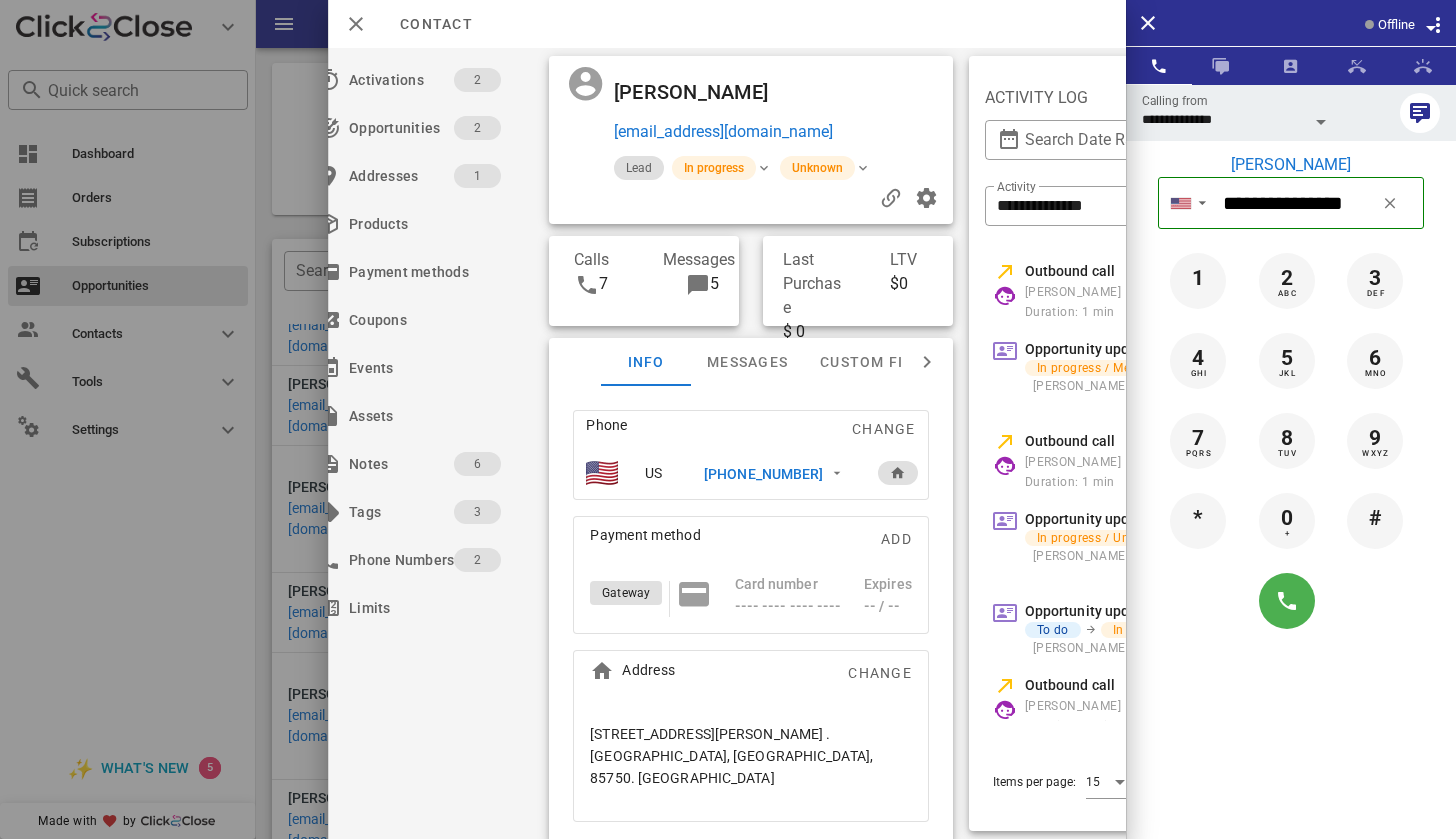 scroll, scrollTop: 0, scrollLeft: 0, axis: both 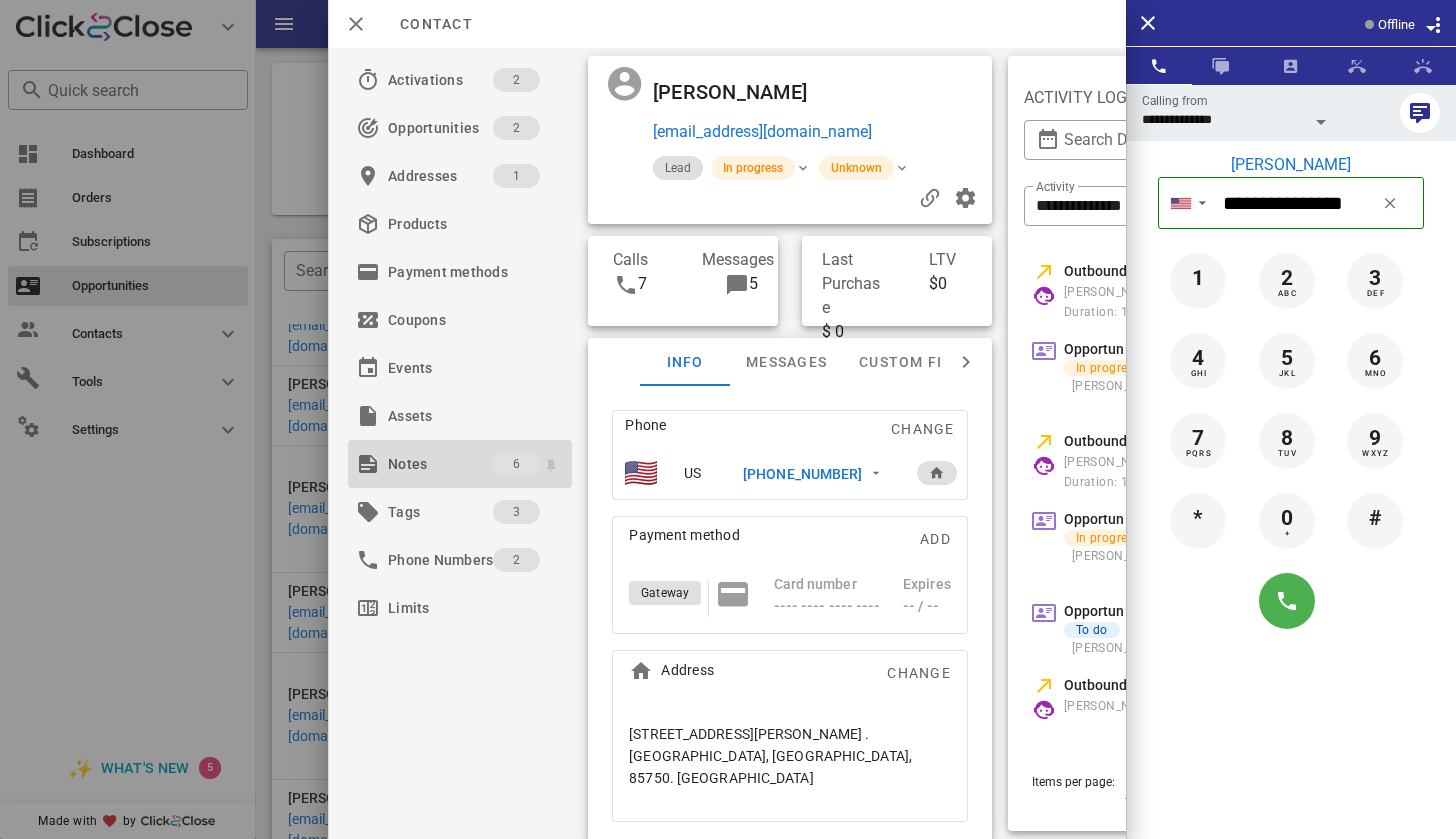 click on "Notes" at bounding box center [440, 464] 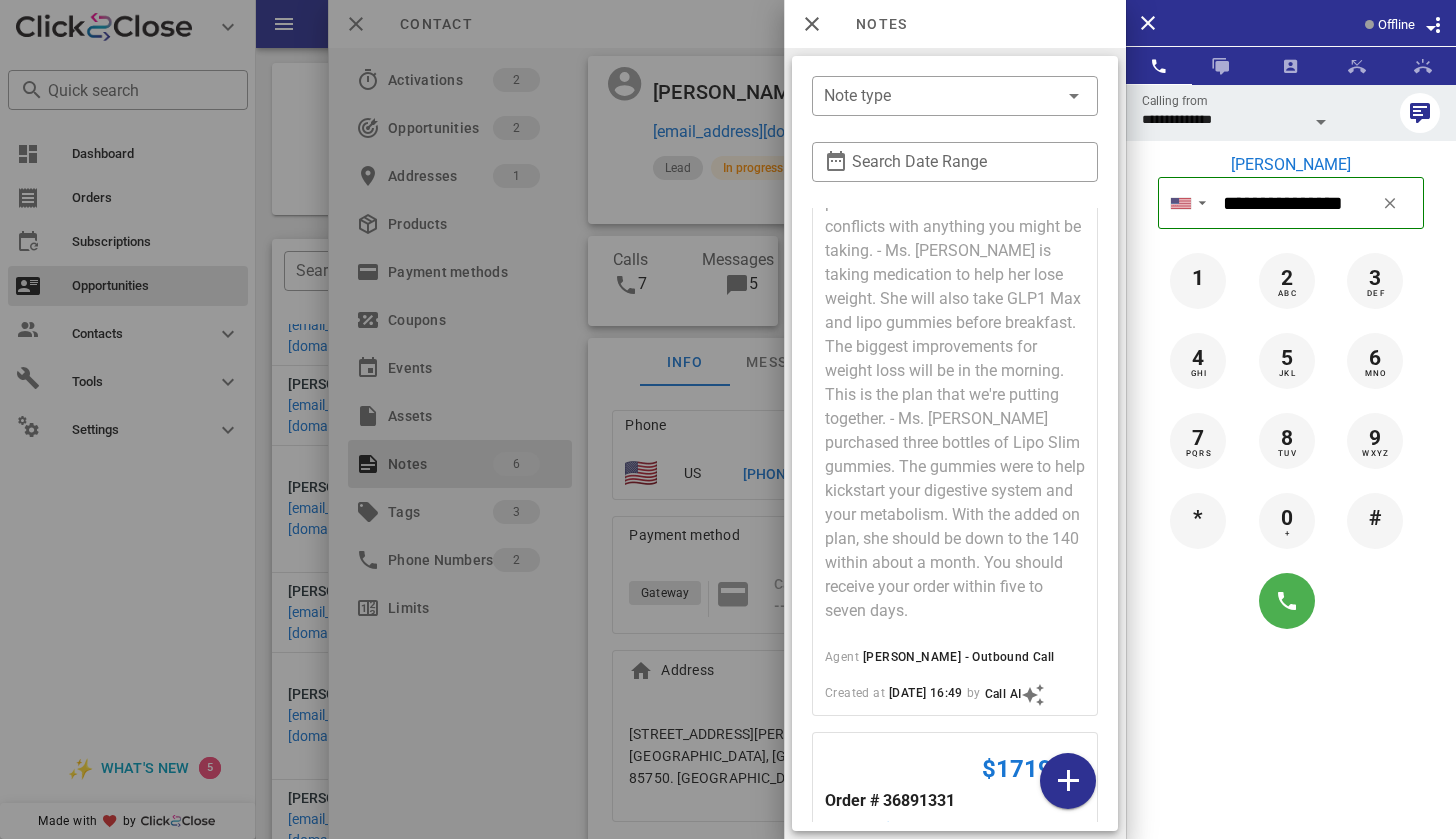 scroll, scrollTop: 784, scrollLeft: 0, axis: vertical 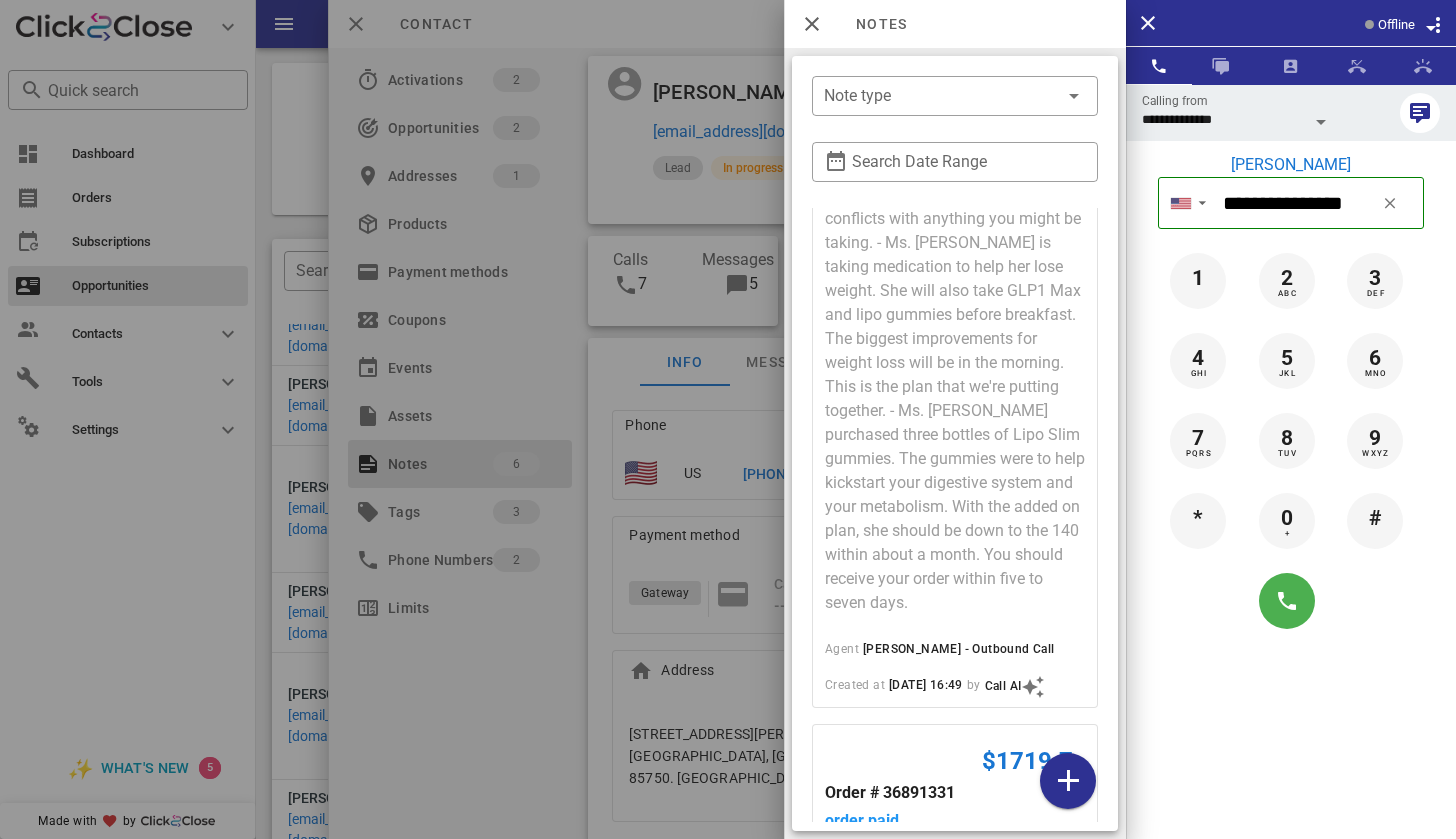 click on "- [PERSON_NAME] is looking to lose weight or improve overall health. She ordered the Lipo Slim from [PERSON_NAME] in [GEOGRAPHIC_DATA], [US_STATE]. [PERSON_NAME] goes over a quick protocol to make sure there are no conflicts with anything you might be taking.
- Ms. [PERSON_NAME] is taking medication to help her lose weight. She will also take GLP1 Max and lipo gummies before breakfast. The biggest improvements for weight loss will be in the morning. This is the plan that we're putting together.
- Ms. [PERSON_NAME] purchased three bottles of Lipo Slim gummies. The gummies were to help kickstart your digestive system and your metabolism. With the added on plan, she should be down to the 140 within about a month. You should receive your order within five to seven days." at bounding box center [955, 333] 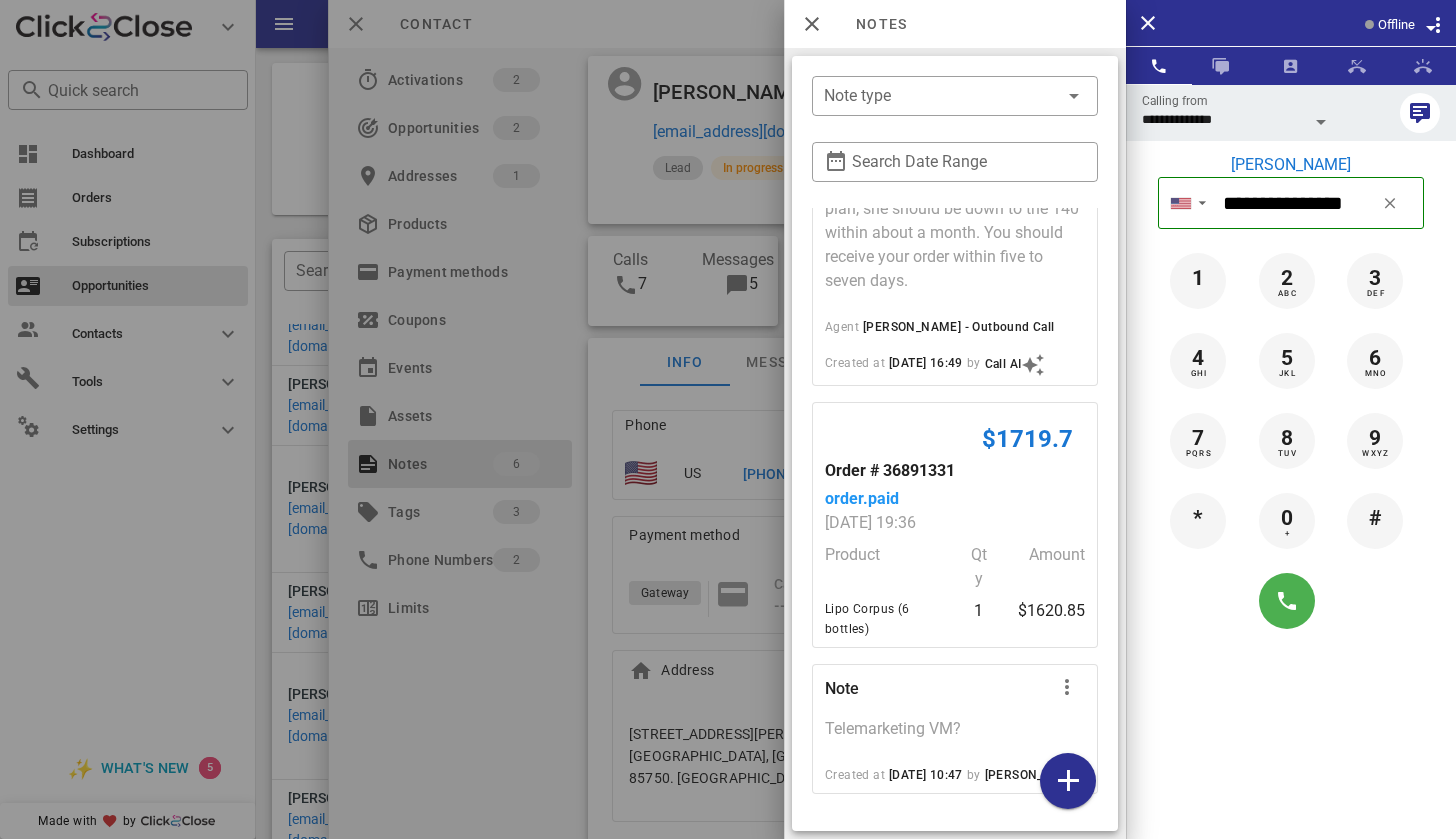 scroll, scrollTop: 1234, scrollLeft: 0, axis: vertical 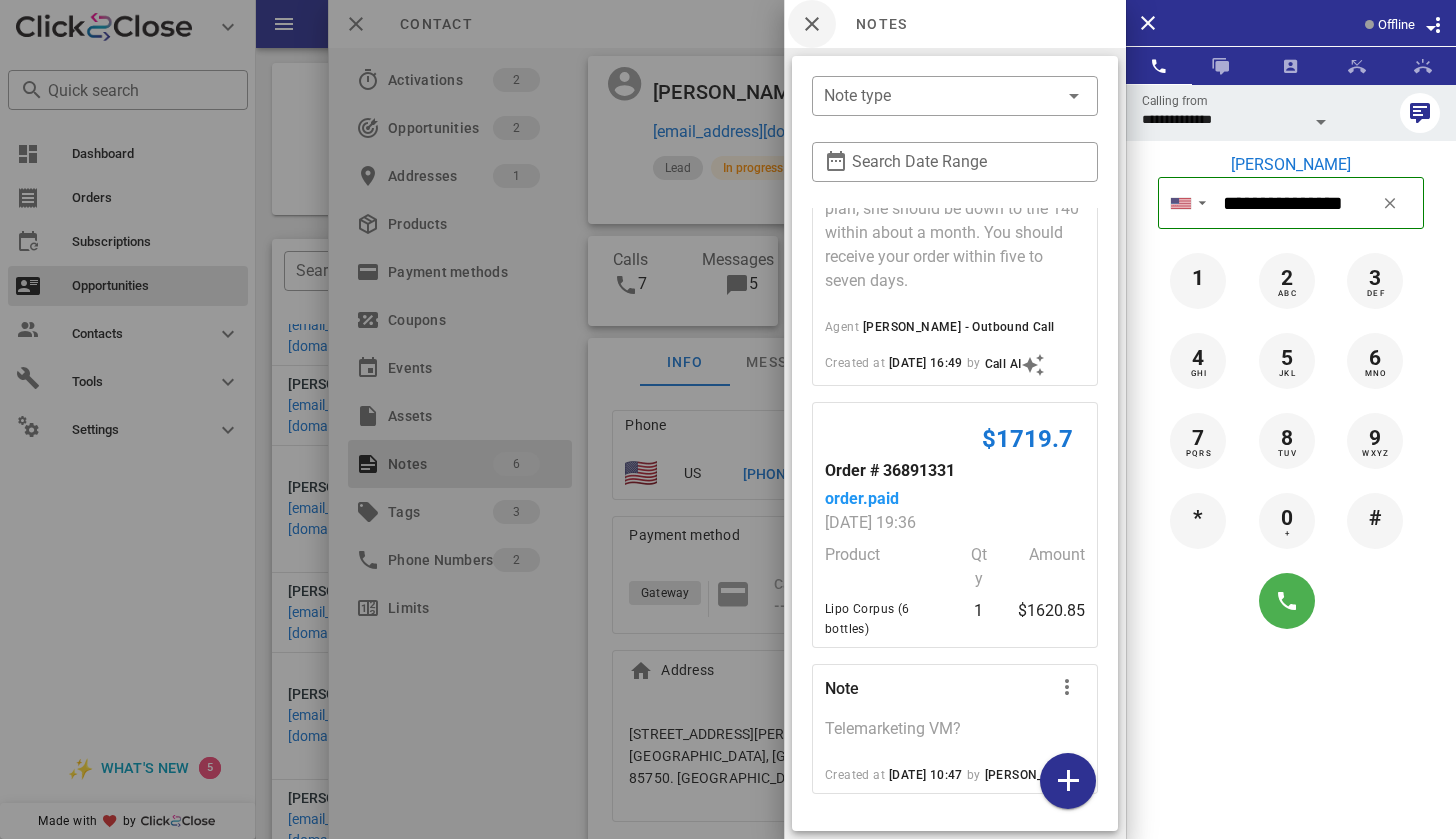click at bounding box center [812, 24] 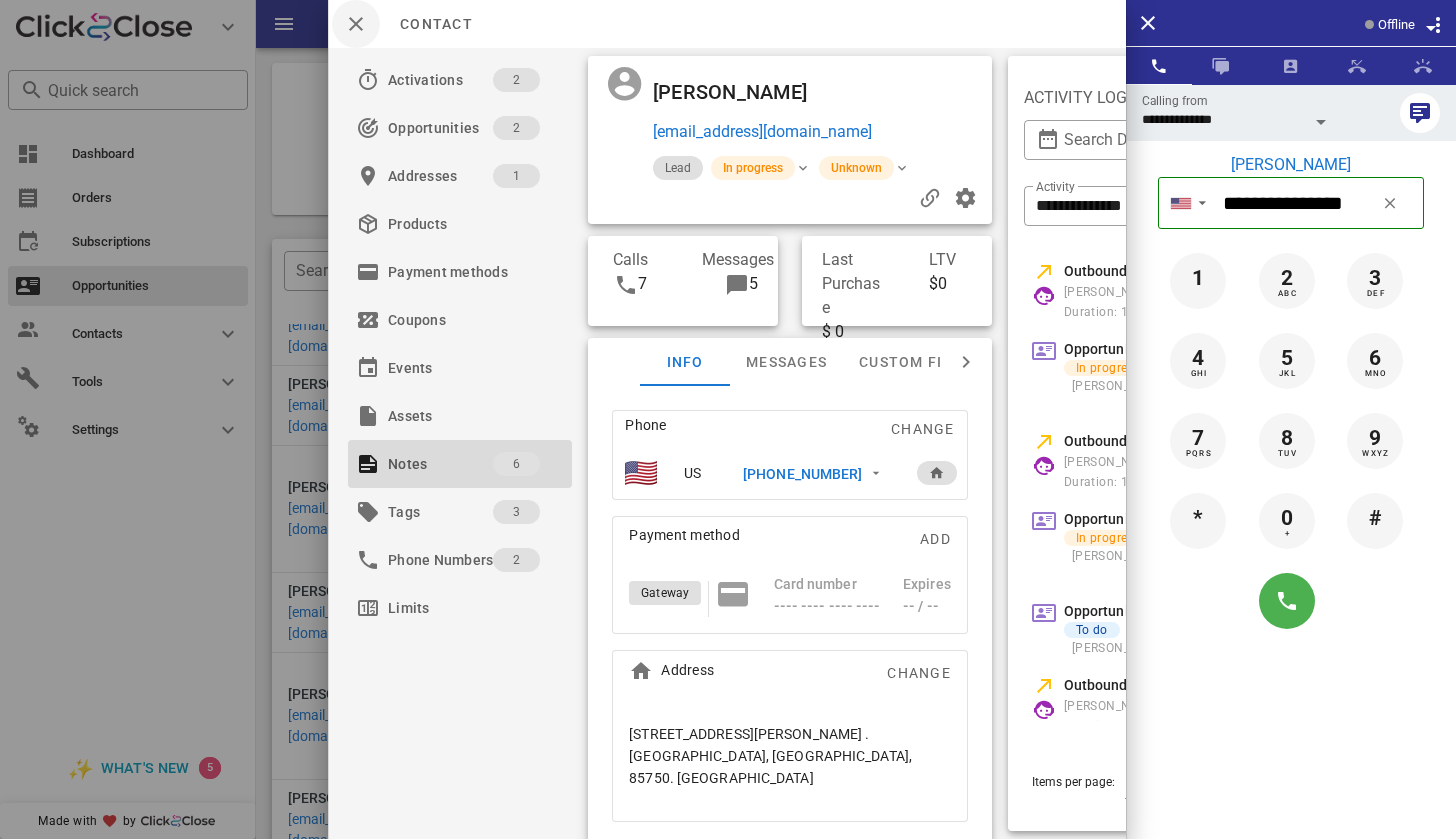 click at bounding box center (356, 24) 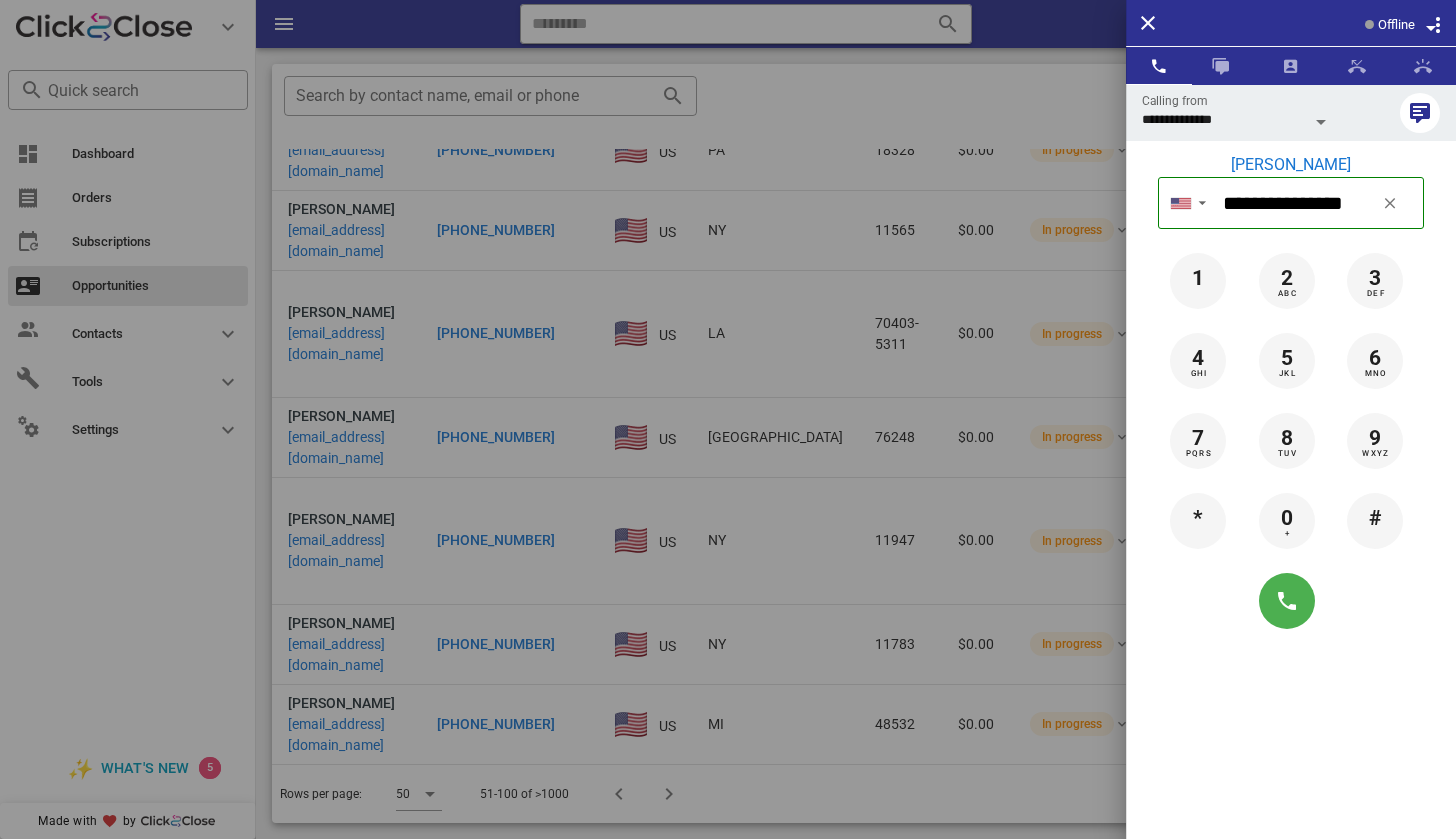click at bounding box center (728, 419) 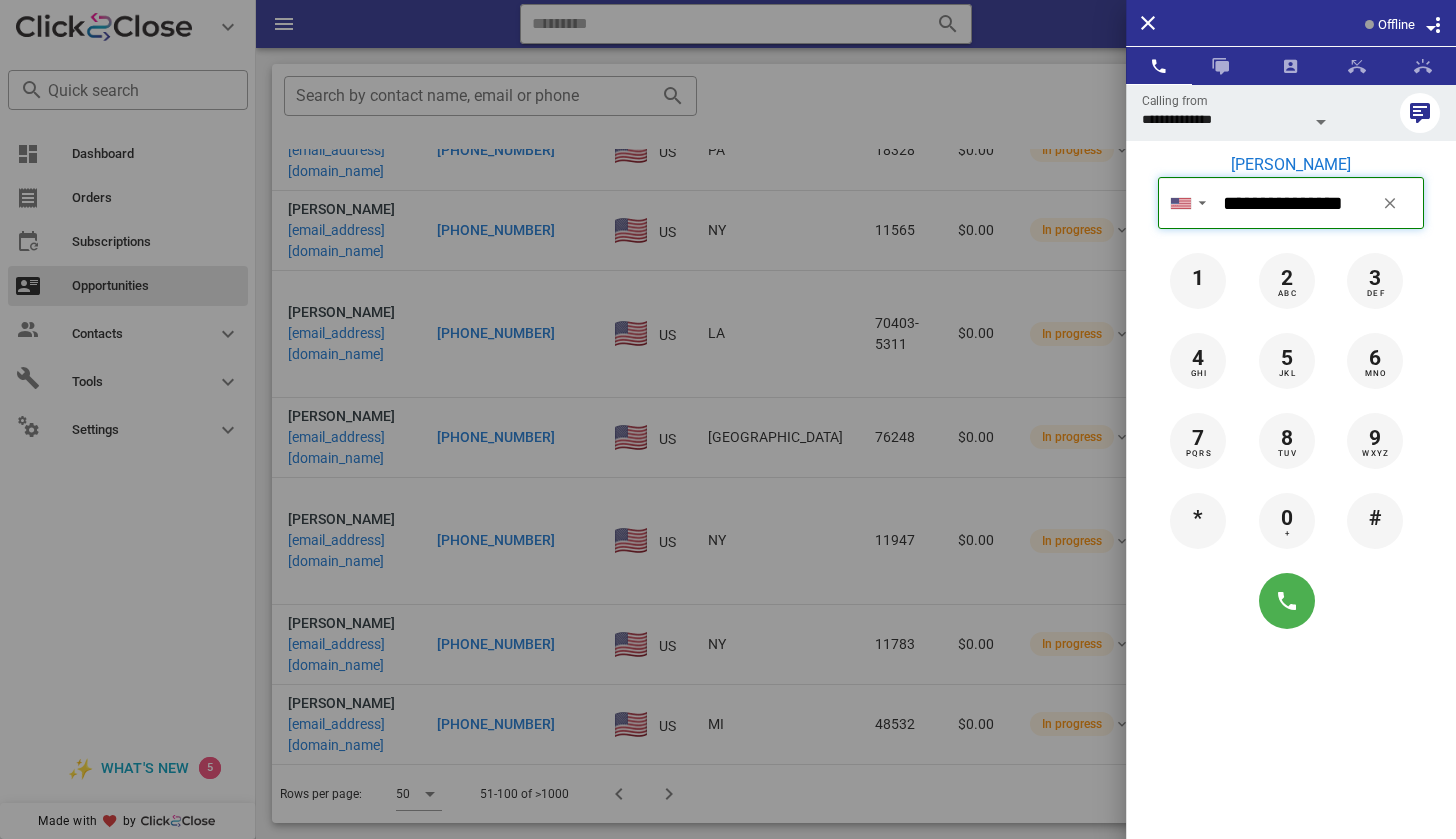 type 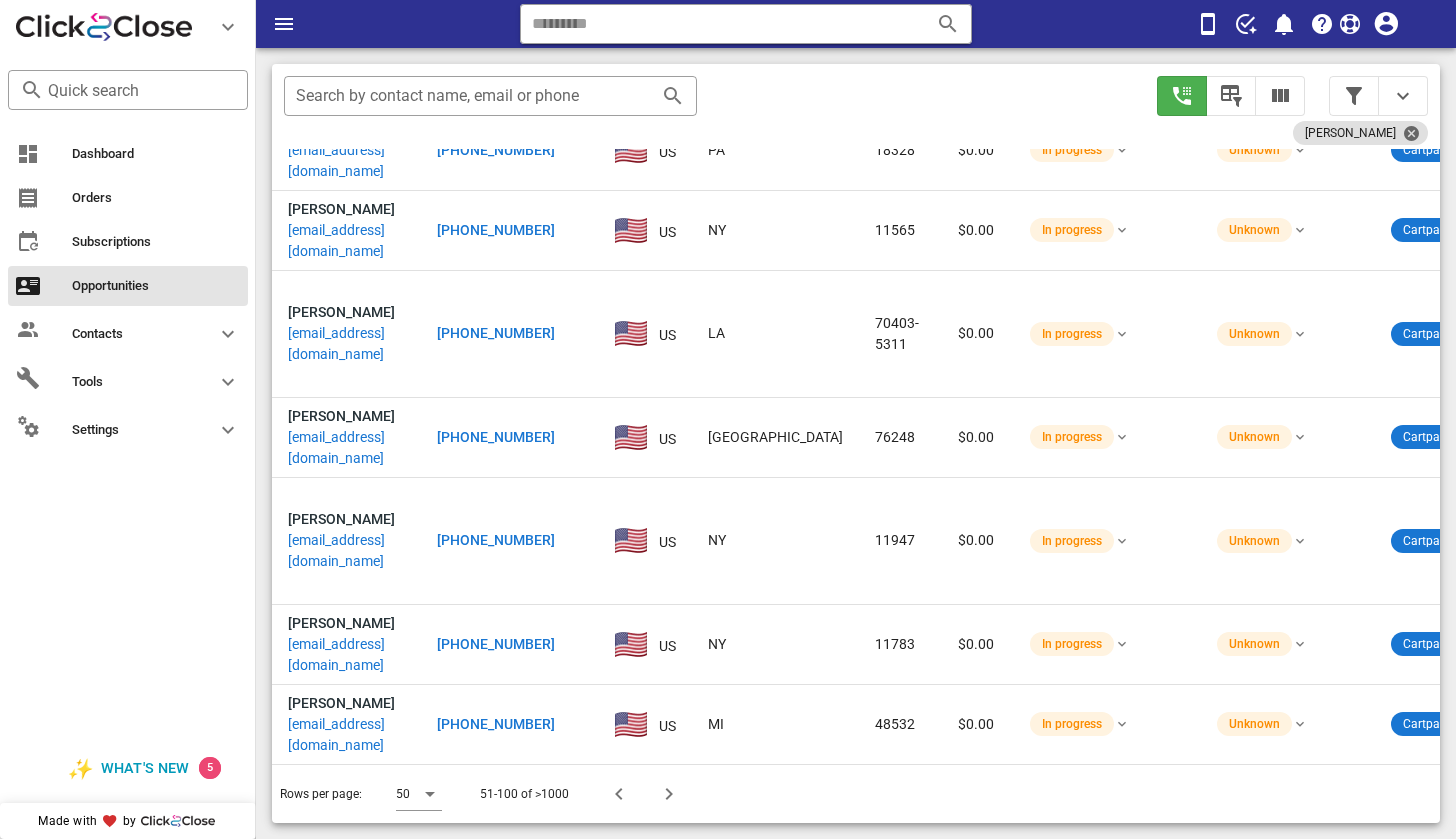 scroll, scrollTop: 376, scrollLeft: 0, axis: vertical 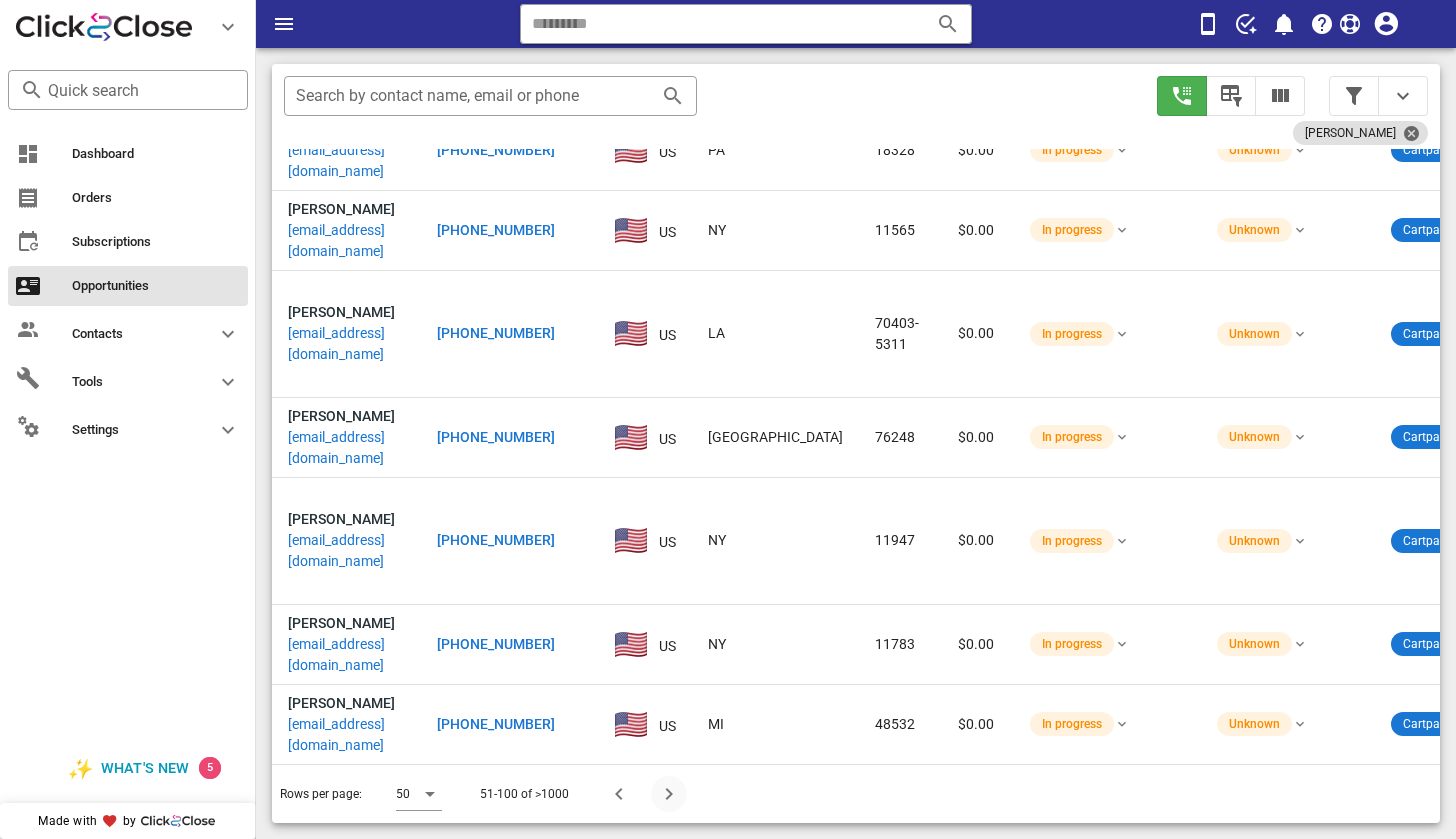 click at bounding box center [669, 794] 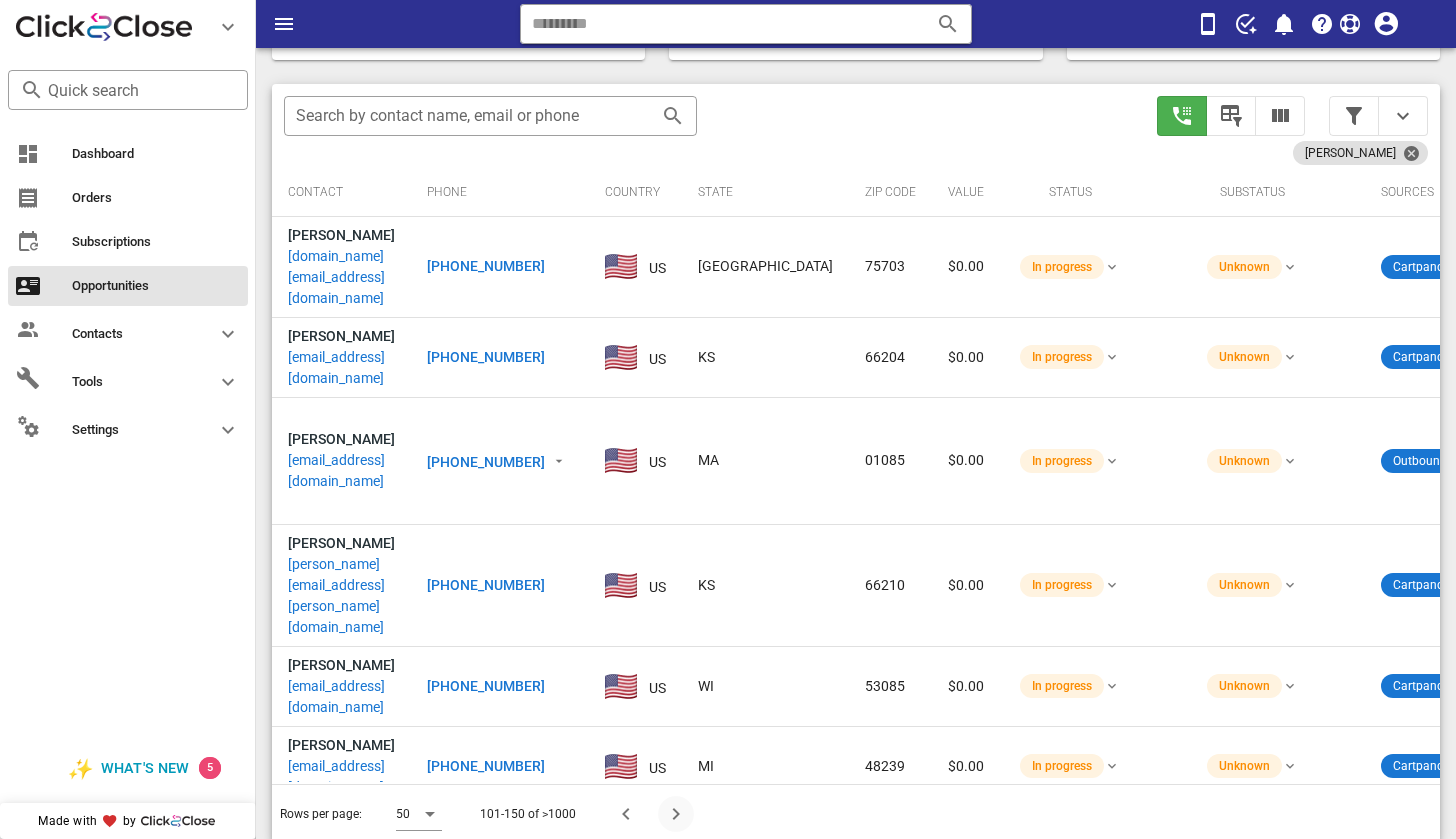 click at bounding box center [676, 814] 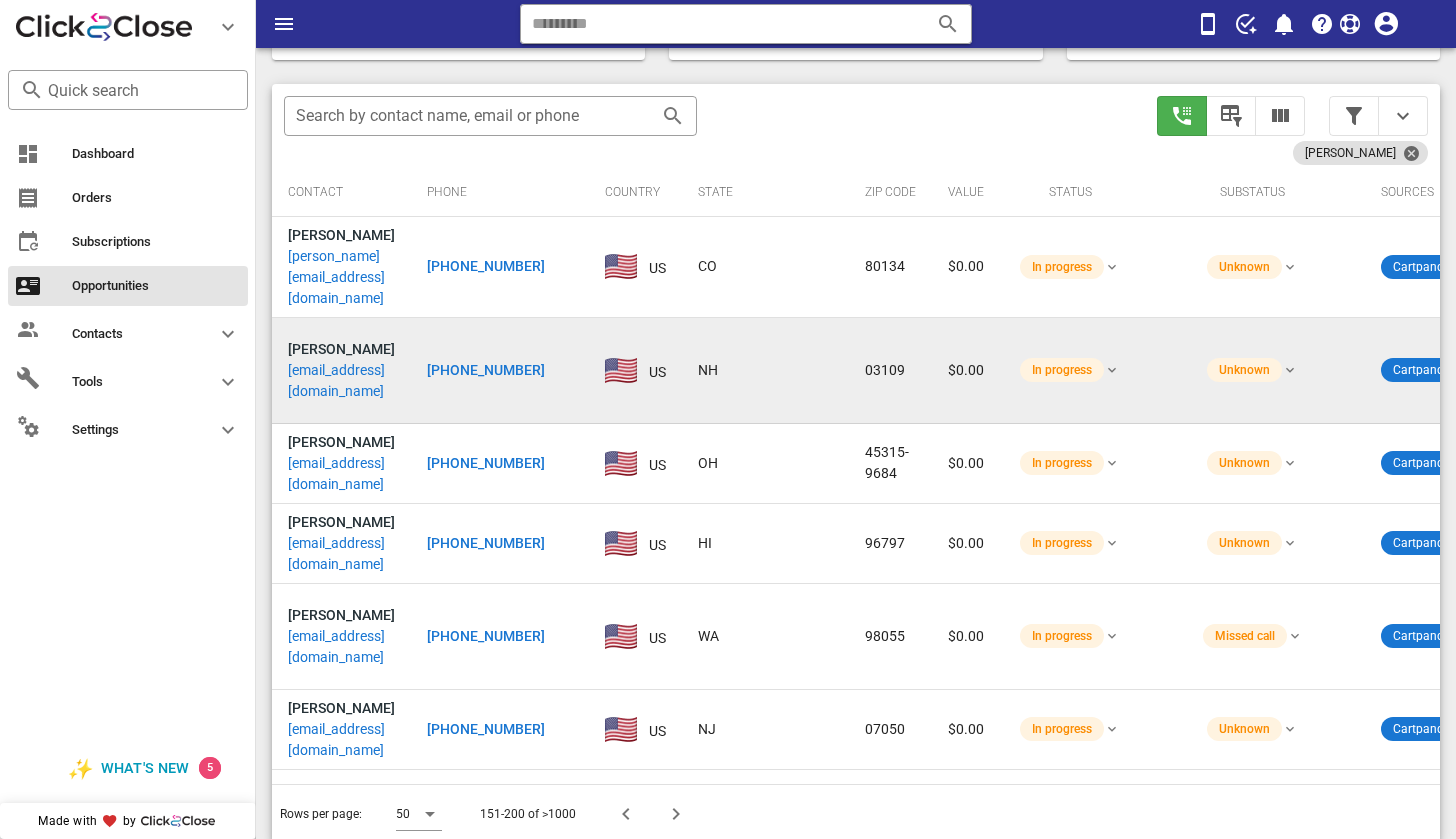 click on "[EMAIL_ADDRESS][DOMAIN_NAME]" at bounding box center [341, 381] 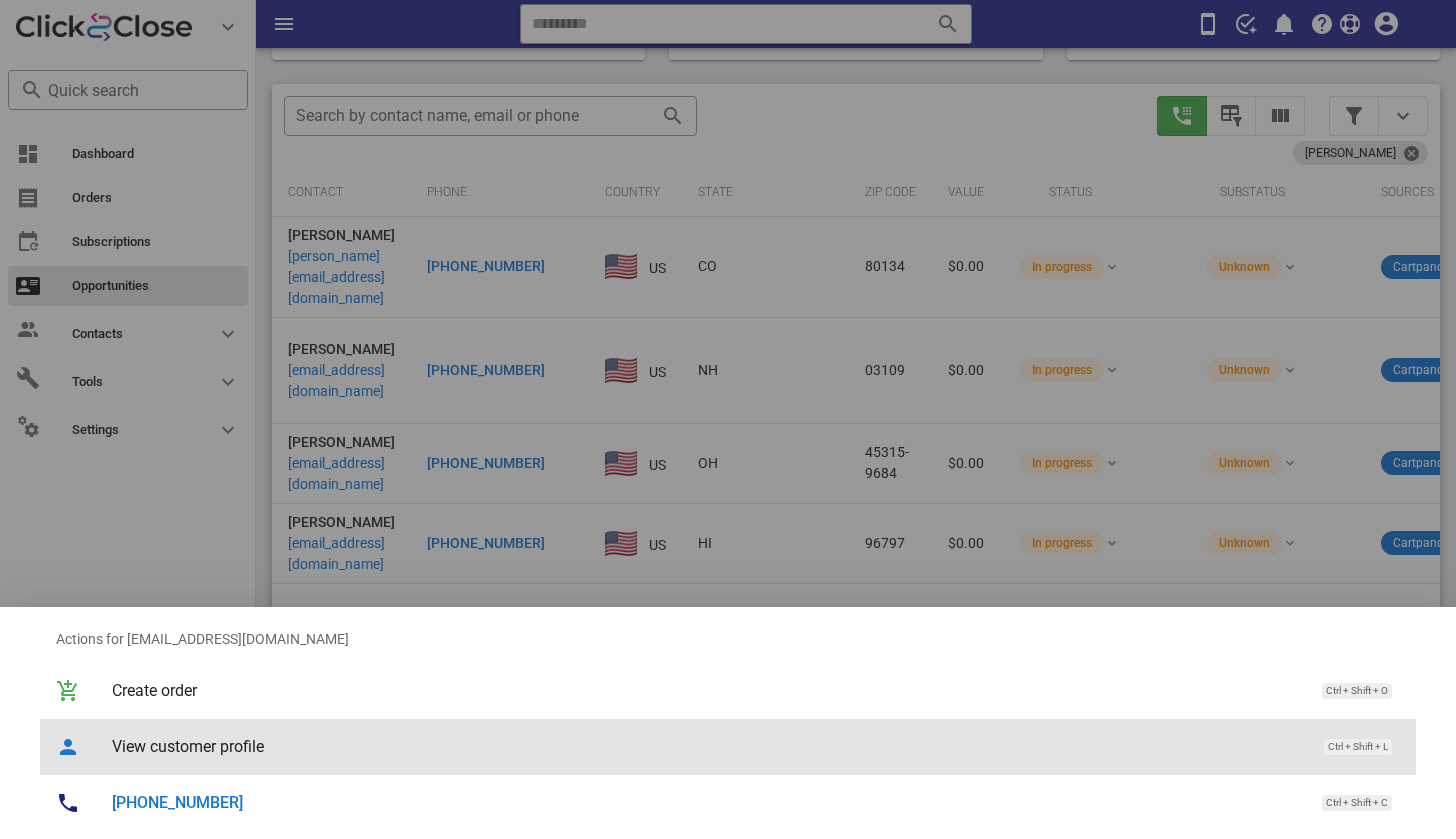 click on "View customer profile Ctrl + Shift + L" at bounding box center [756, 746] 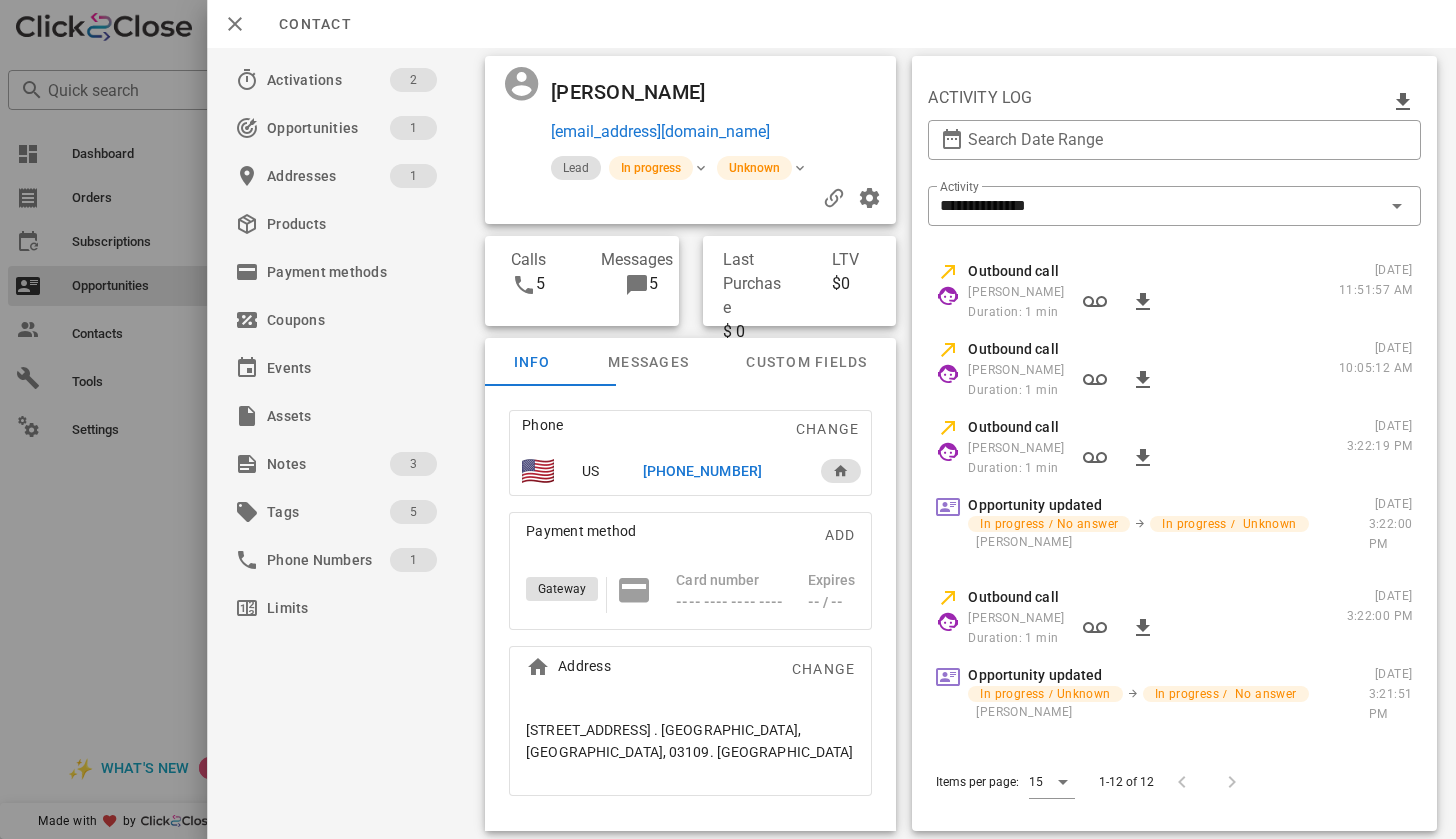 scroll, scrollTop: 376, scrollLeft: 0, axis: vertical 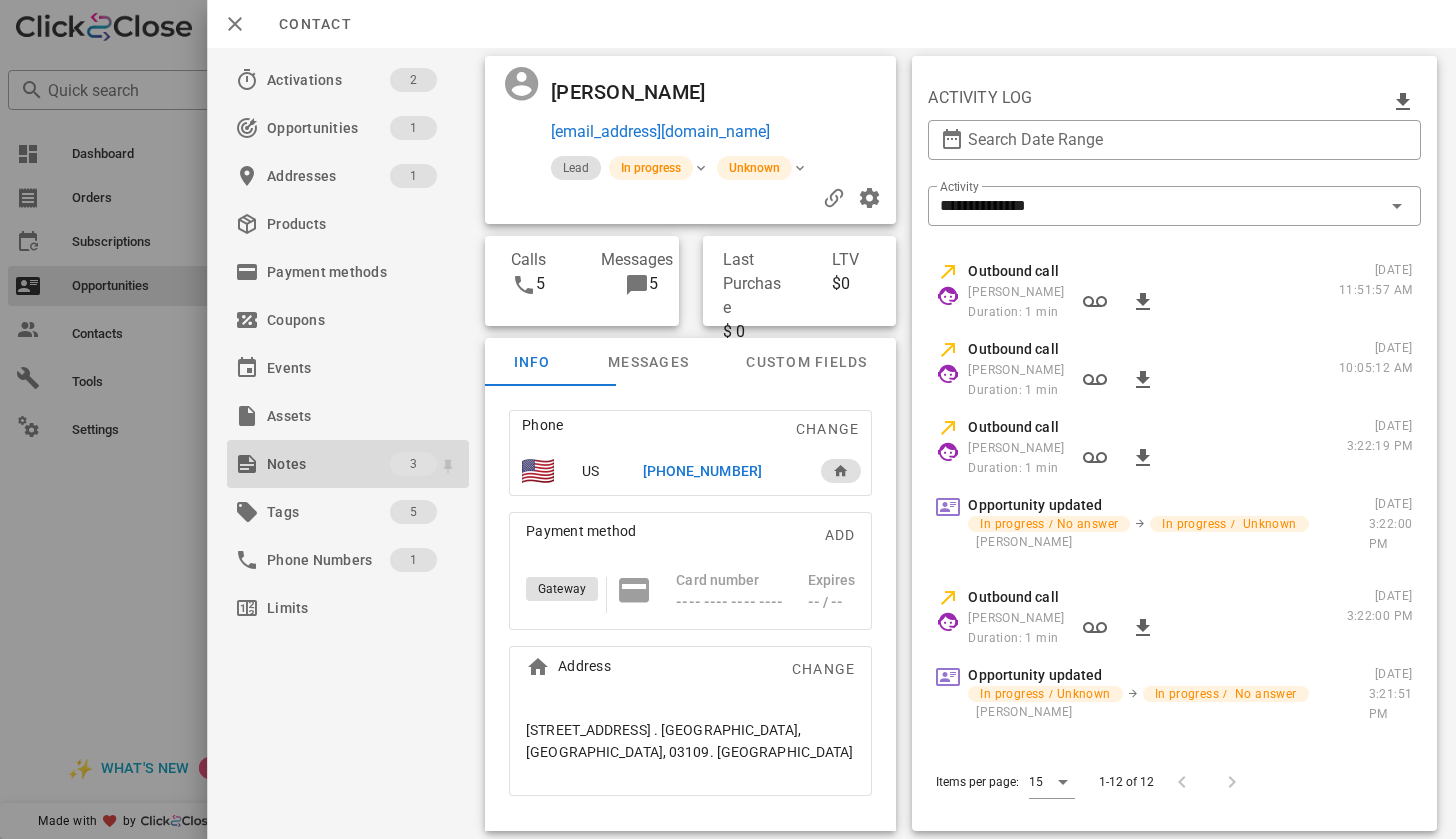 click on "Notes" at bounding box center [328, 464] 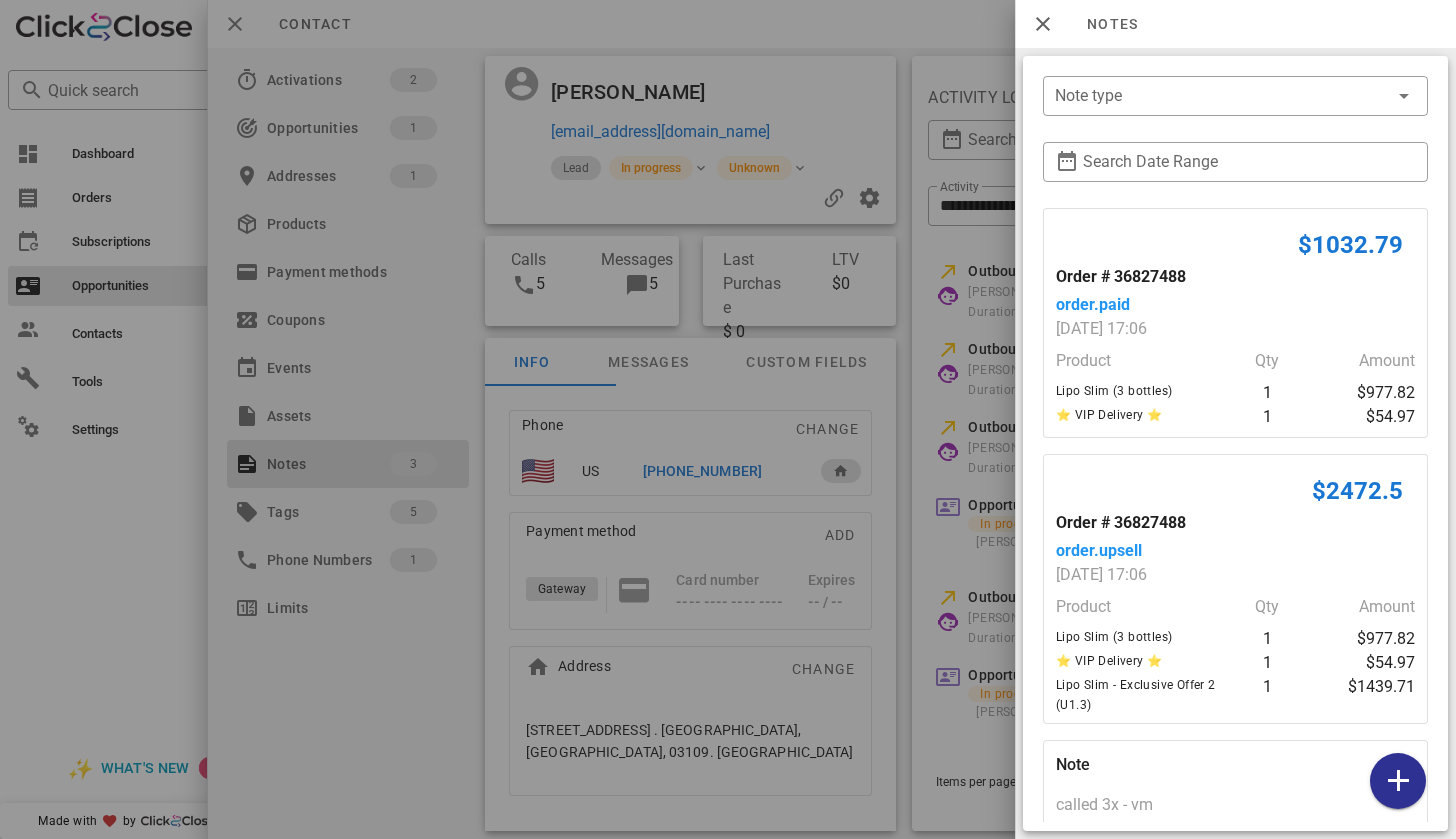 scroll, scrollTop: 0, scrollLeft: 0, axis: both 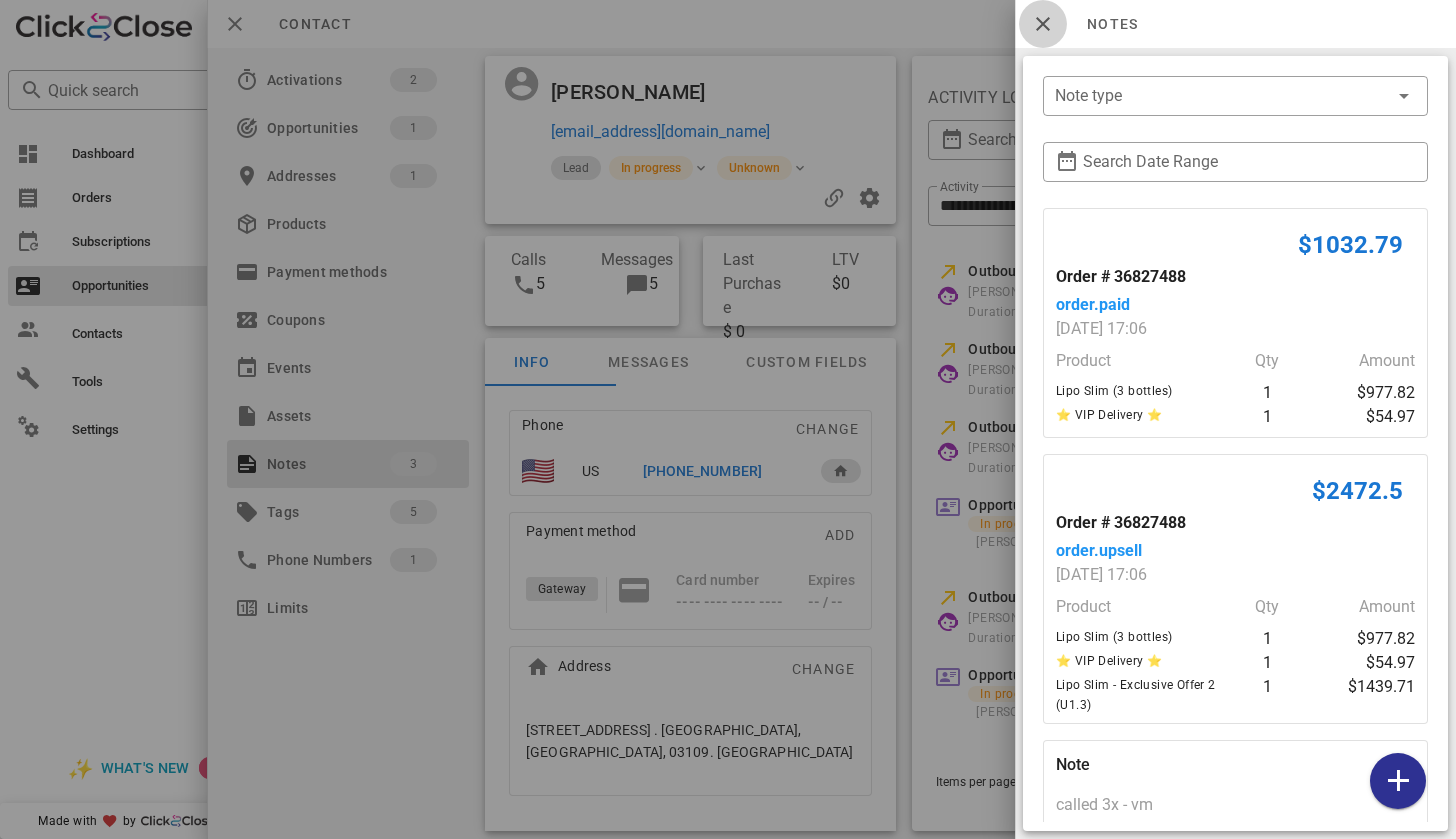 click at bounding box center [1043, 24] 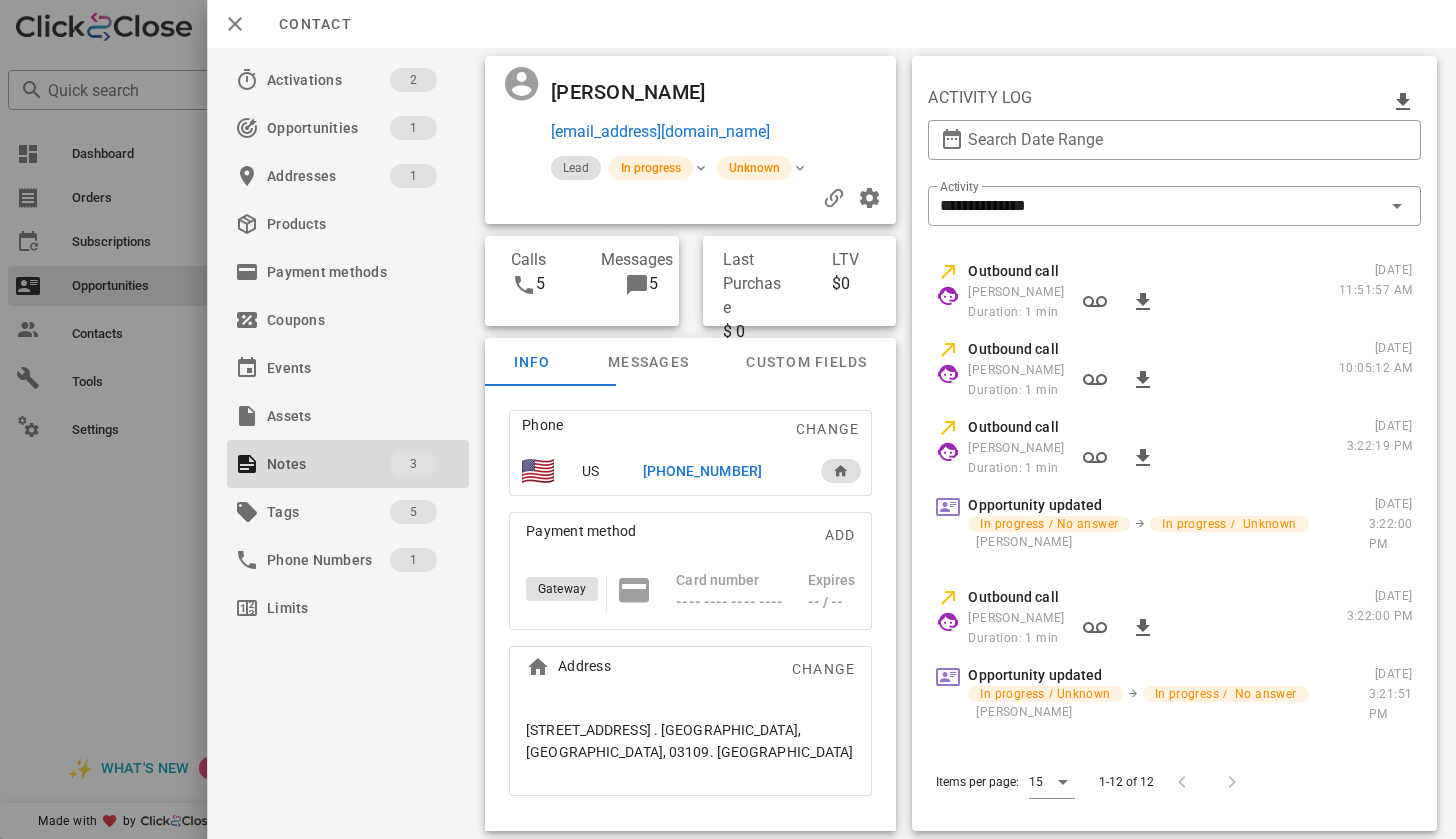 scroll, scrollTop: 242, scrollLeft: 0, axis: vertical 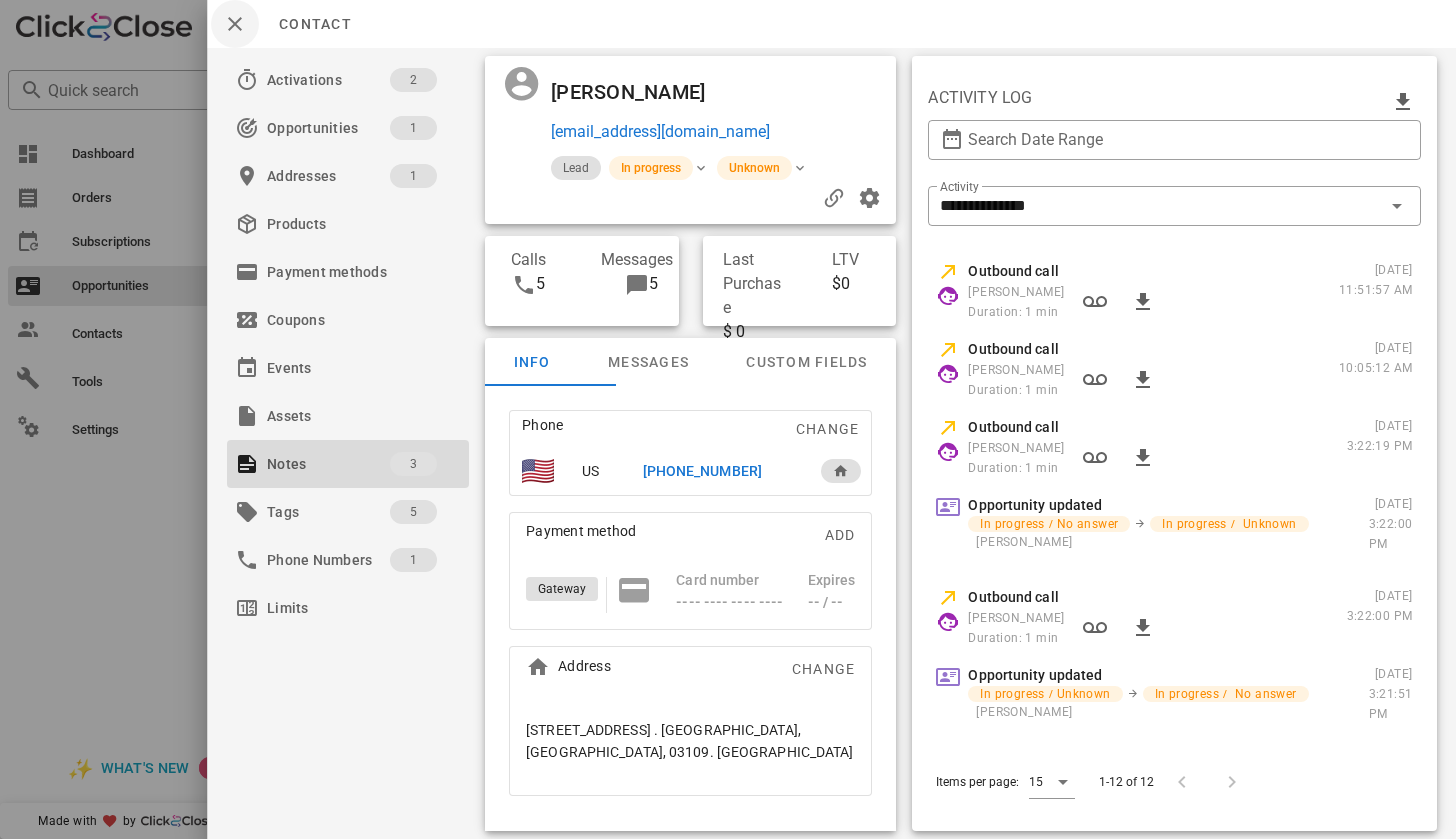 click at bounding box center (235, 24) 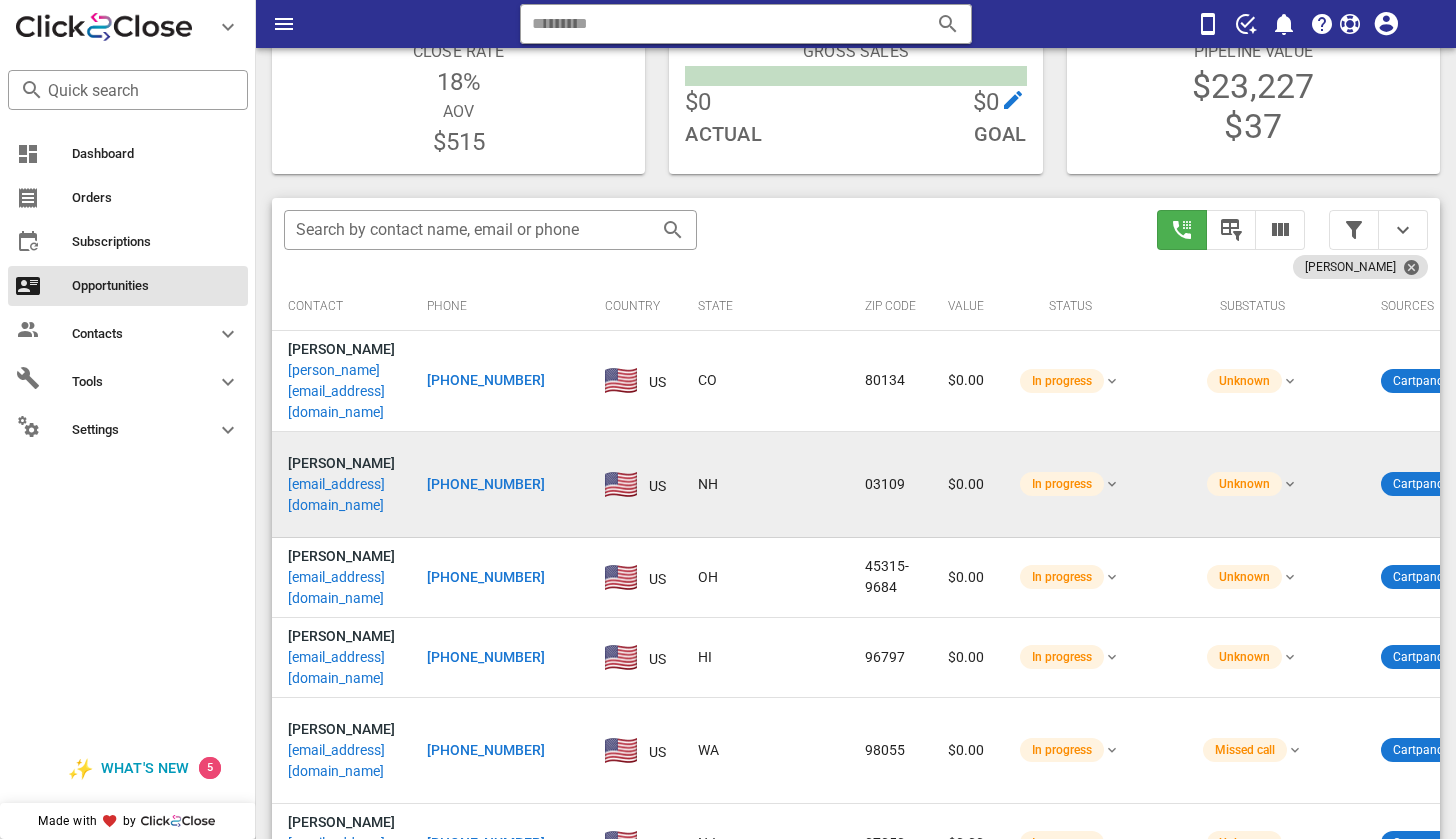 click on "[EMAIL_ADDRESS][DOMAIN_NAME]" at bounding box center [341, 495] 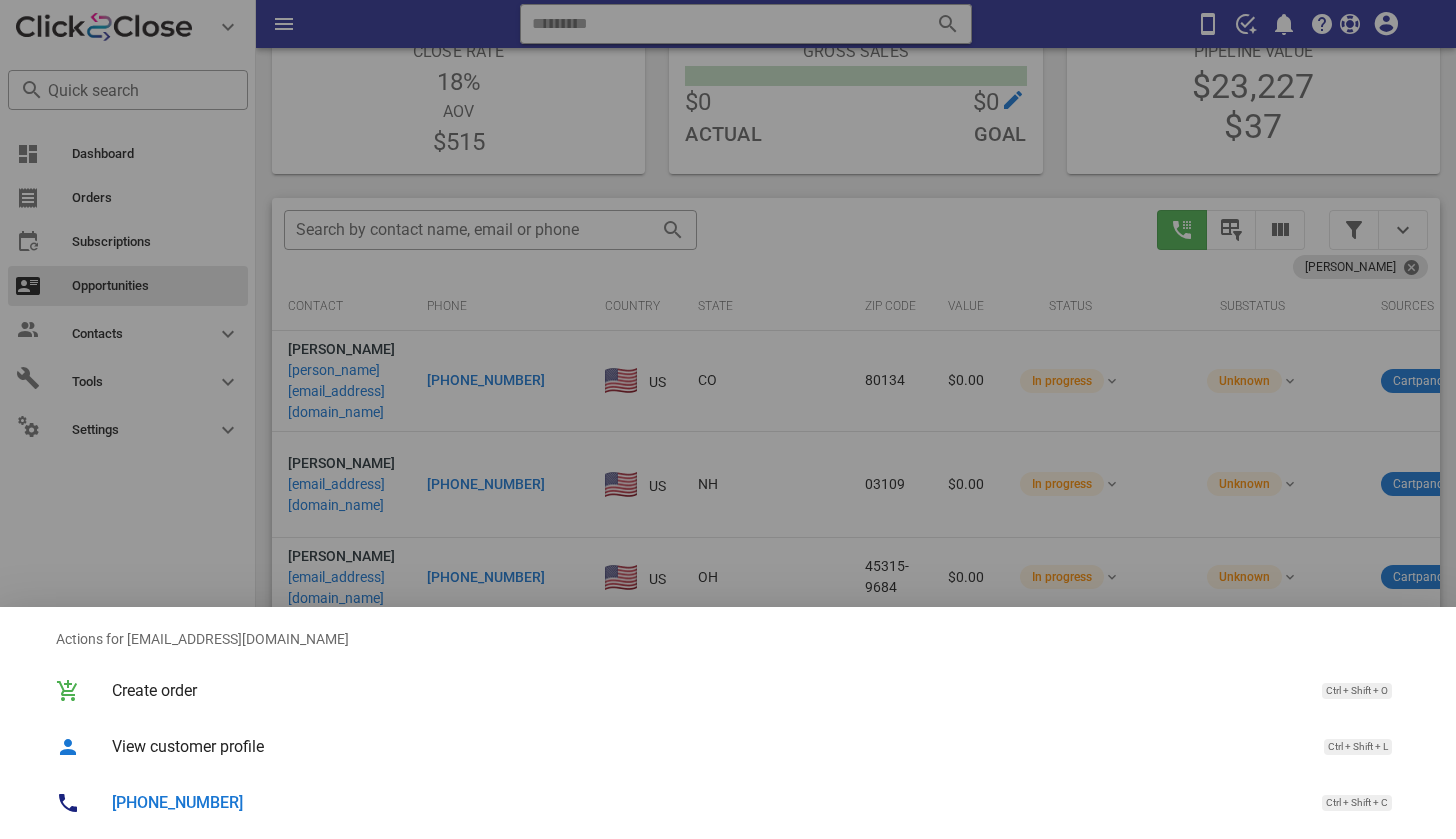 click on "[PHONE_NUMBER]" at bounding box center (177, 802) 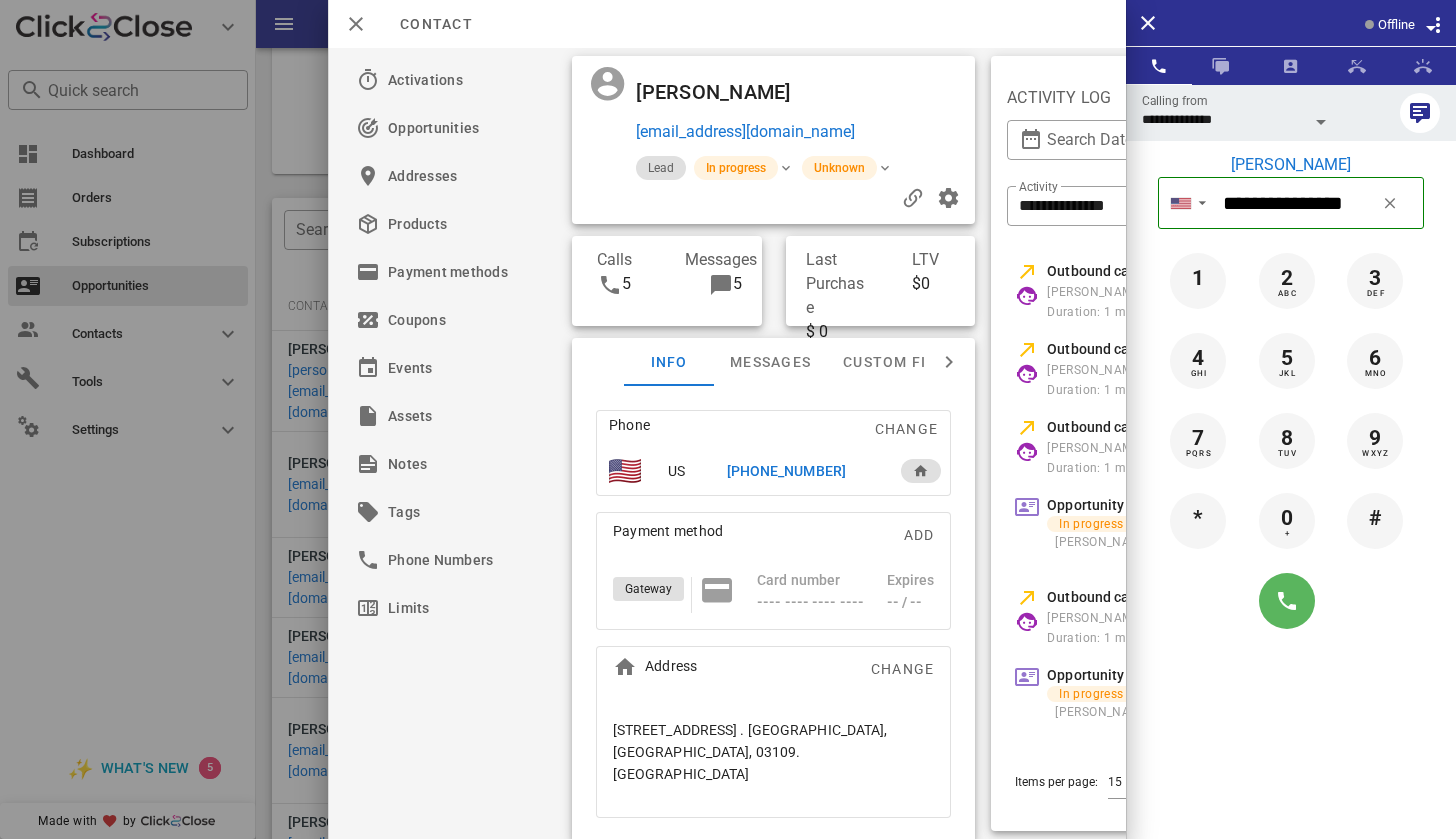 click at bounding box center [1287, 601] 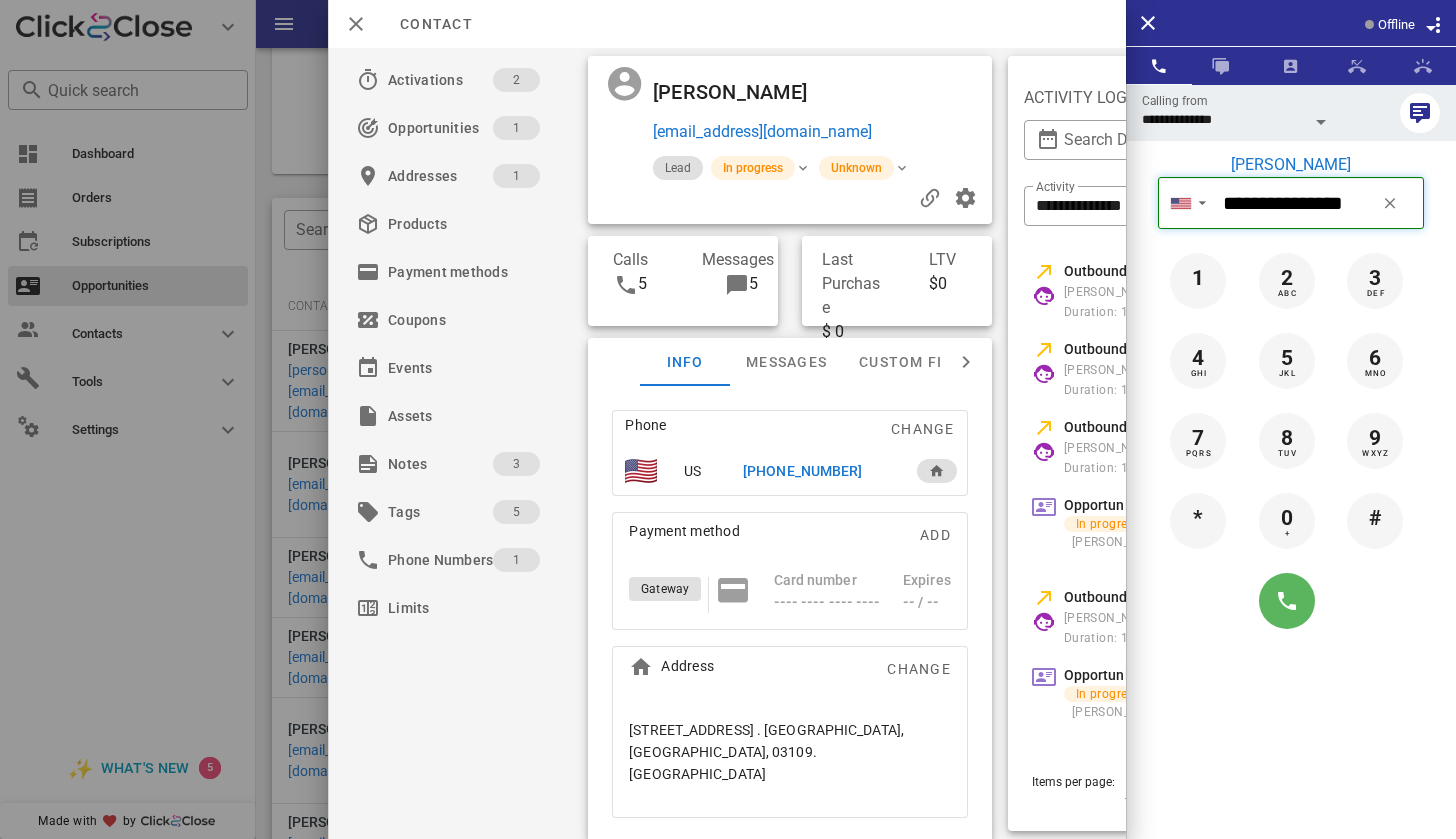 type 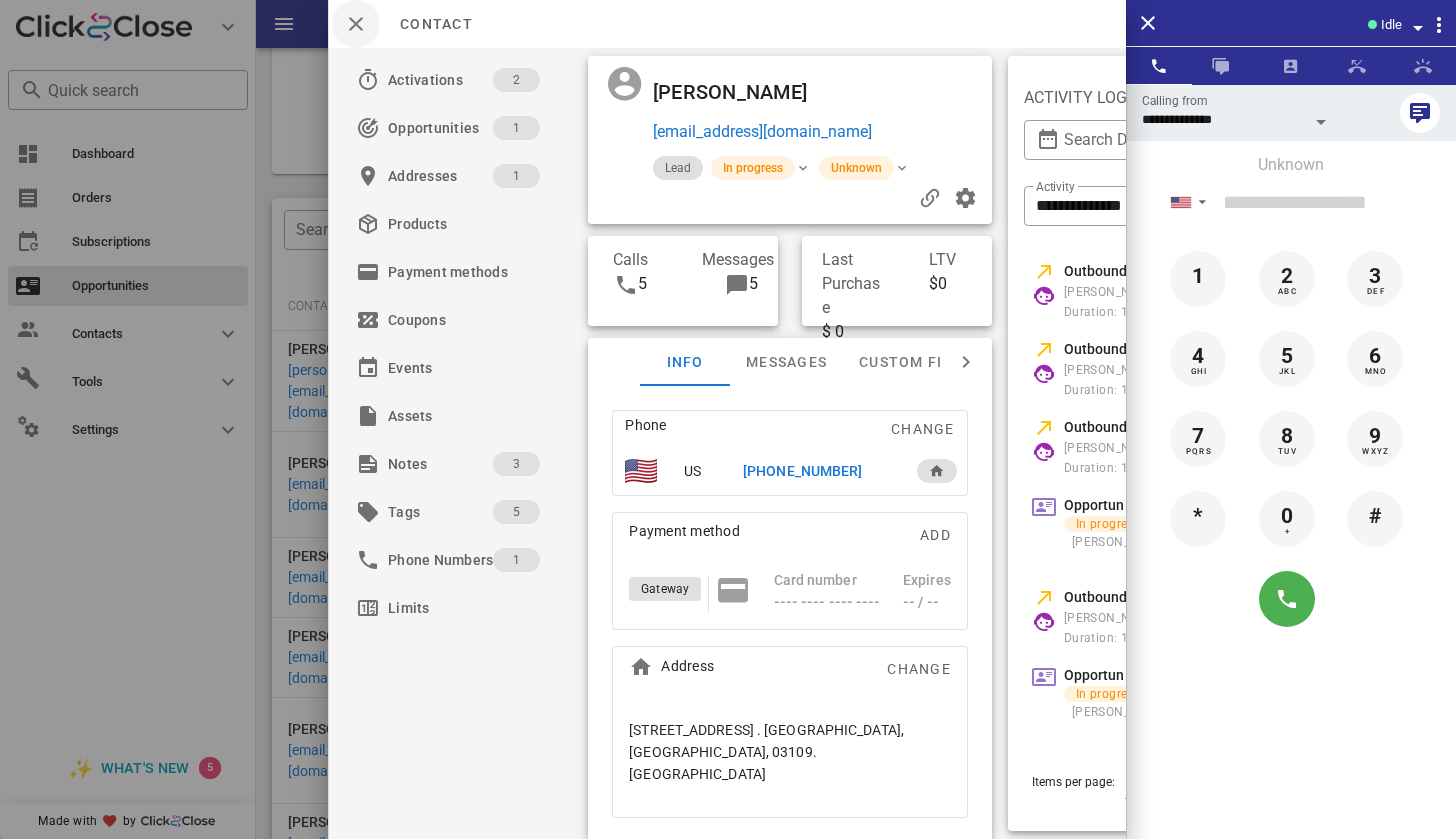 click at bounding box center [356, 24] 